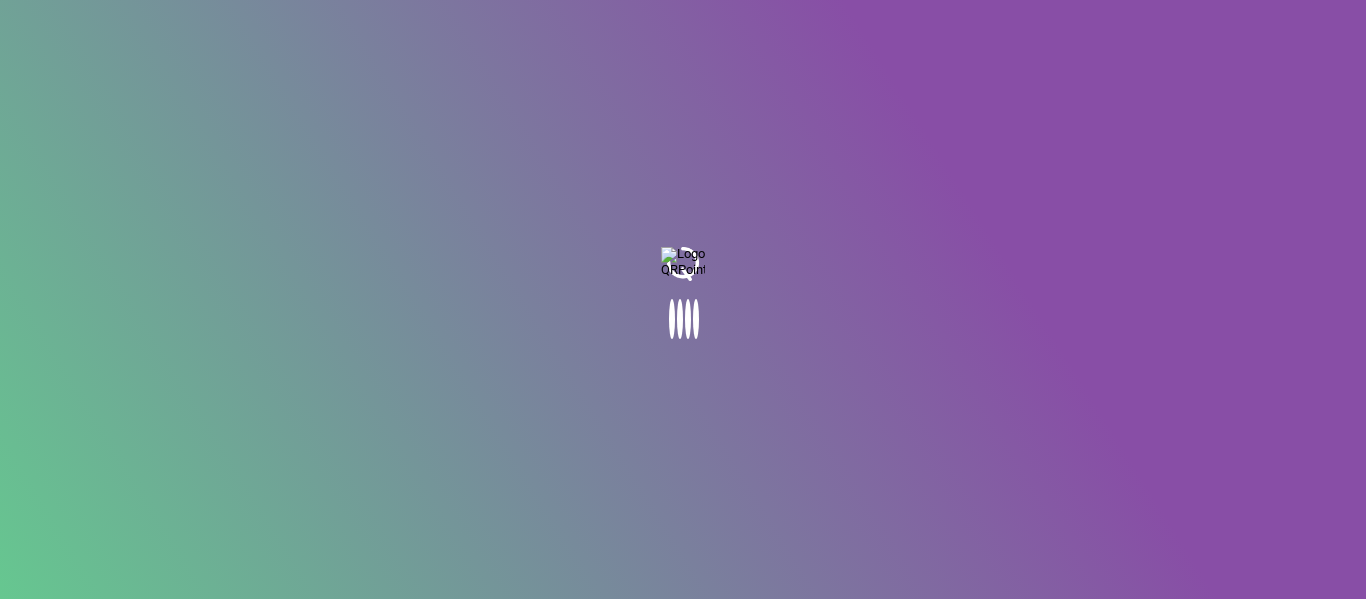 scroll, scrollTop: 0, scrollLeft: 0, axis: both 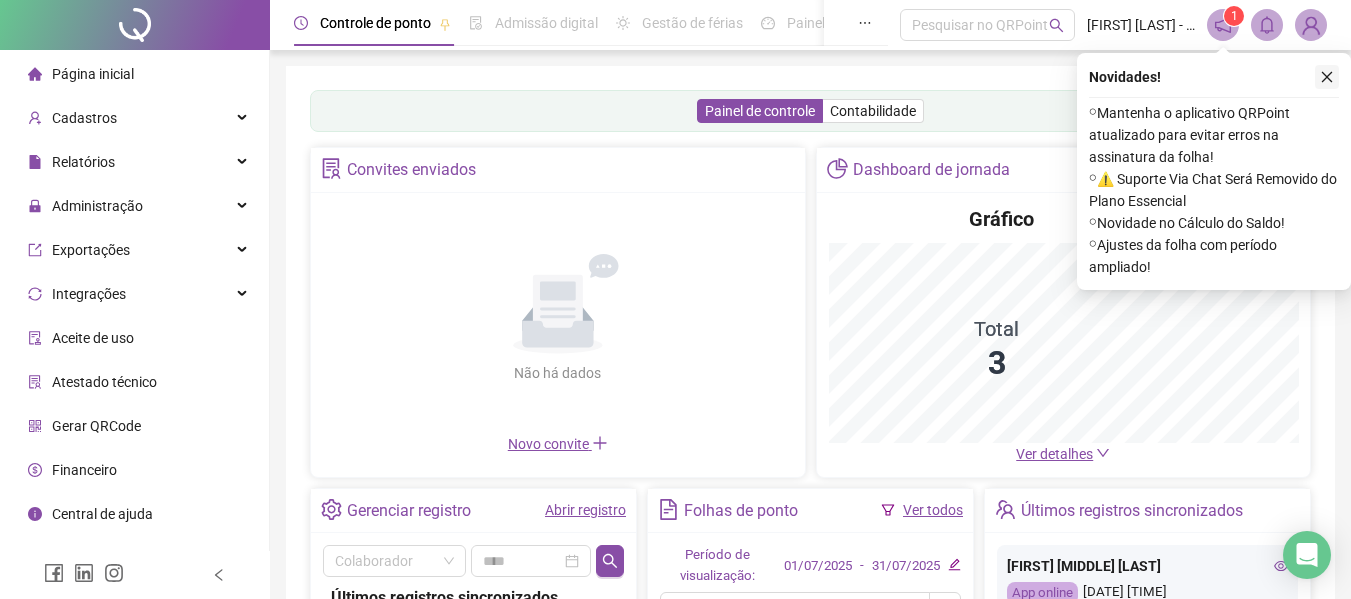 click at bounding box center (1327, 77) 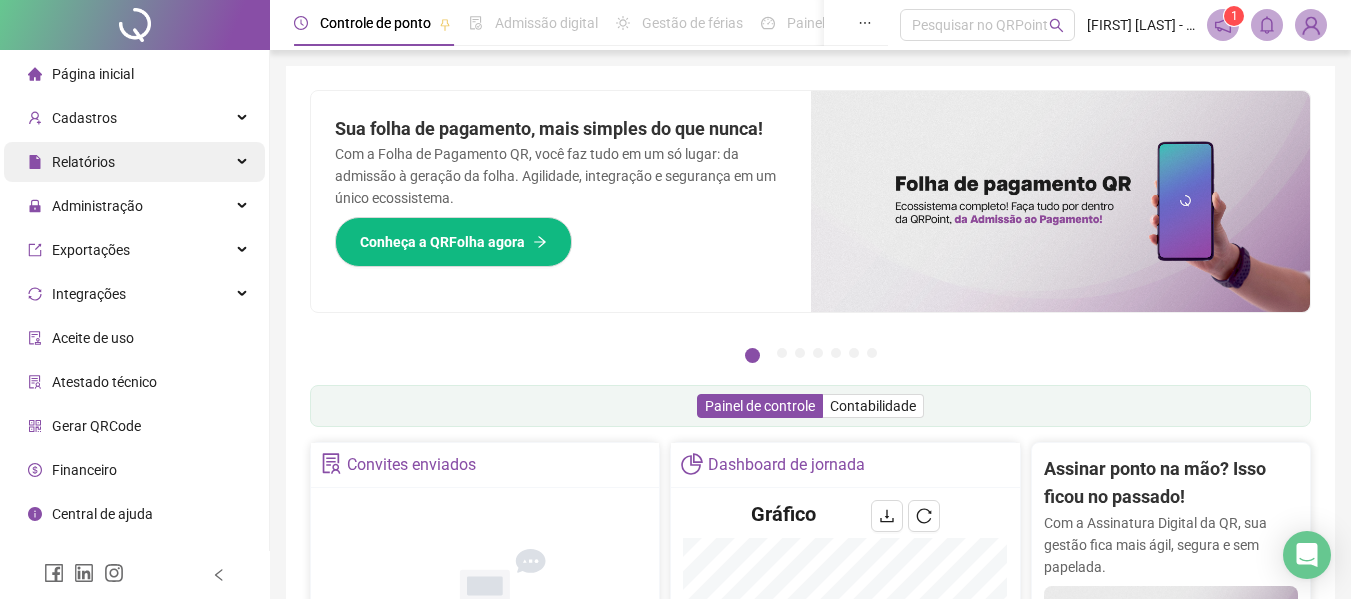 click on "Relatórios" at bounding box center (83, 162) 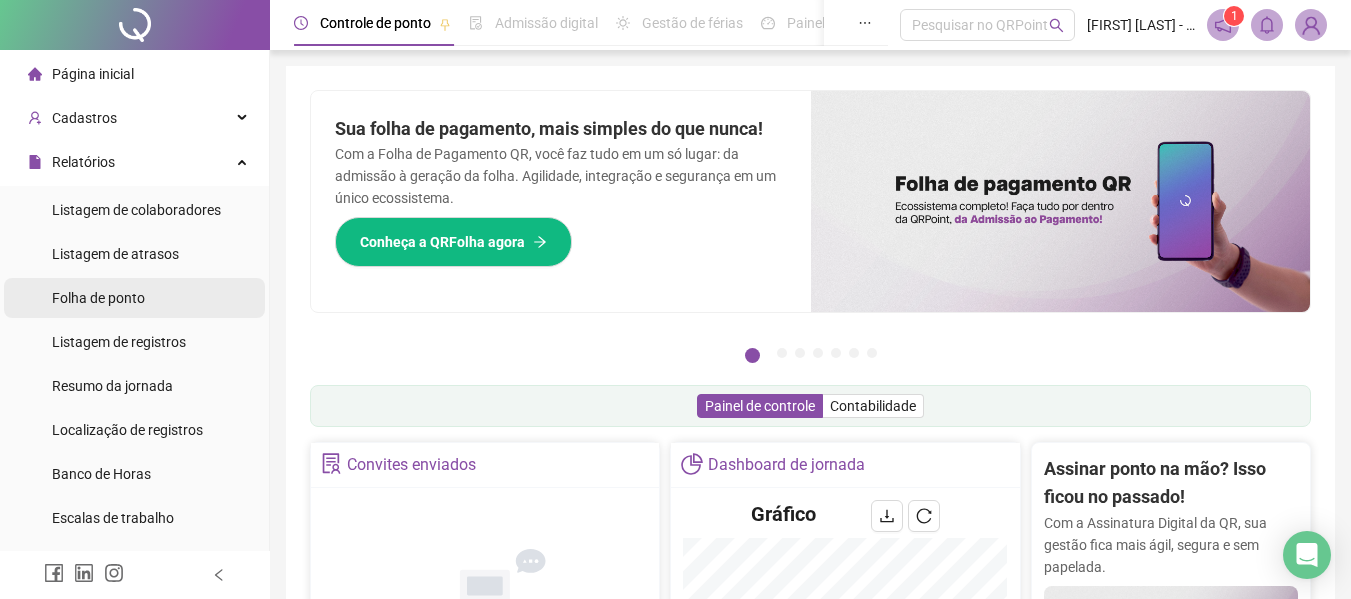 click on "Folha de ponto" at bounding box center [98, 298] 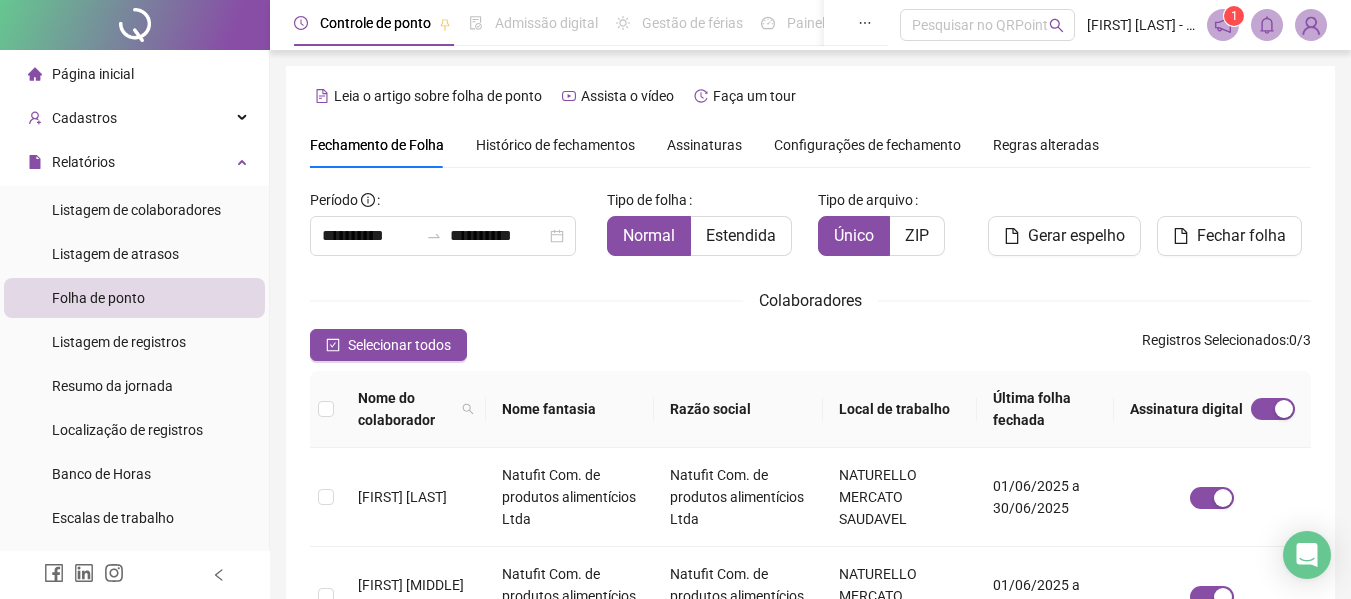 scroll, scrollTop: 110, scrollLeft: 0, axis: vertical 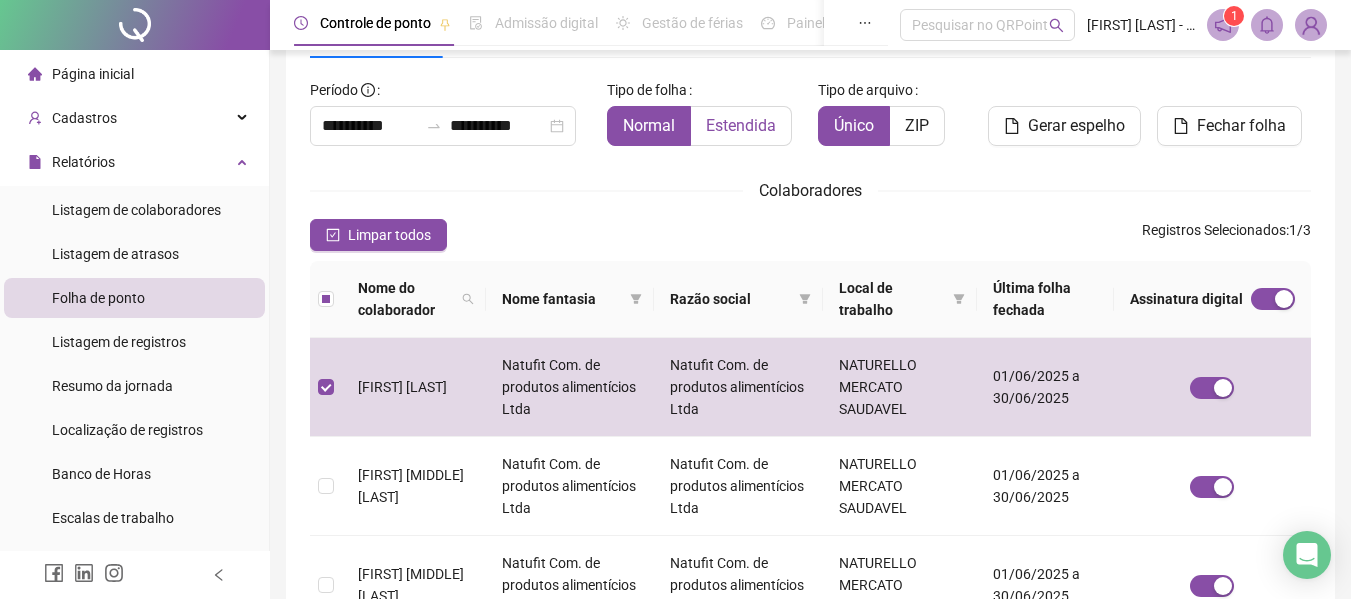click on "Estendida" at bounding box center [741, 125] 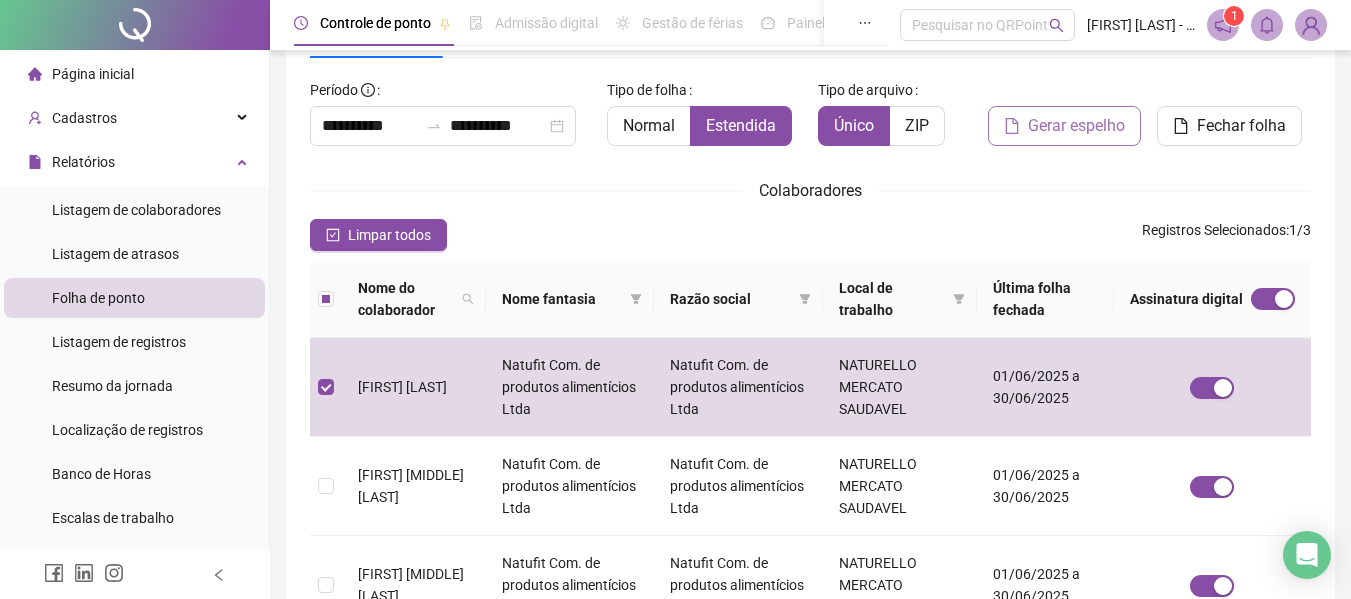 click on "Gerar espelho" at bounding box center [1076, 126] 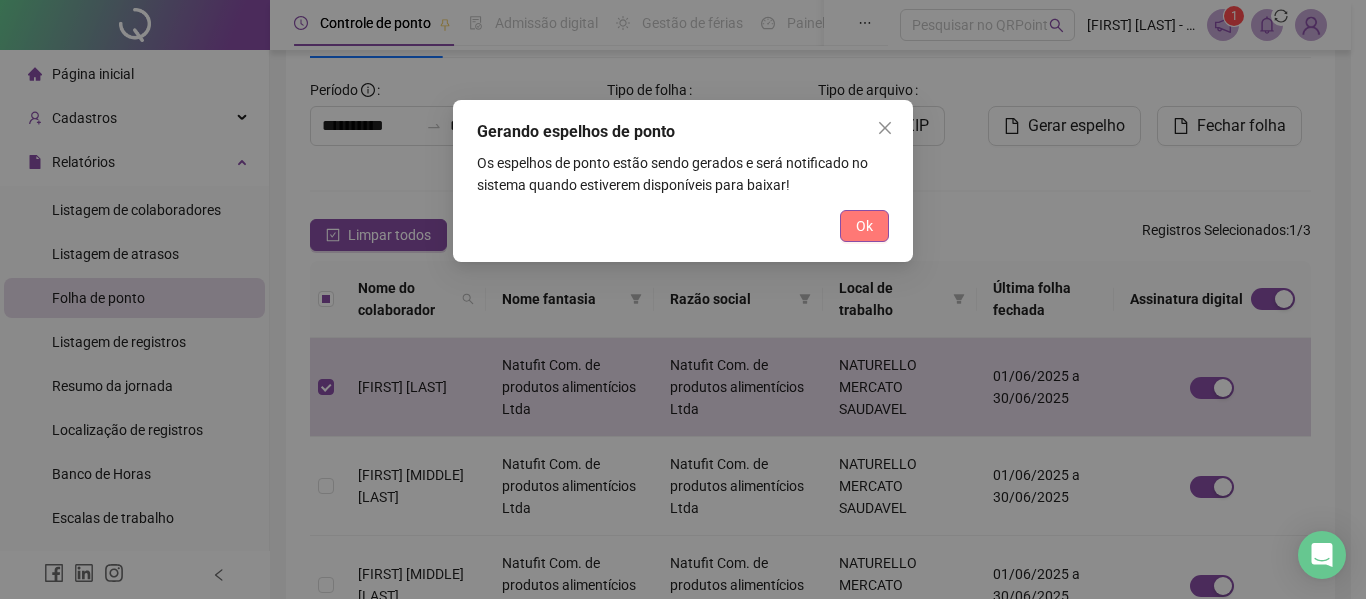click on "Ok" at bounding box center (864, 226) 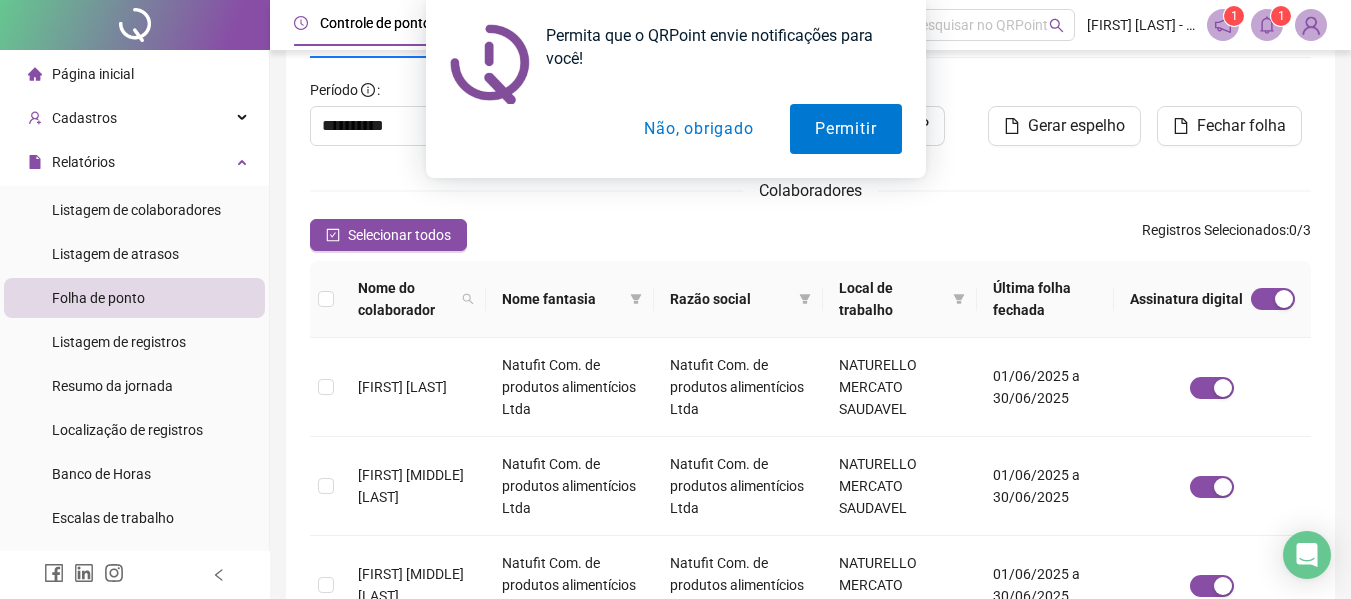 click on "Não, obrigado" at bounding box center [698, 129] 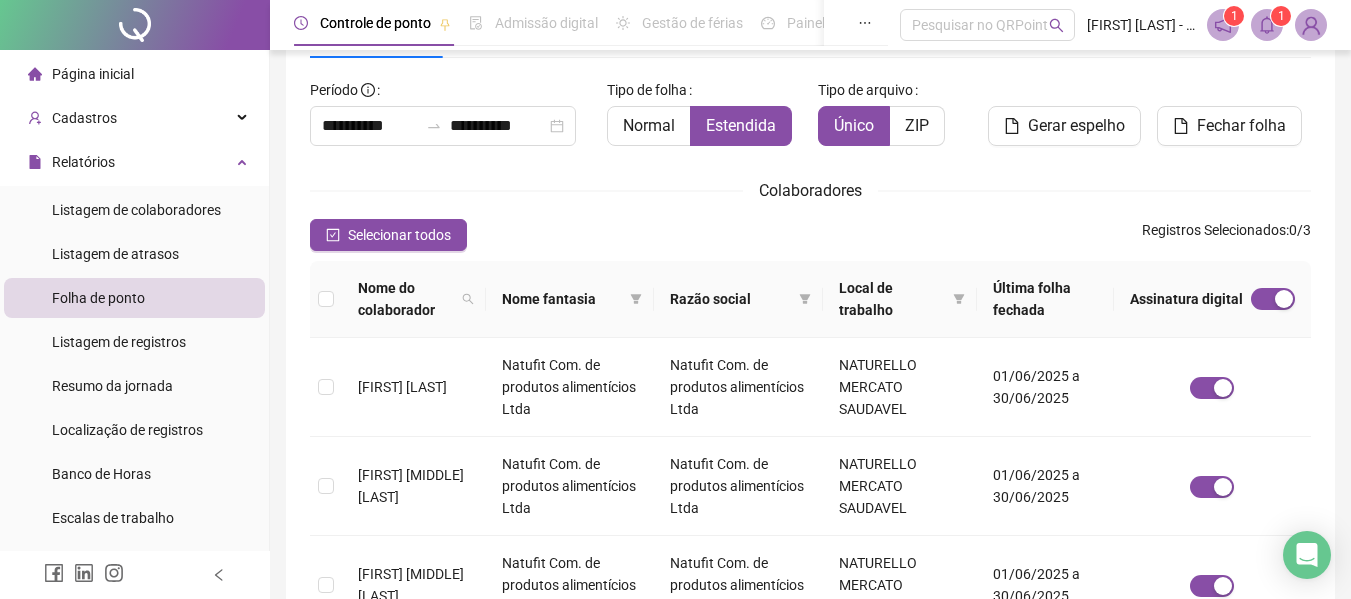 click at bounding box center (1267, 25) 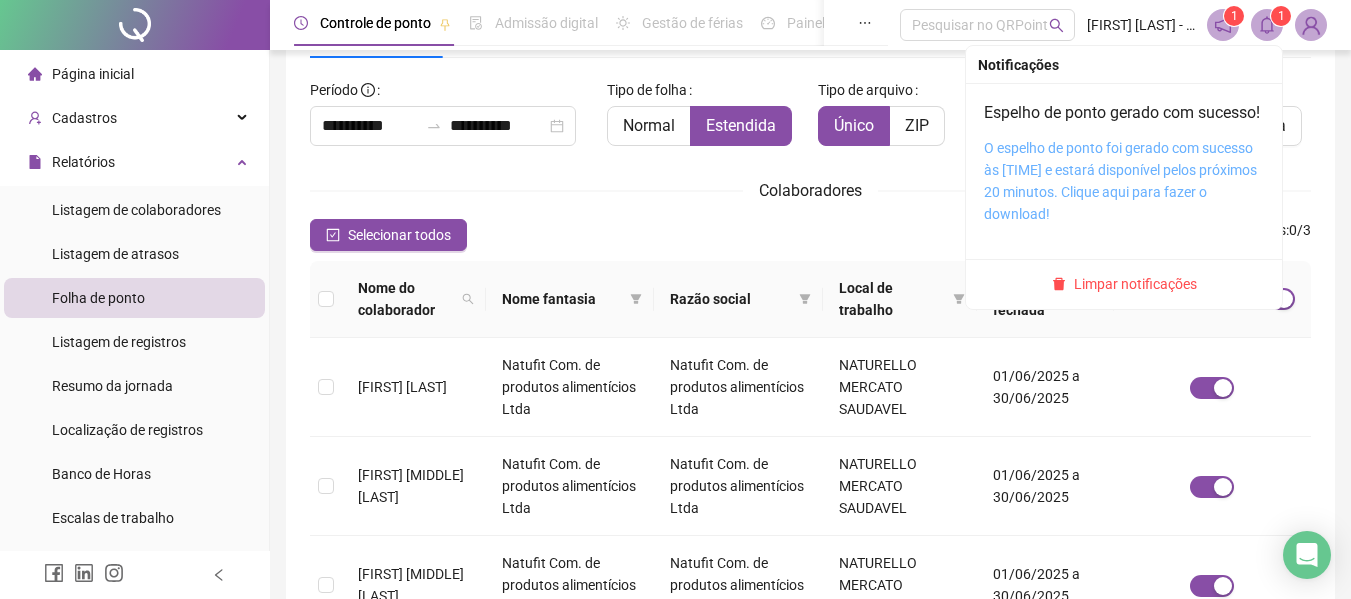 click on "O espelho de ponto foi gerado com sucesso às [TIME] e estará disponível pelos próximos 20 minutos.
Clique aqui para fazer o download!" at bounding box center [1120, 181] 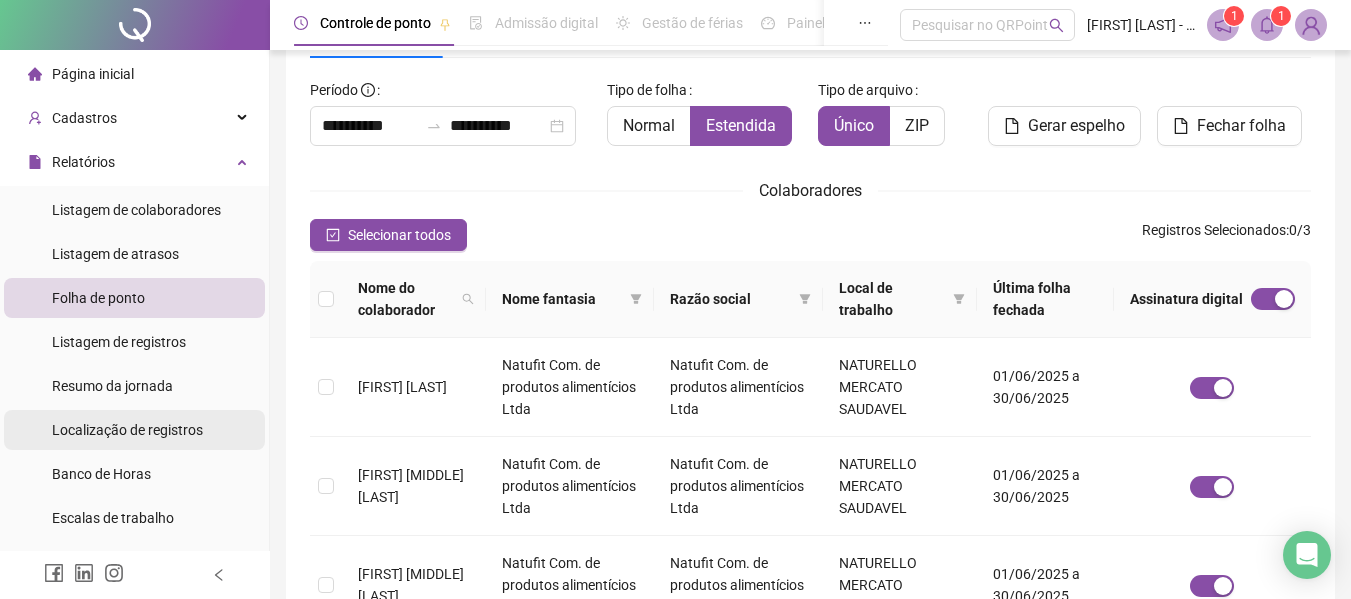 scroll, scrollTop: 300, scrollLeft: 0, axis: vertical 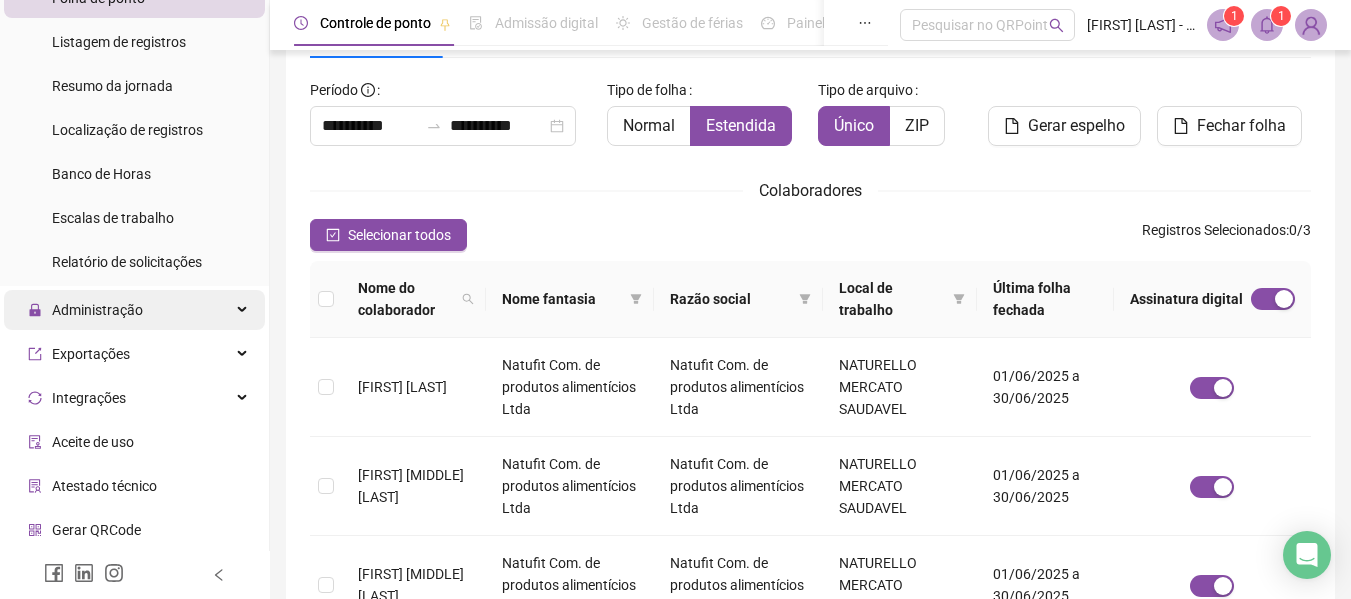 click on "Administração" at bounding box center [97, 310] 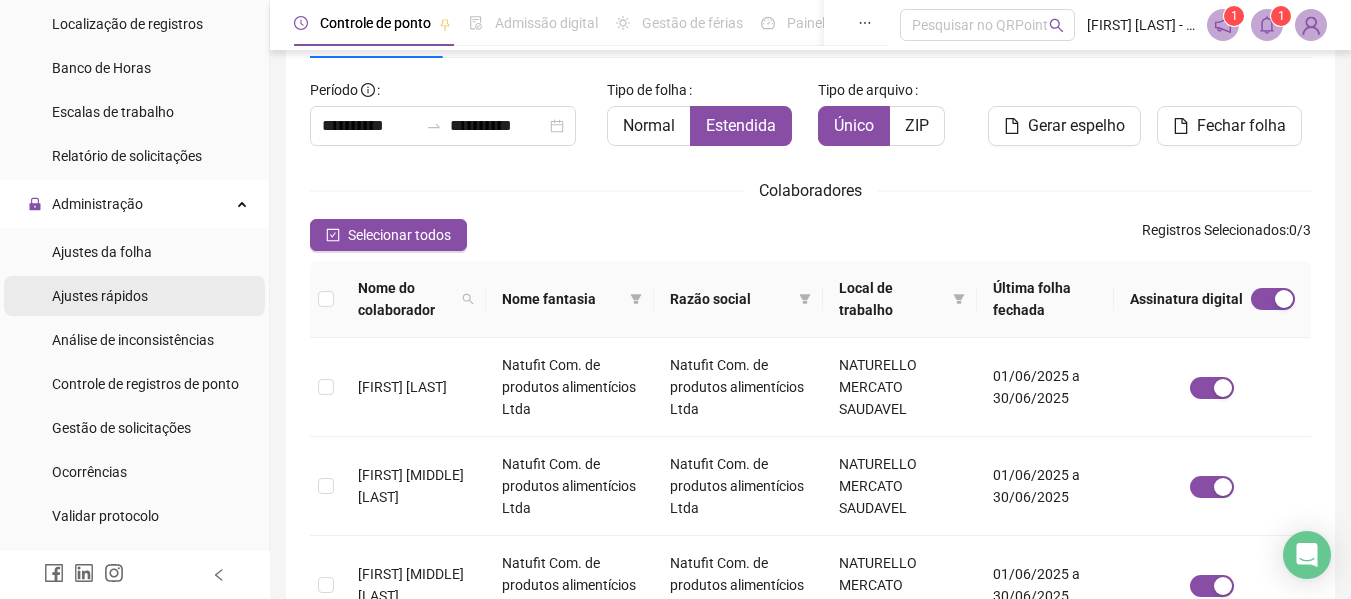scroll, scrollTop: 600, scrollLeft: 0, axis: vertical 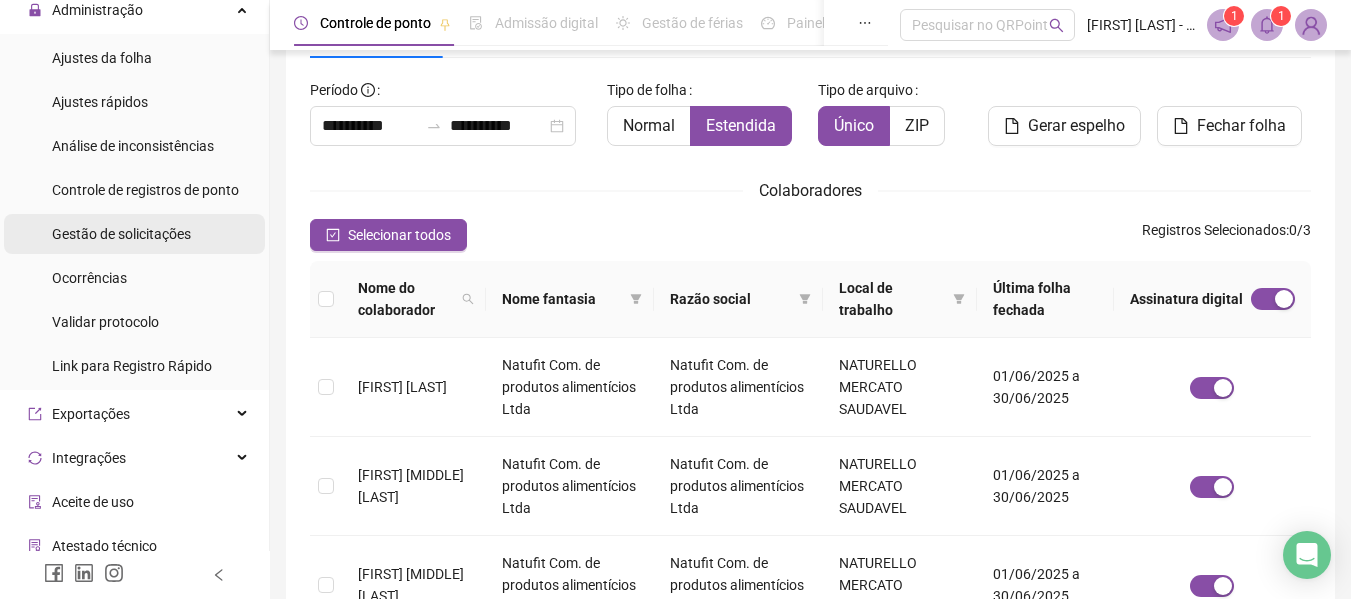 click on "Gestão de solicitações" at bounding box center (121, 234) 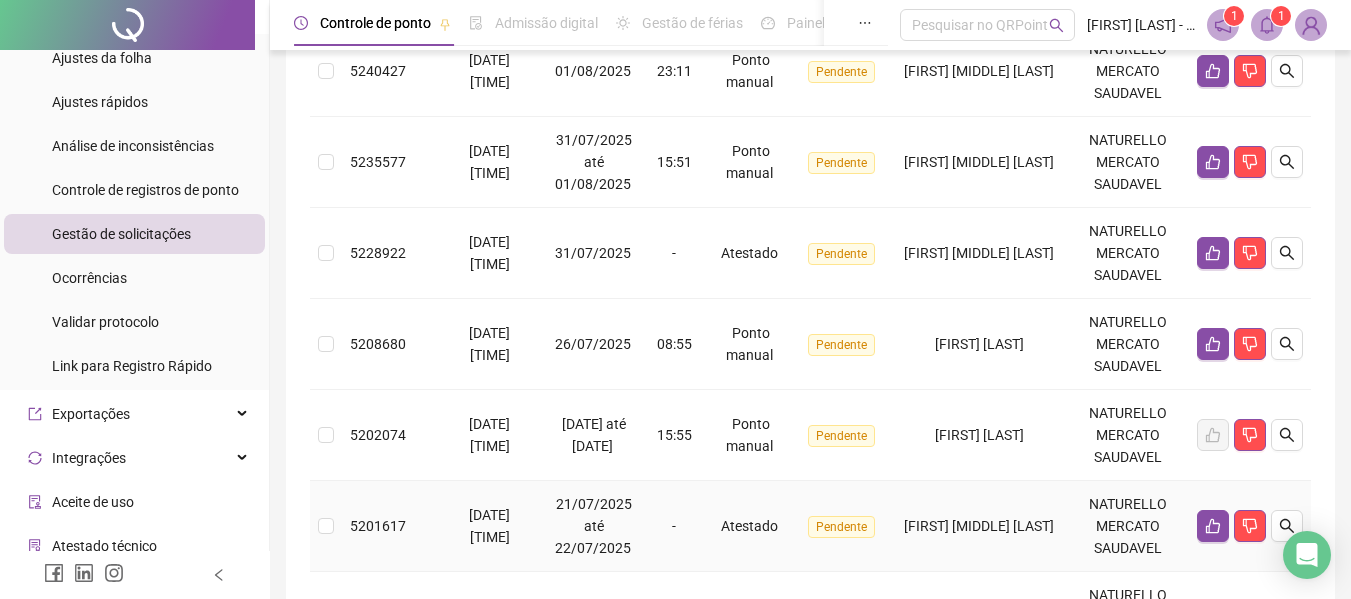 scroll, scrollTop: 400, scrollLeft: 0, axis: vertical 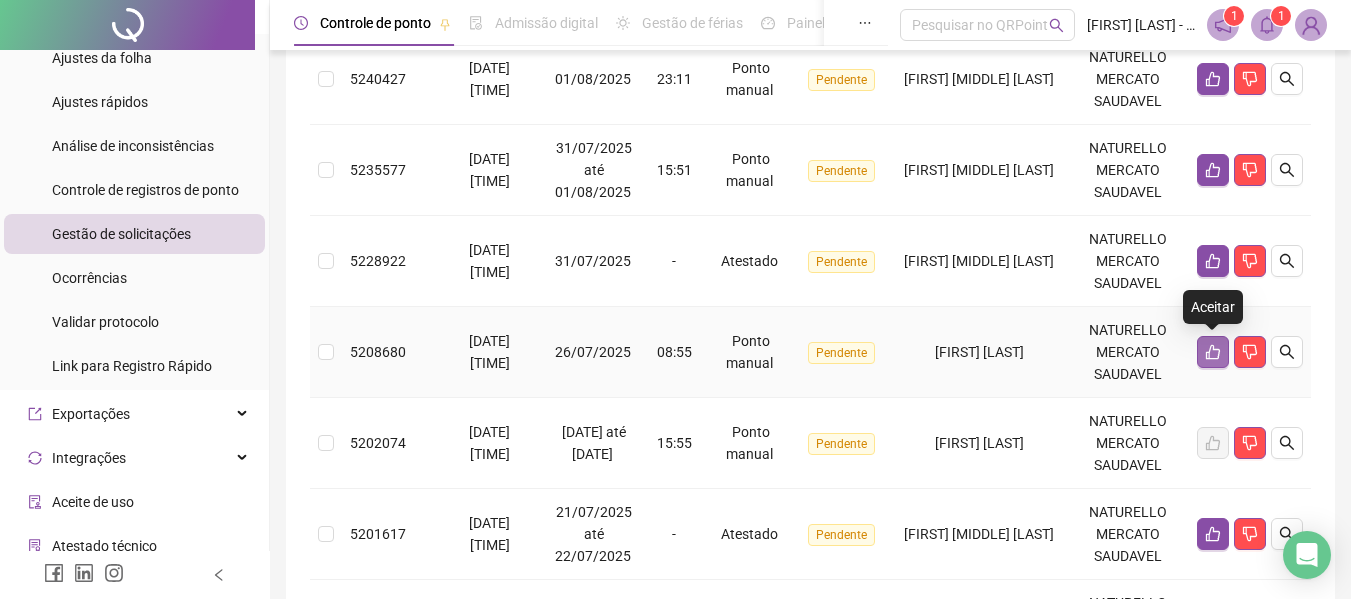 click 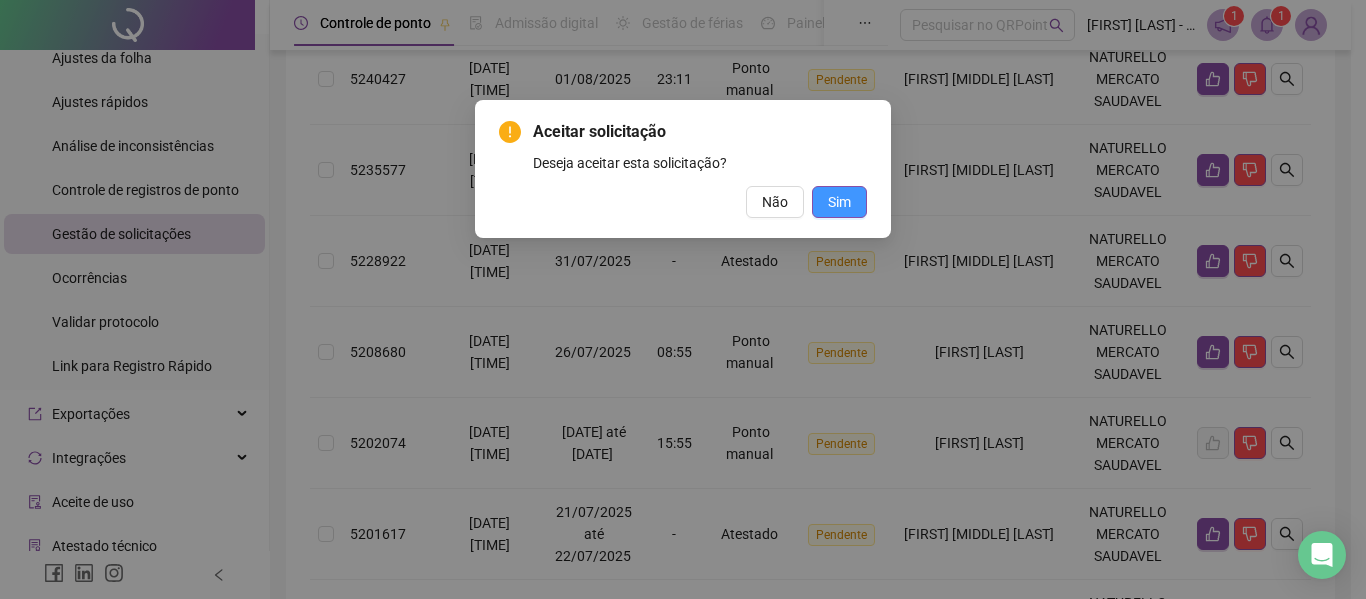click on "Sim" at bounding box center [839, 202] 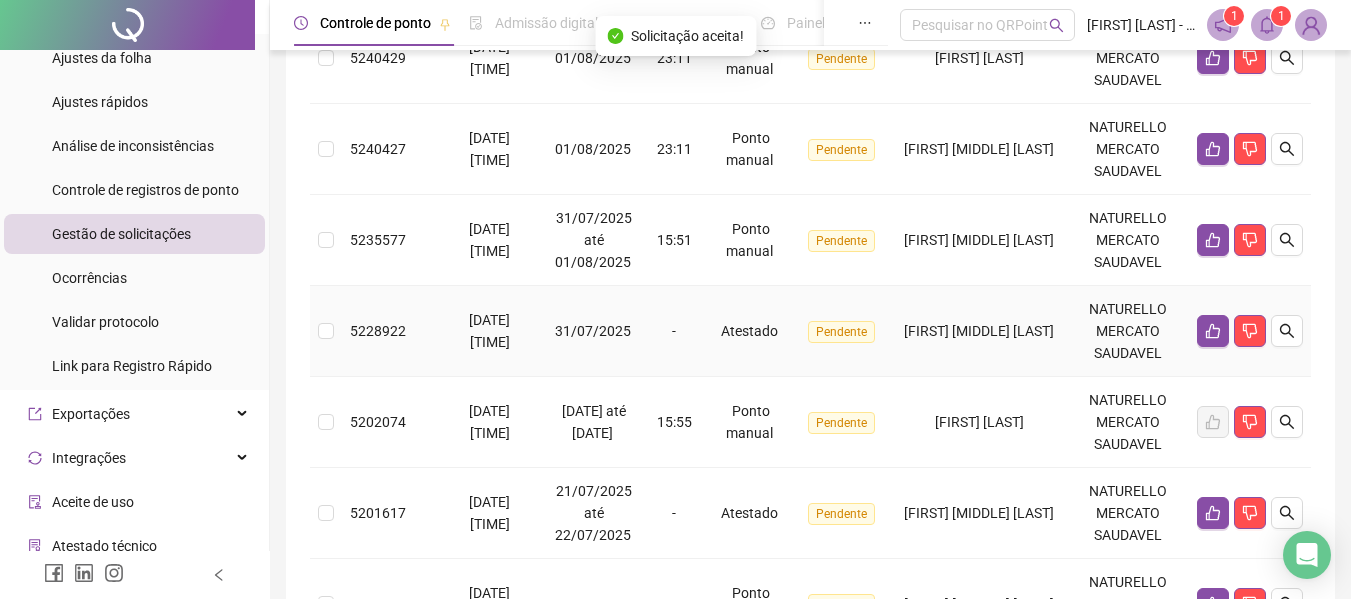 scroll, scrollTop: 200, scrollLeft: 0, axis: vertical 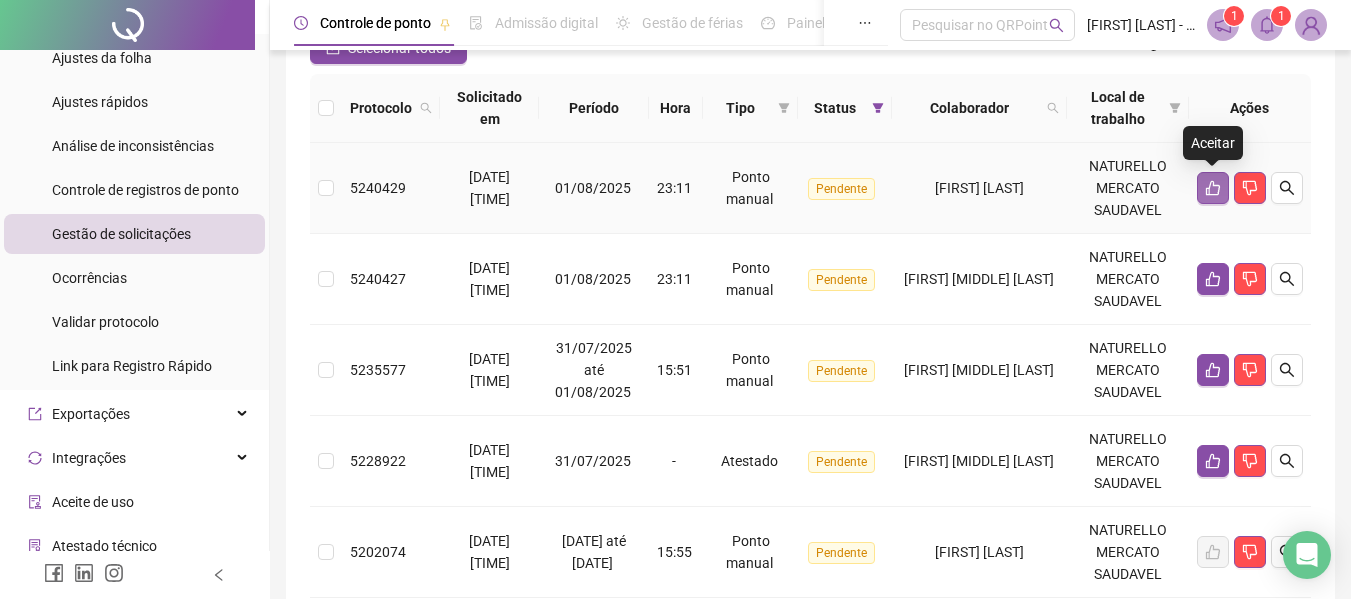 click 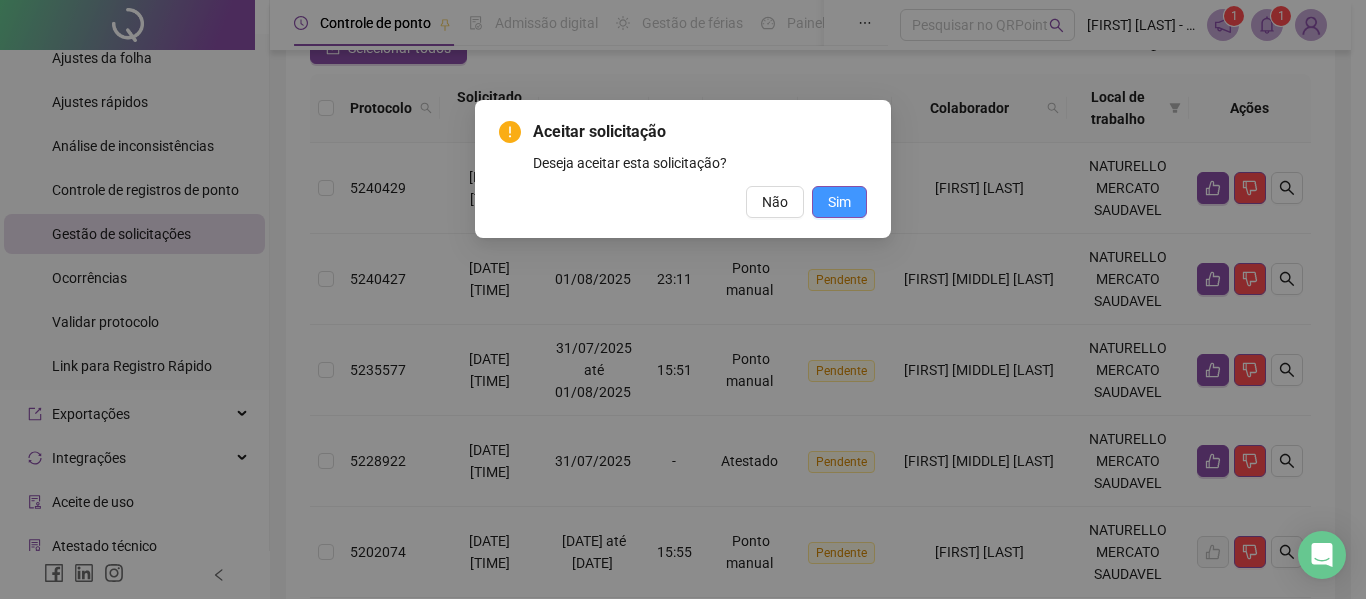 click on "Sim" at bounding box center (839, 202) 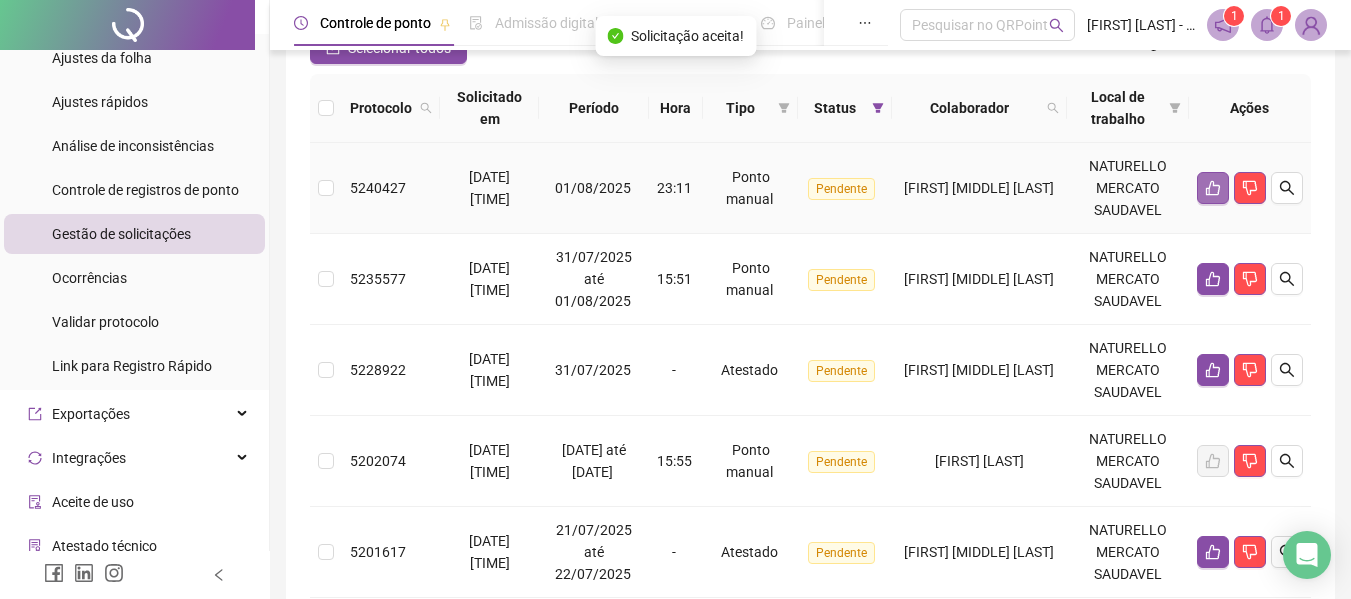 click 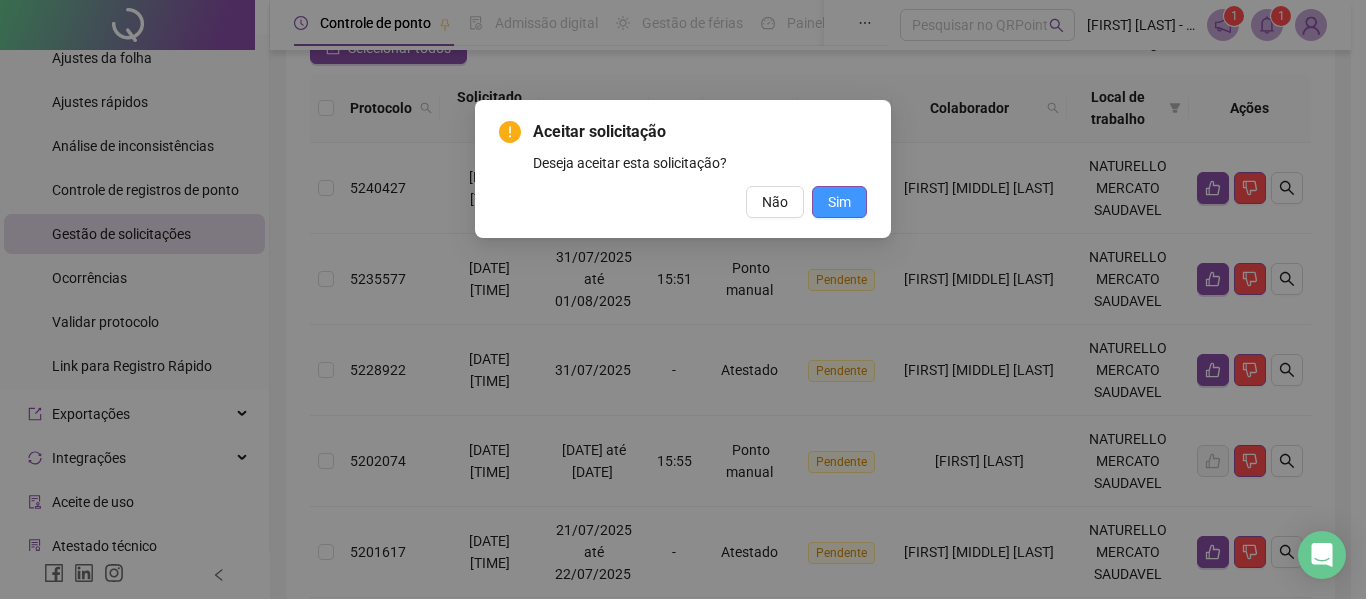 click on "Sim" at bounding box center (839, 202) 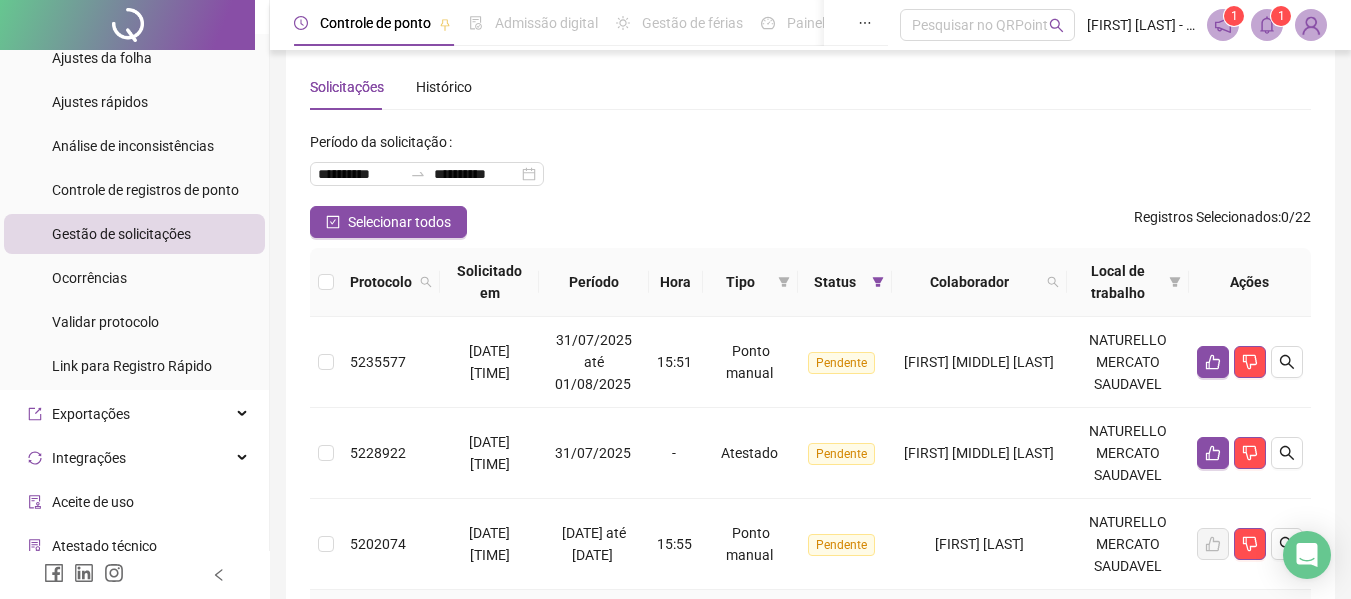 scroll, scrollTop: 2, scrollLeft: 0, axis: vertical 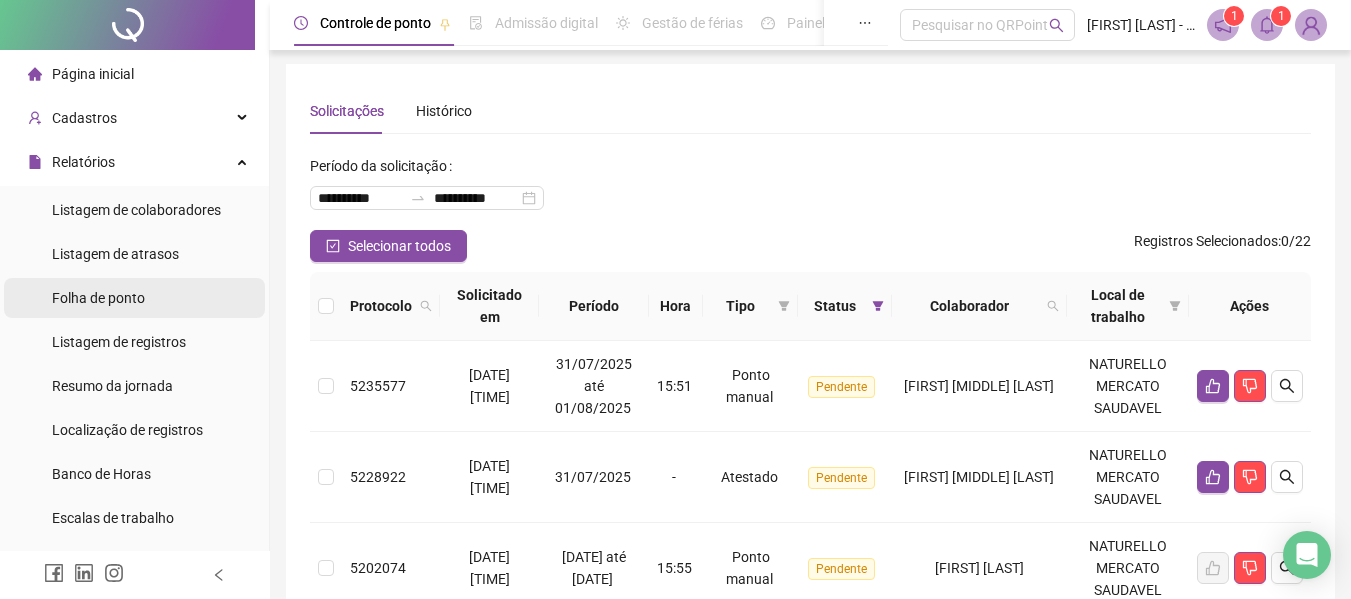 click on "Folha de ponto" at bounding box center (98, 298) 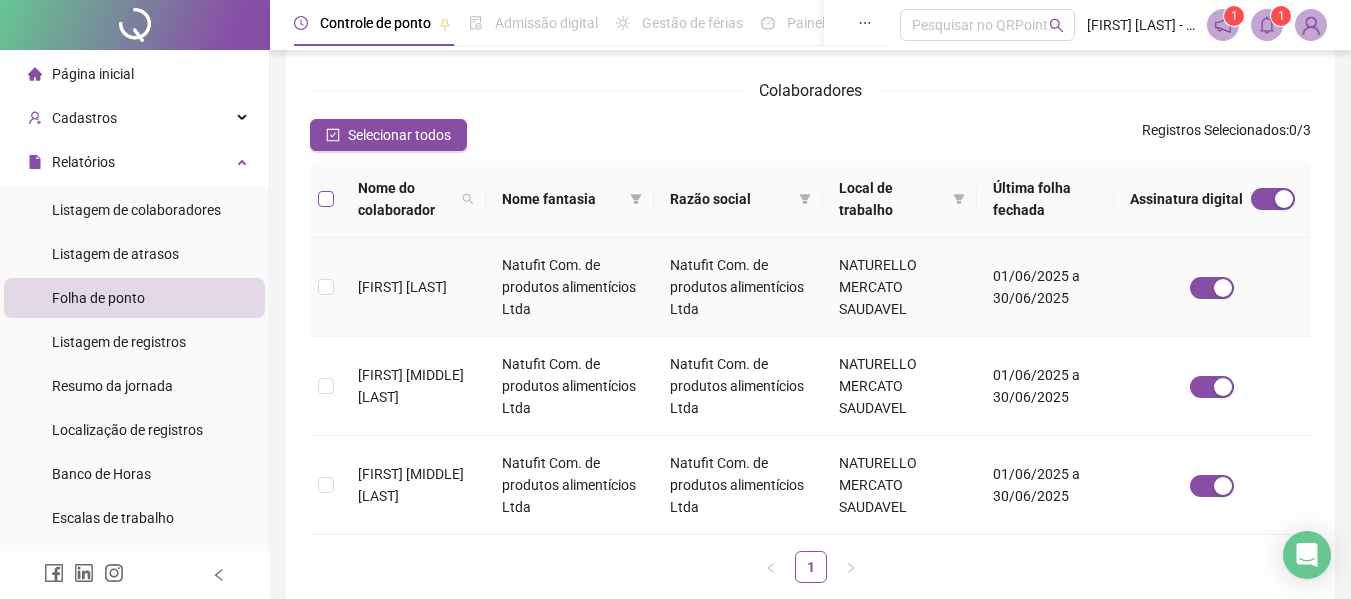 scroll, scrollTop: 110, scrollLeft: 0, axis: vertical 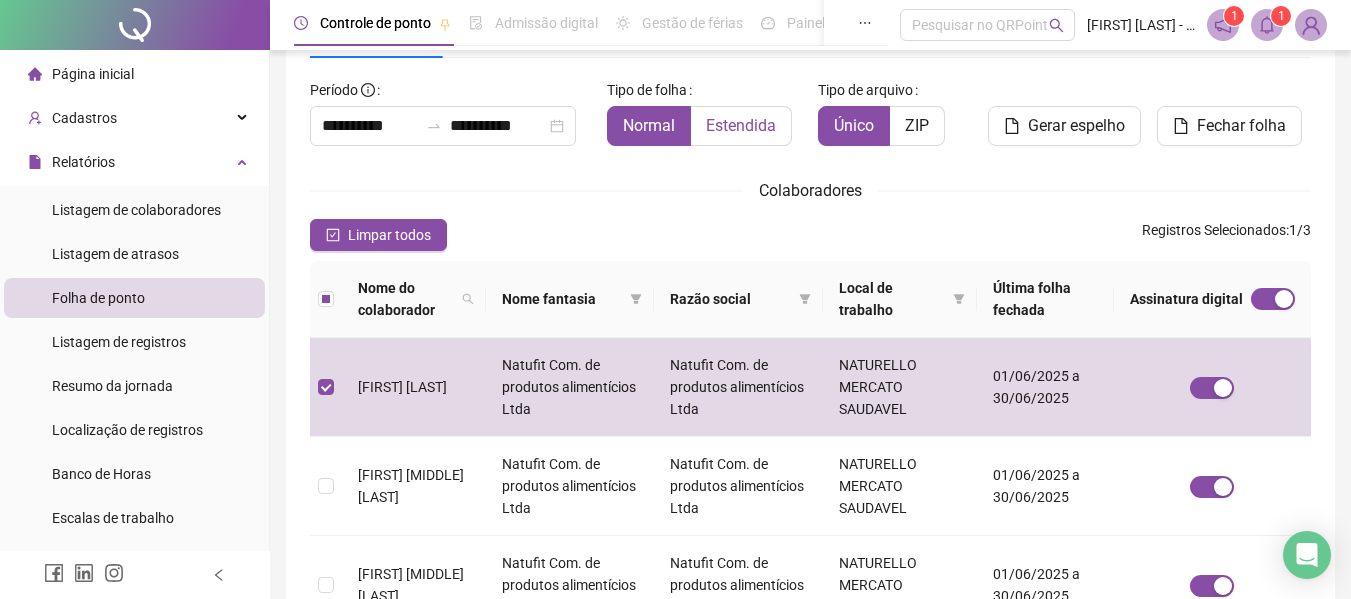 click on "Estendida" at bounding box center (741, 125) 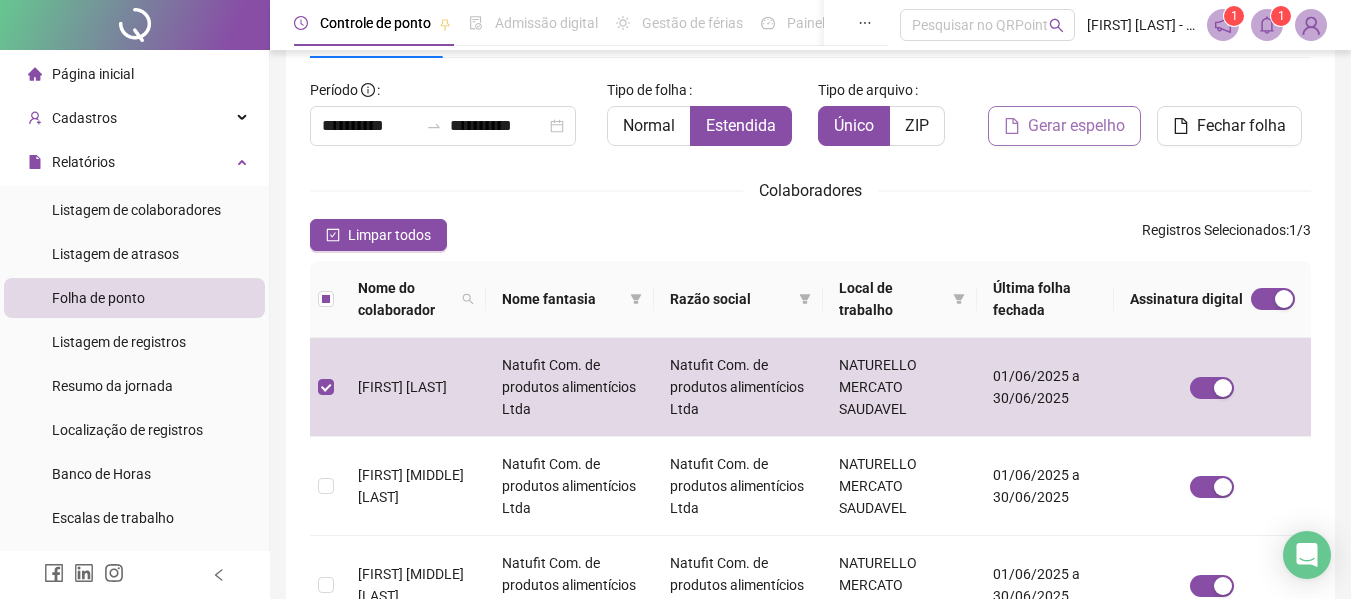 click on "Gerar espelho" at bounding box center [1076, 126] 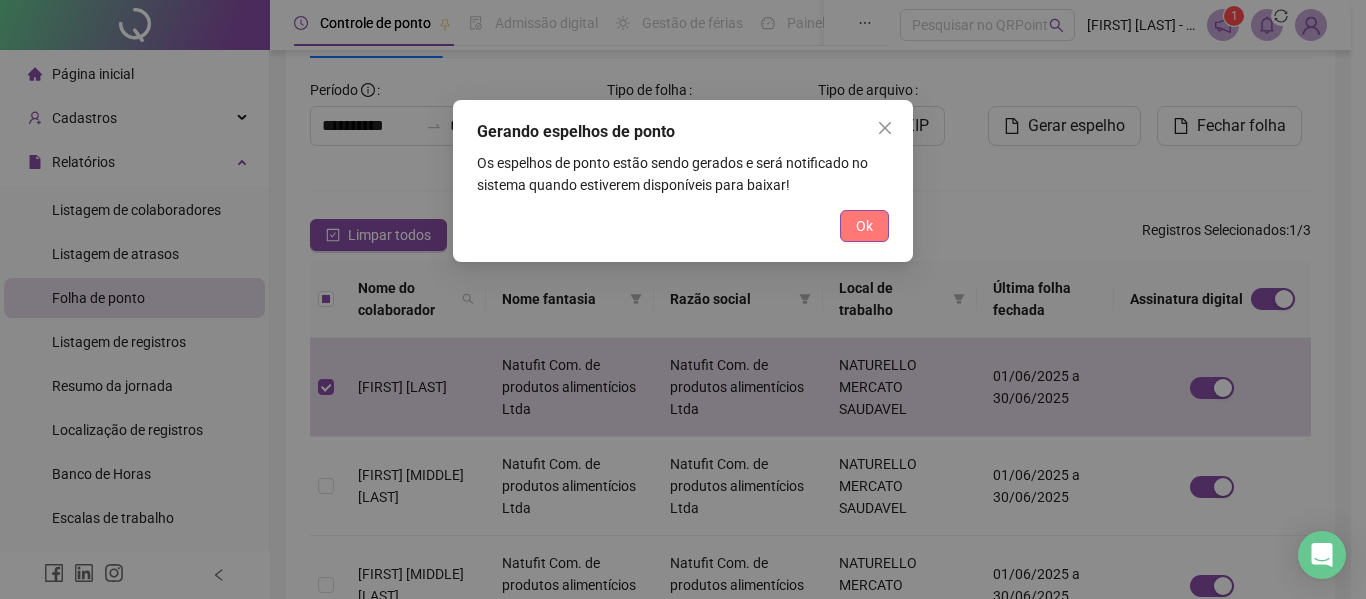 click on "Ok" at bounding box center (864, 226) 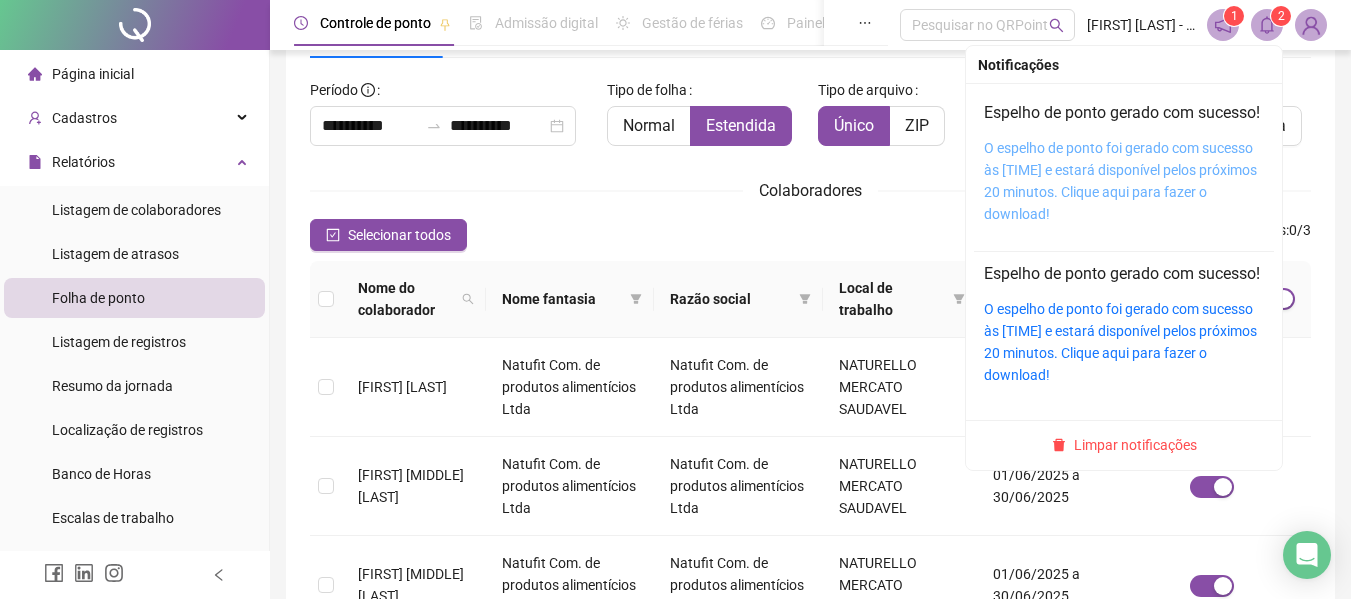click on "O espelho de ponto foi gerado com sucesso às [TIME] e estará disponível pelos próximos 20 minutos.
Clique aqui para fazer o download!" at bounding box center [1120, 181] 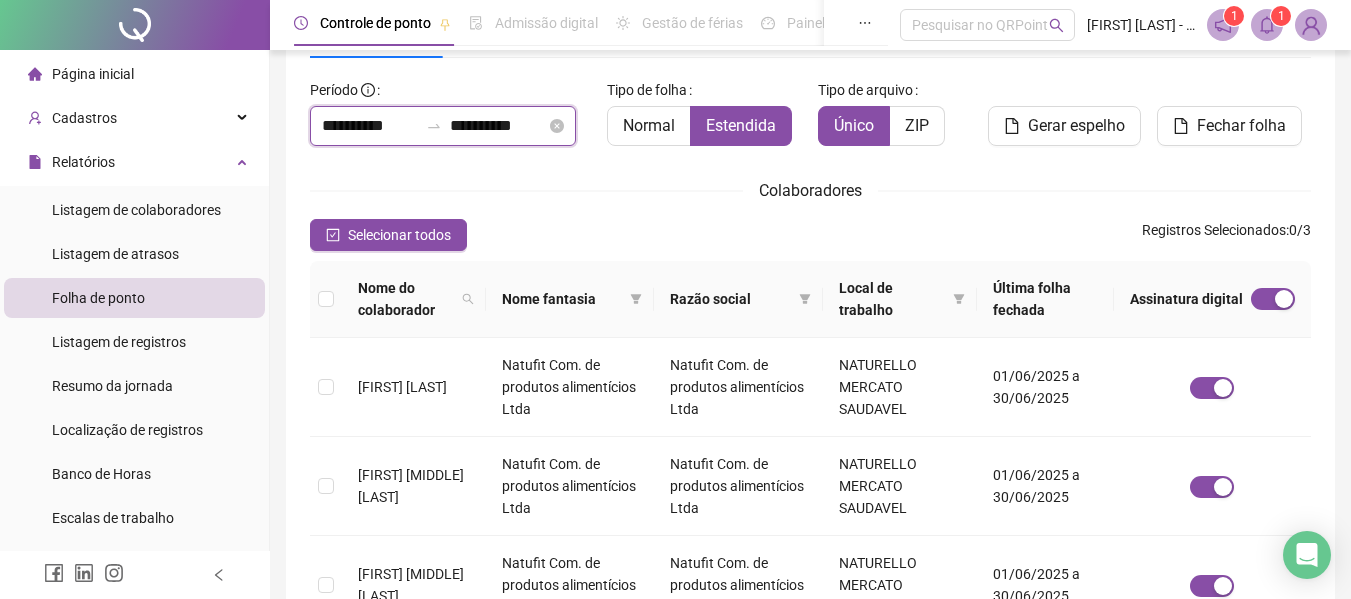 click on "**********" at bounding box center (370, 126) 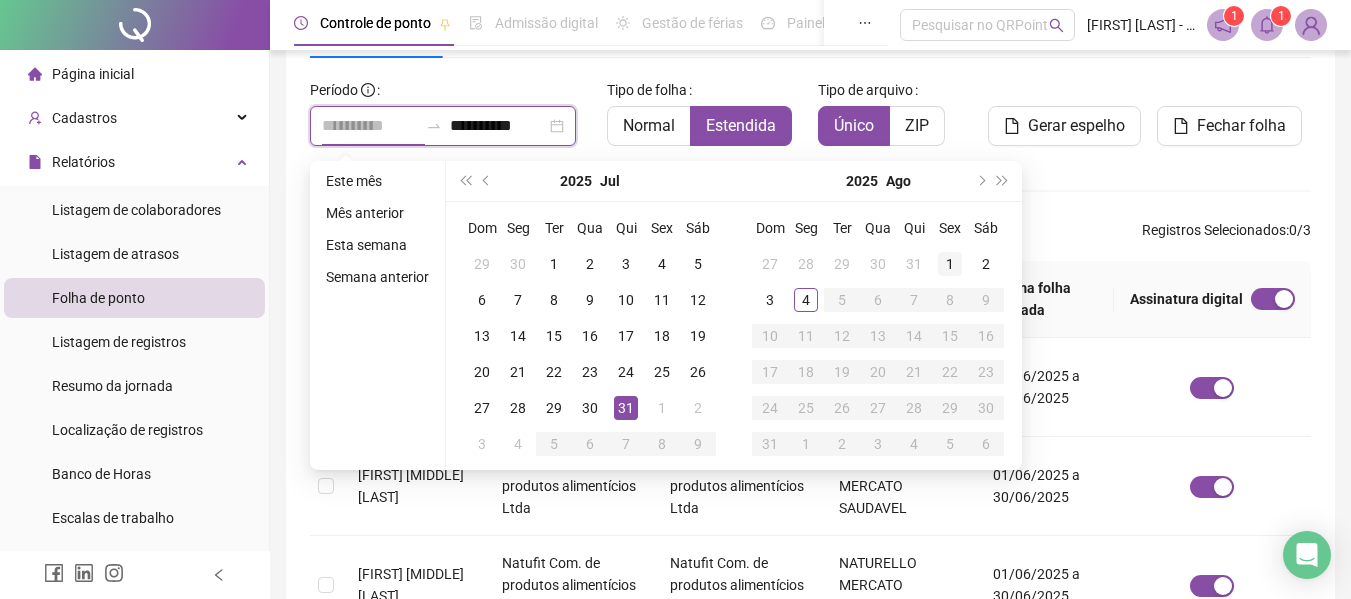 type on "**********" 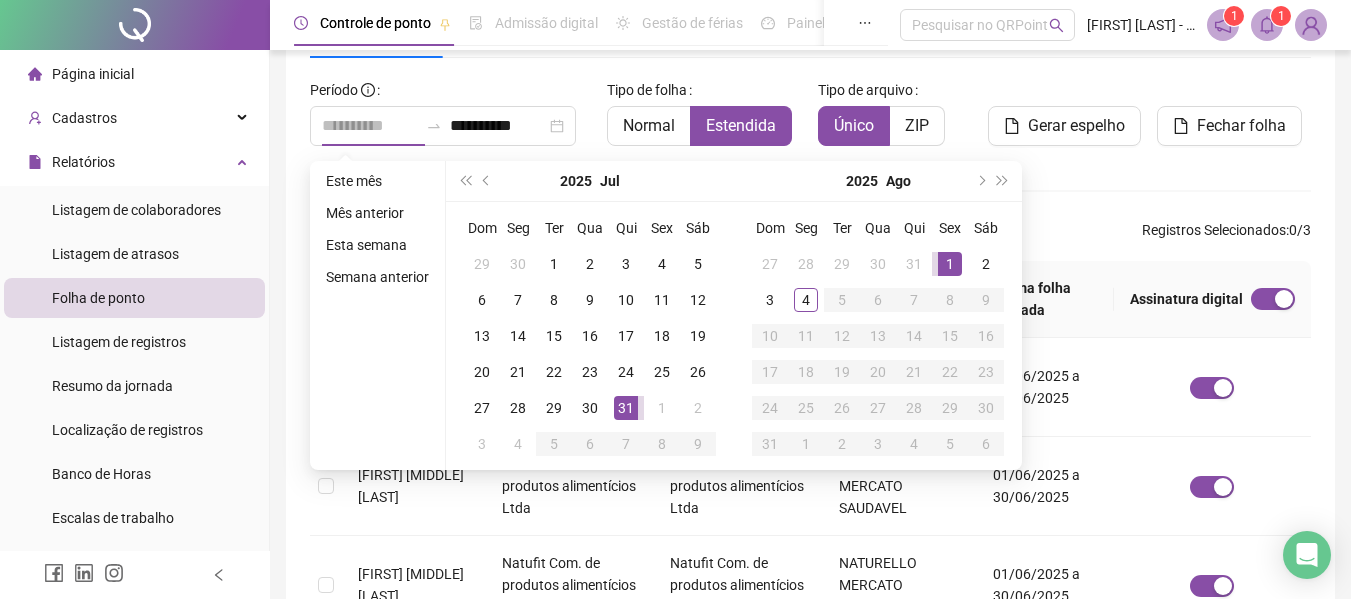 click on "1" at bounding box center (950, 264) 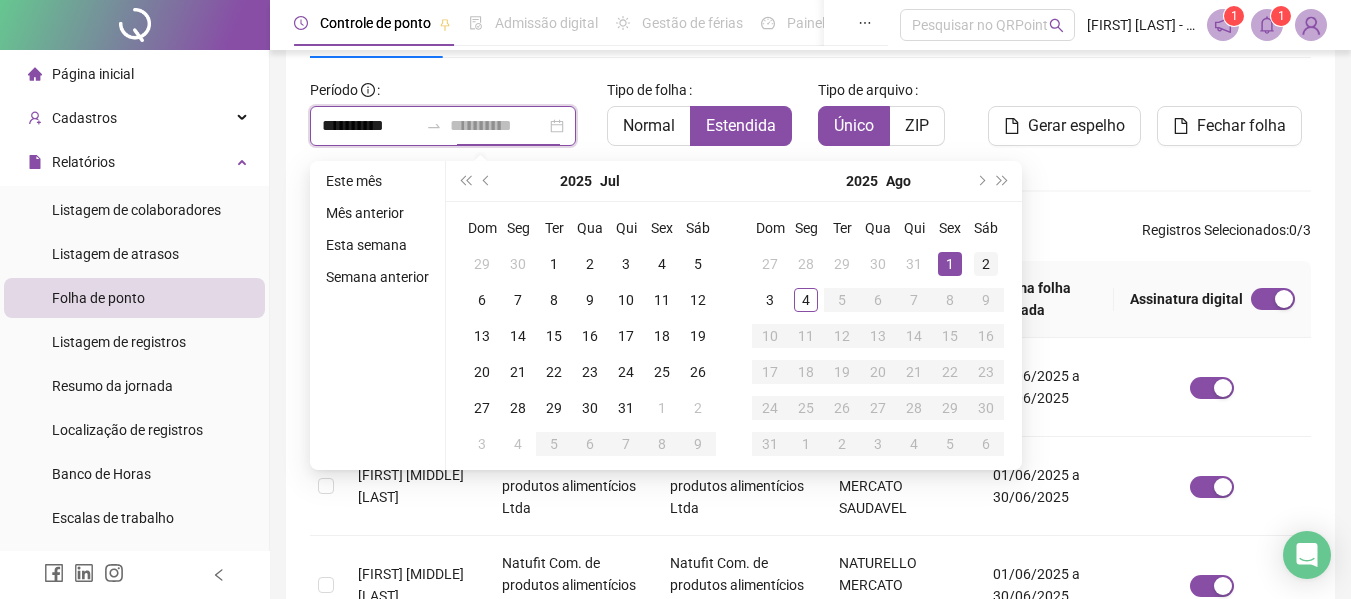 type on "**********" 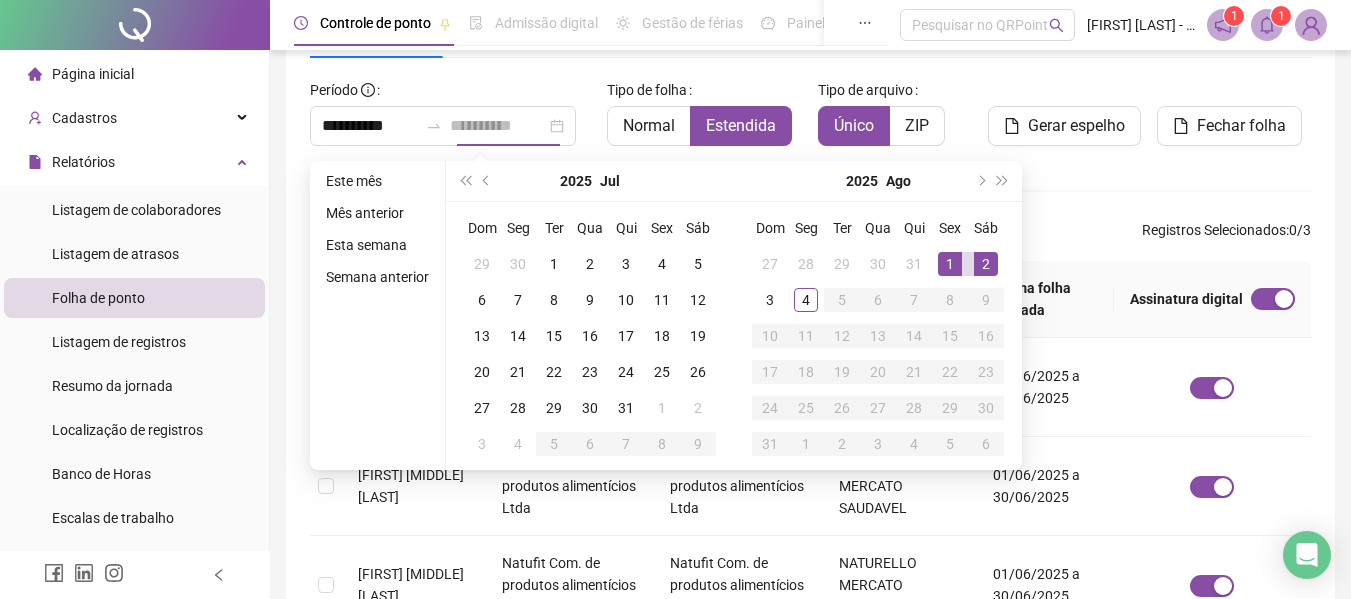 click on "2" at bounding box center [986, 264] 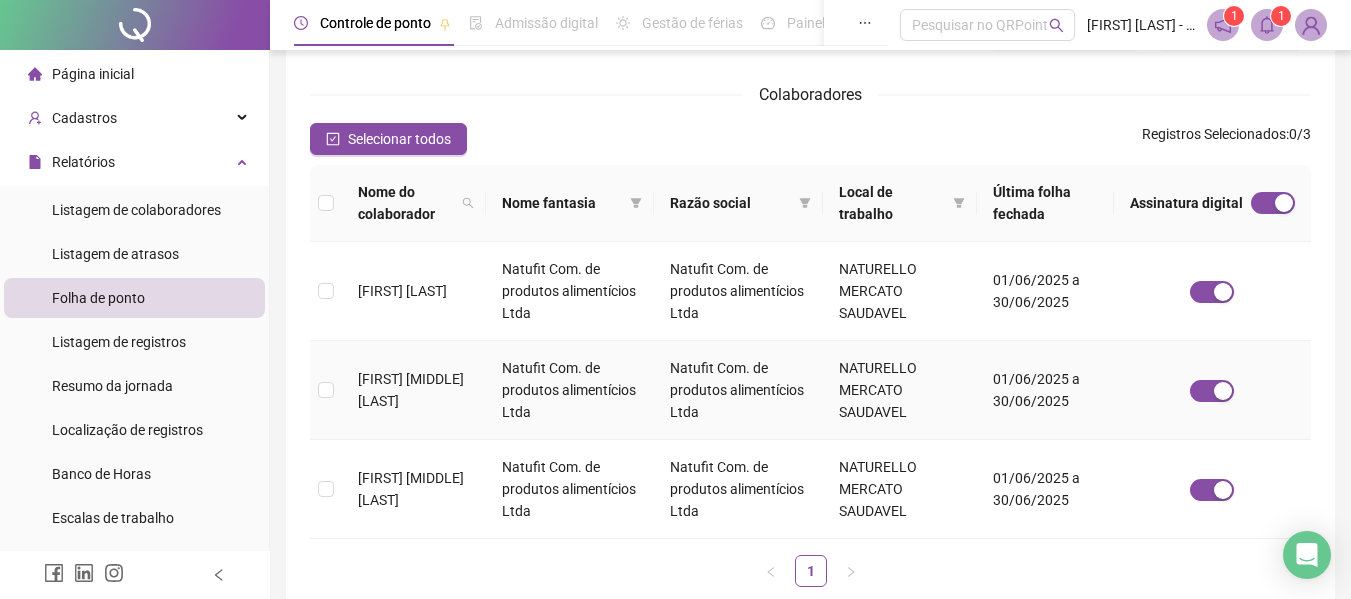 scroll, scrollTop: 320, scrollLeft: 0, axis: vertical 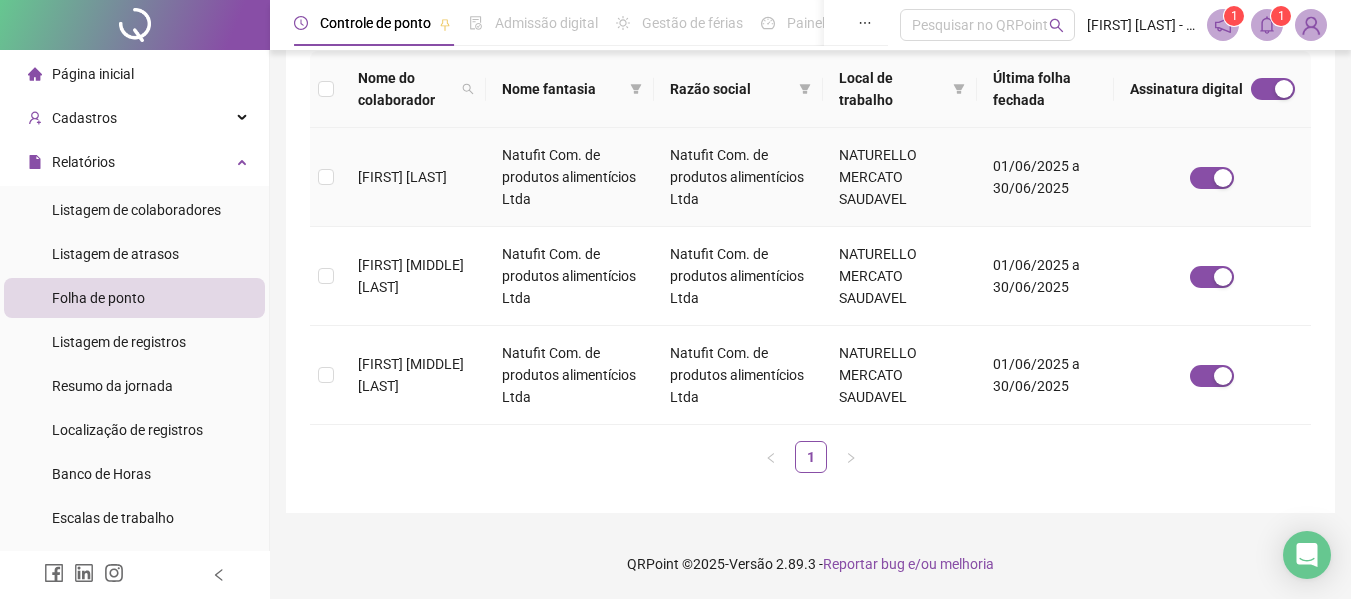 click at bounding box center [326, 177] 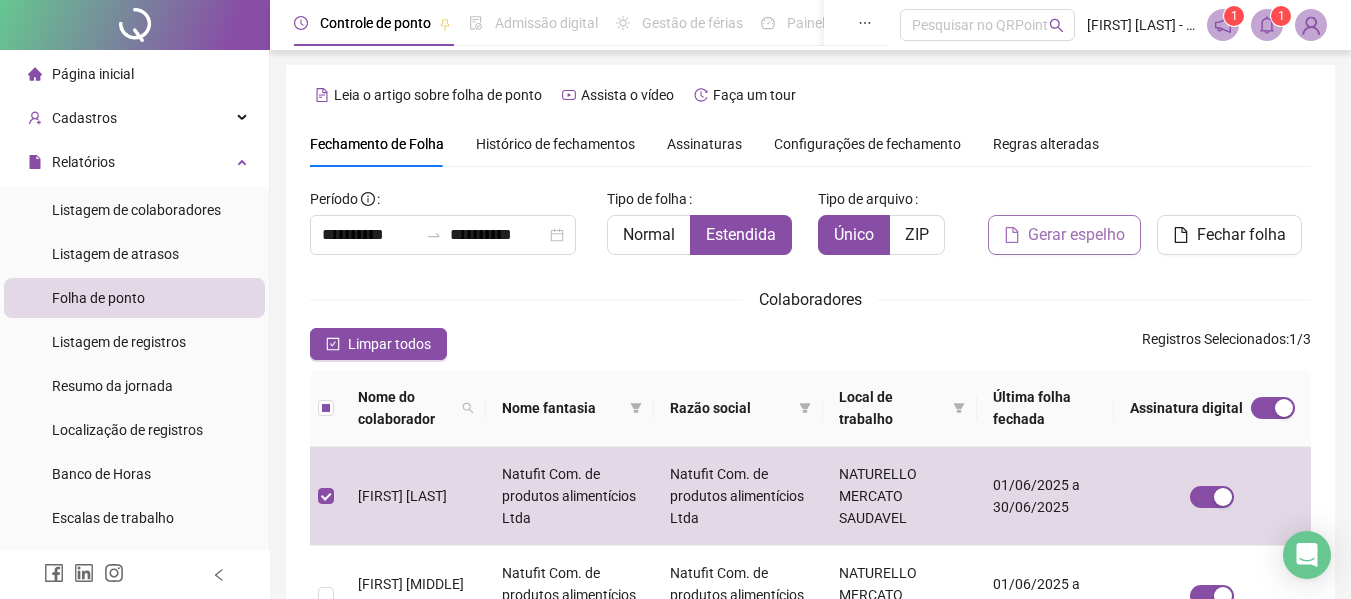 scroll, scrollTop: 0, scrollLeft: 0, axis: both 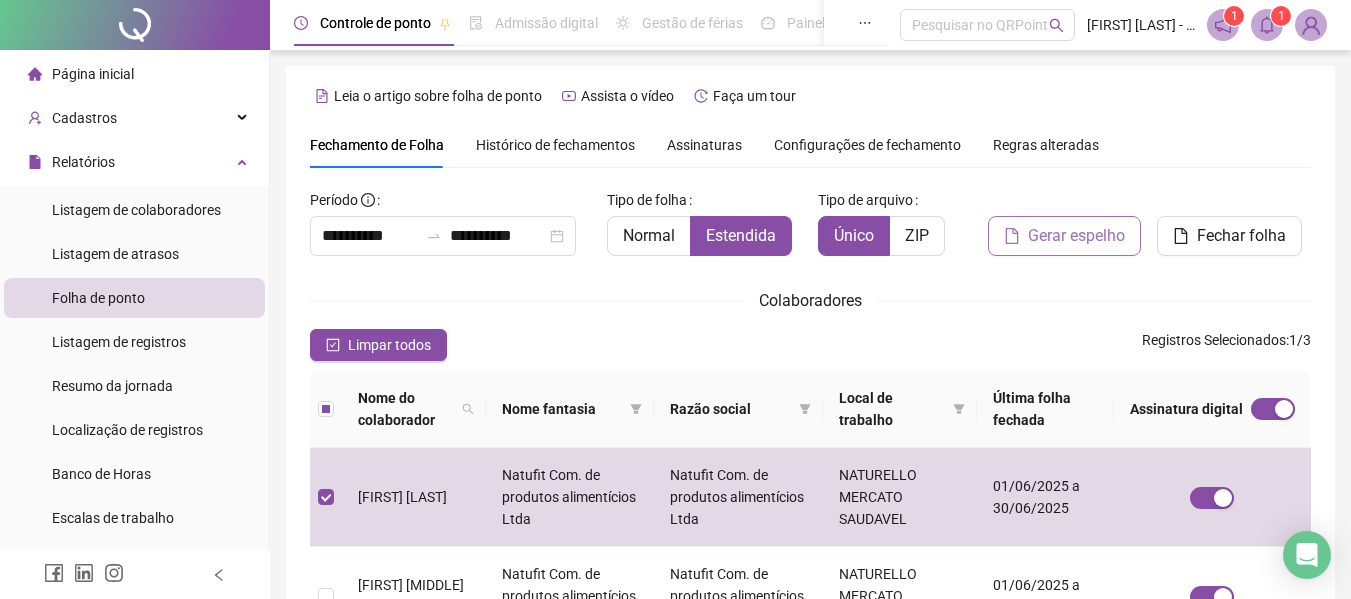 click on "Gerar espelho" at bounding box center [1076, 236] 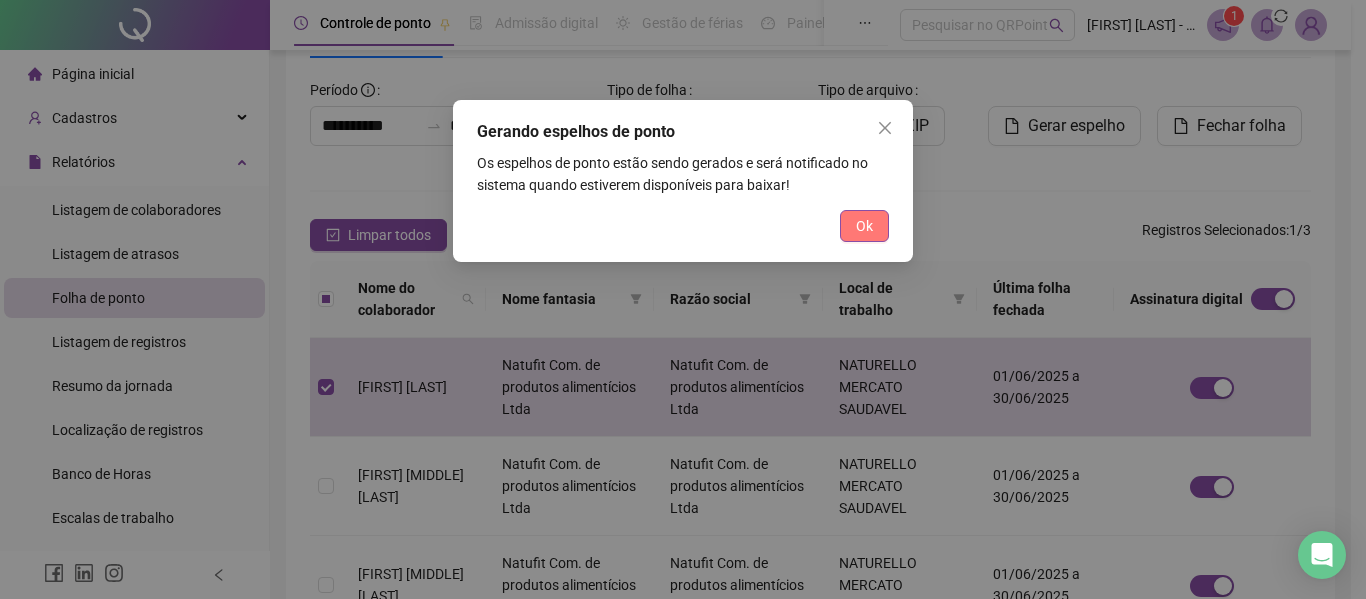 click on "Ok" at bounding box center (864, 226) 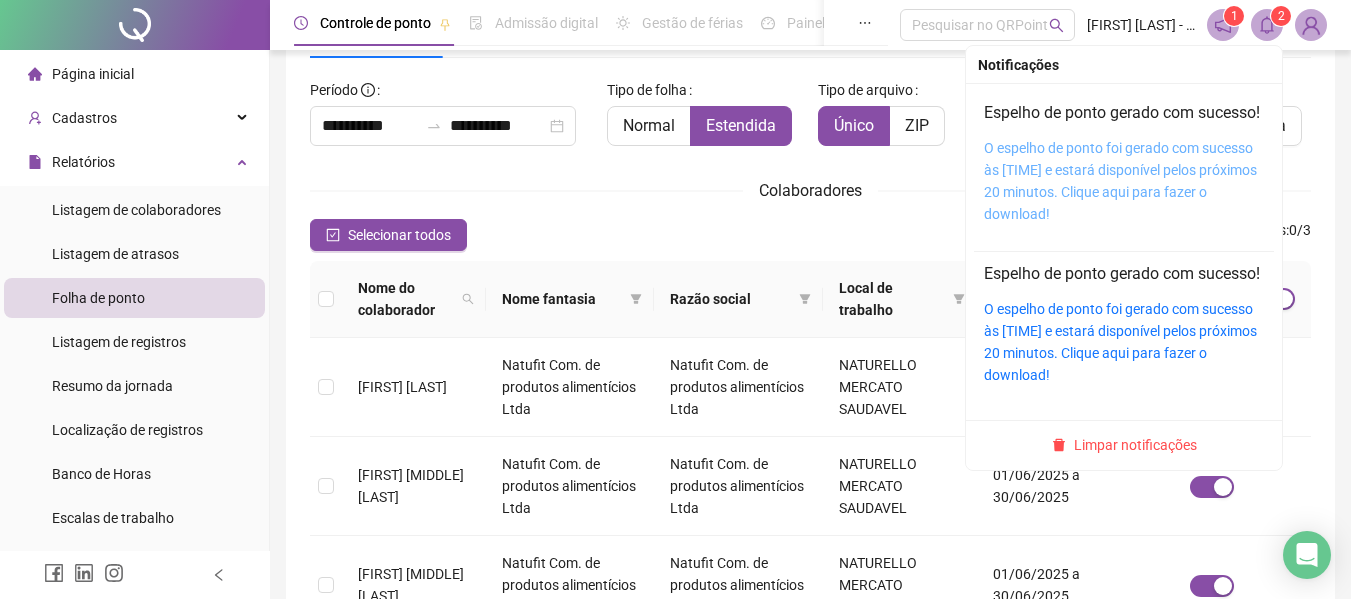 click on "O espelho de ponto foi gerado com sucesso às [TIME] e estará disponível pelos próximos 20 minutos.
Clique aqui para fazer o download!" at bounding box center [1120, 181] 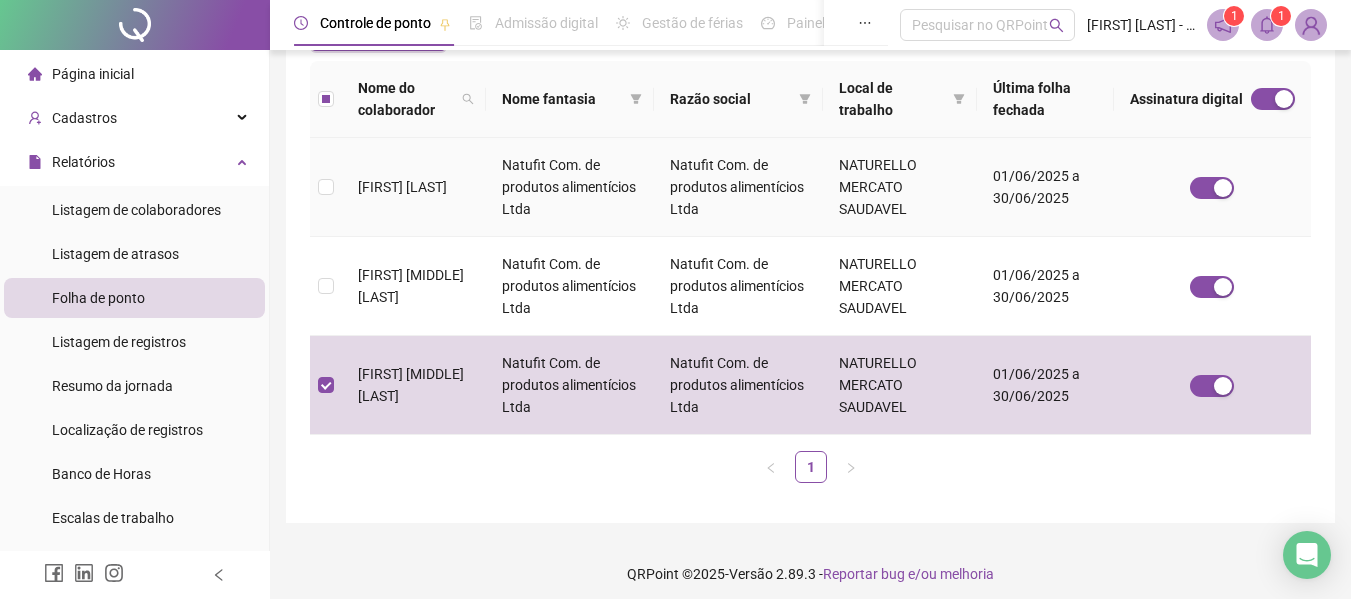 scroll, scrollTop: 110, scrollLeft: 0, axis: vertical 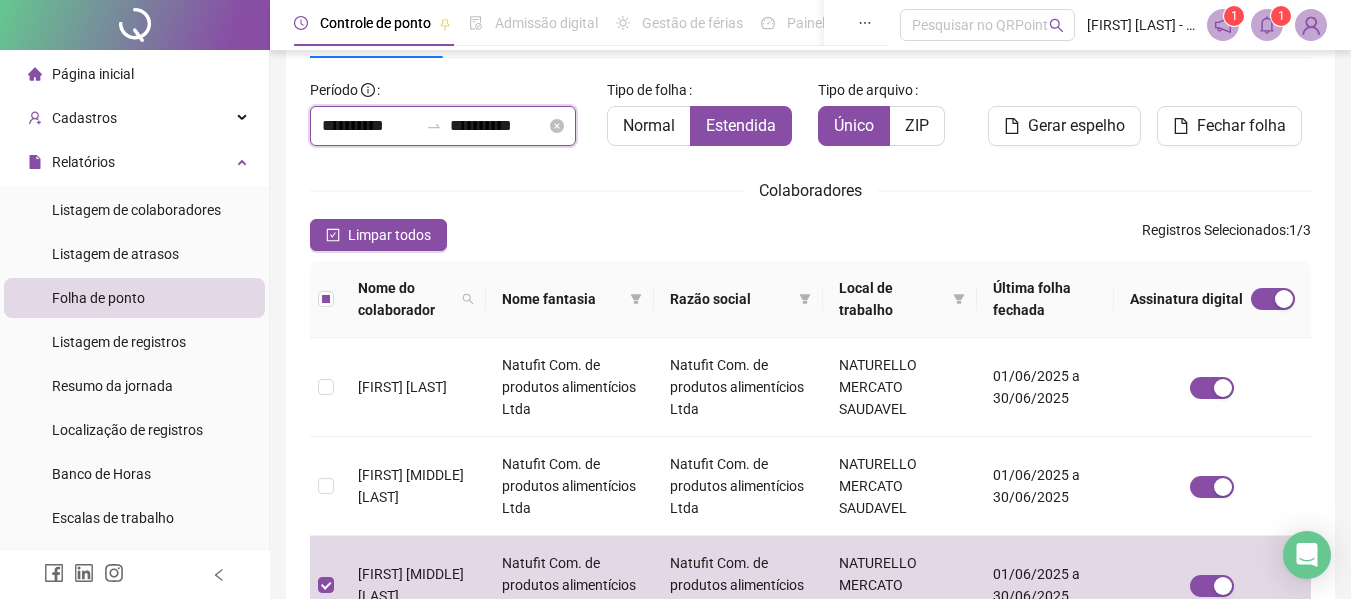 click on "**********" at bounding box center [370, 126] 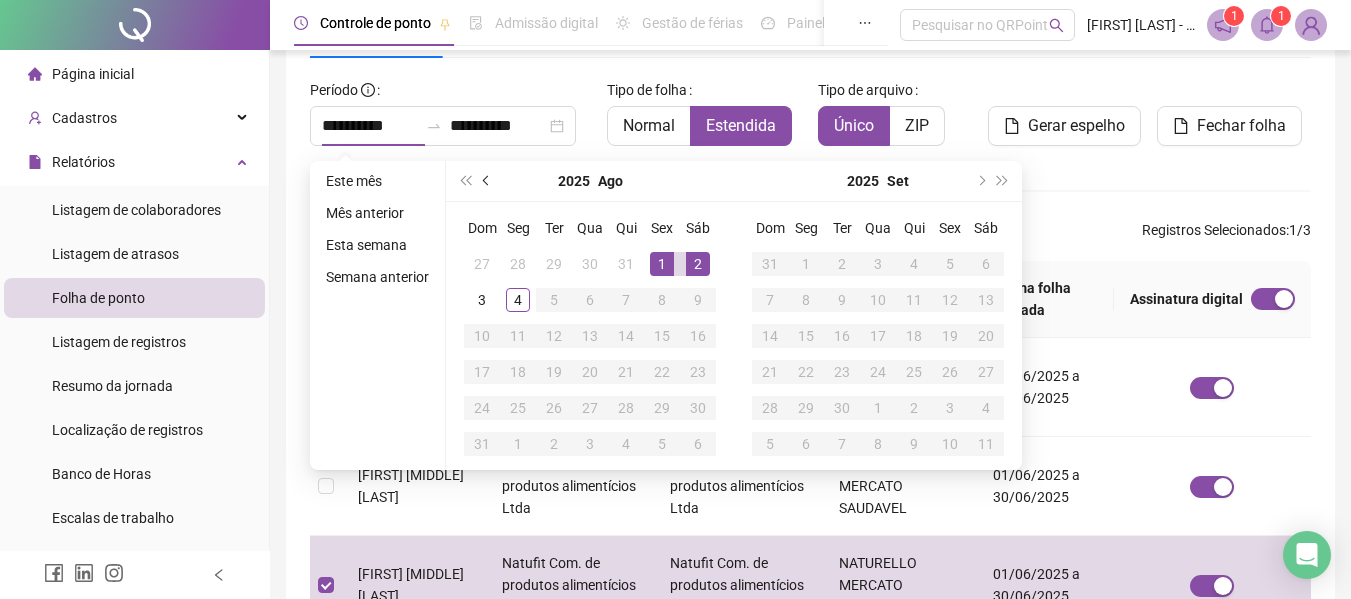 click at bounding box center (488, 181) 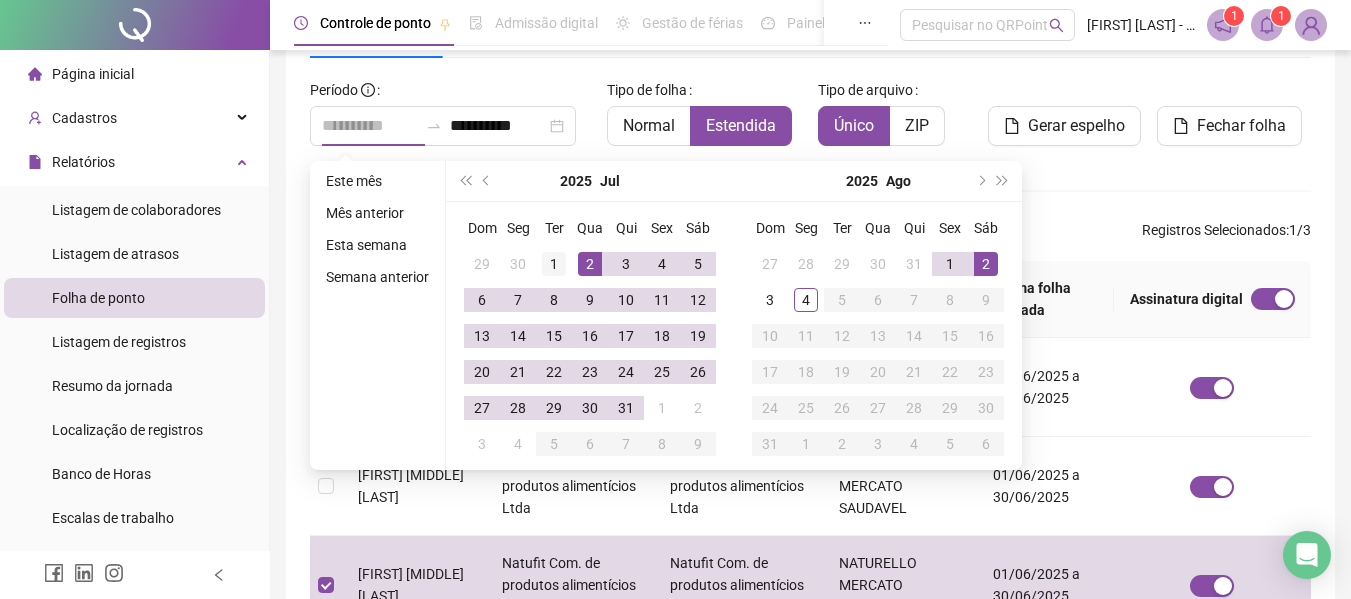 type on "**********" 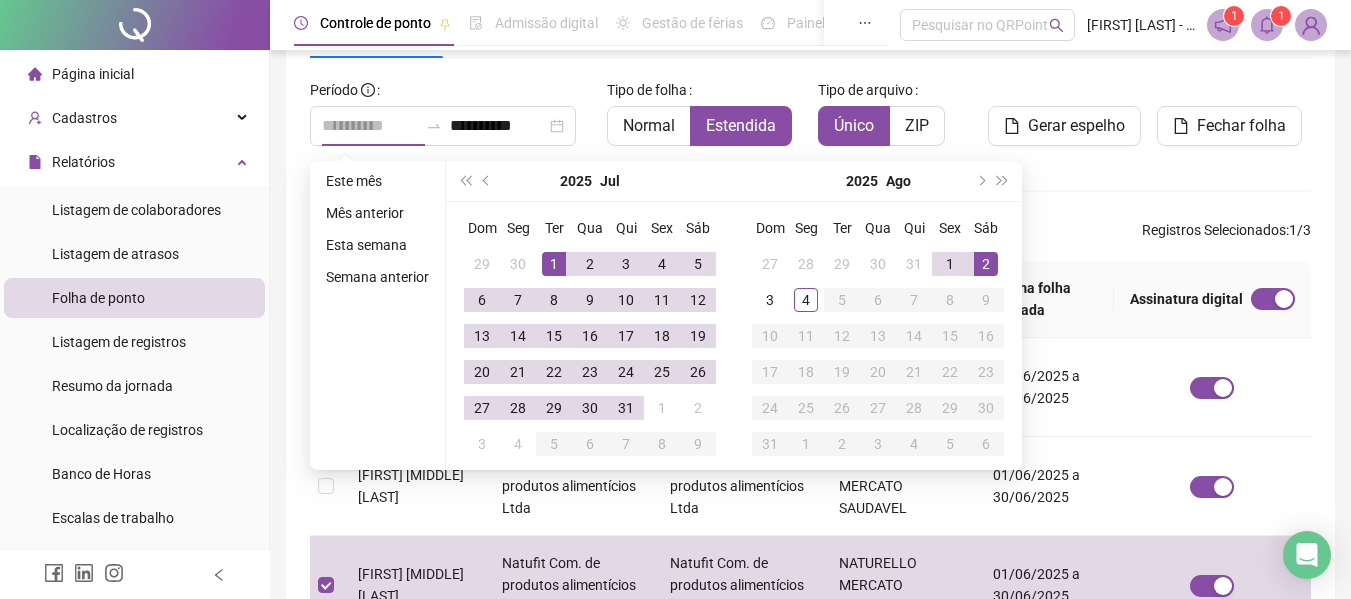 click on "1" at bounding box center [554, 264] 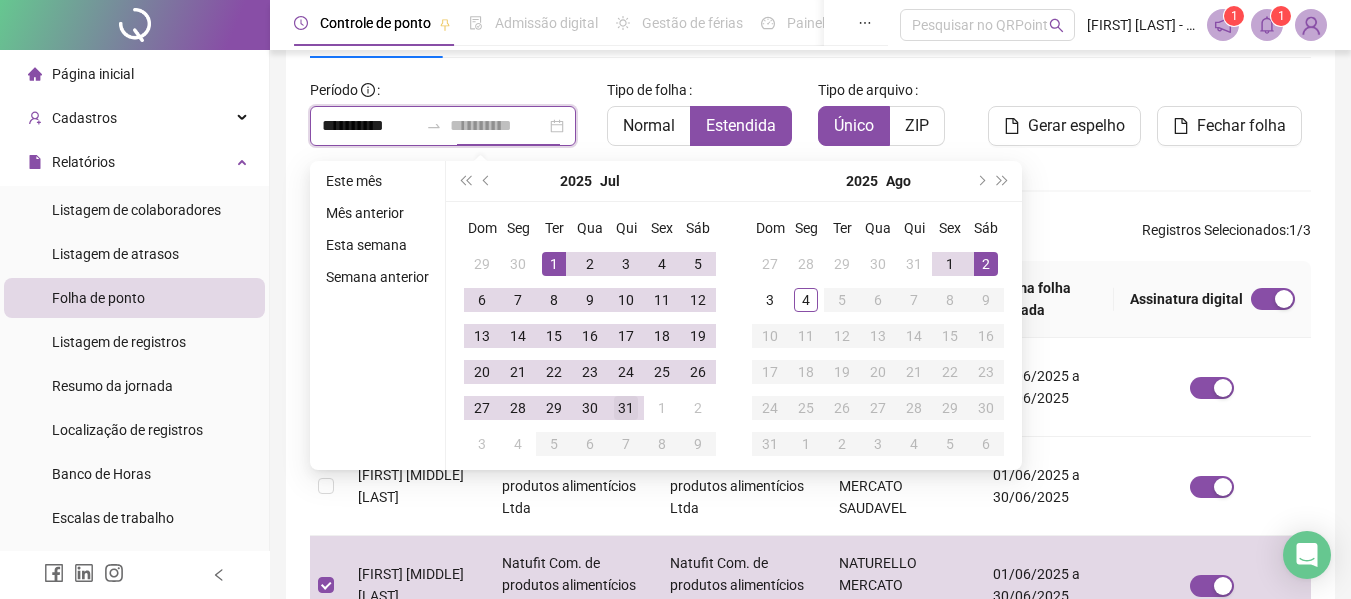 type on "**********" 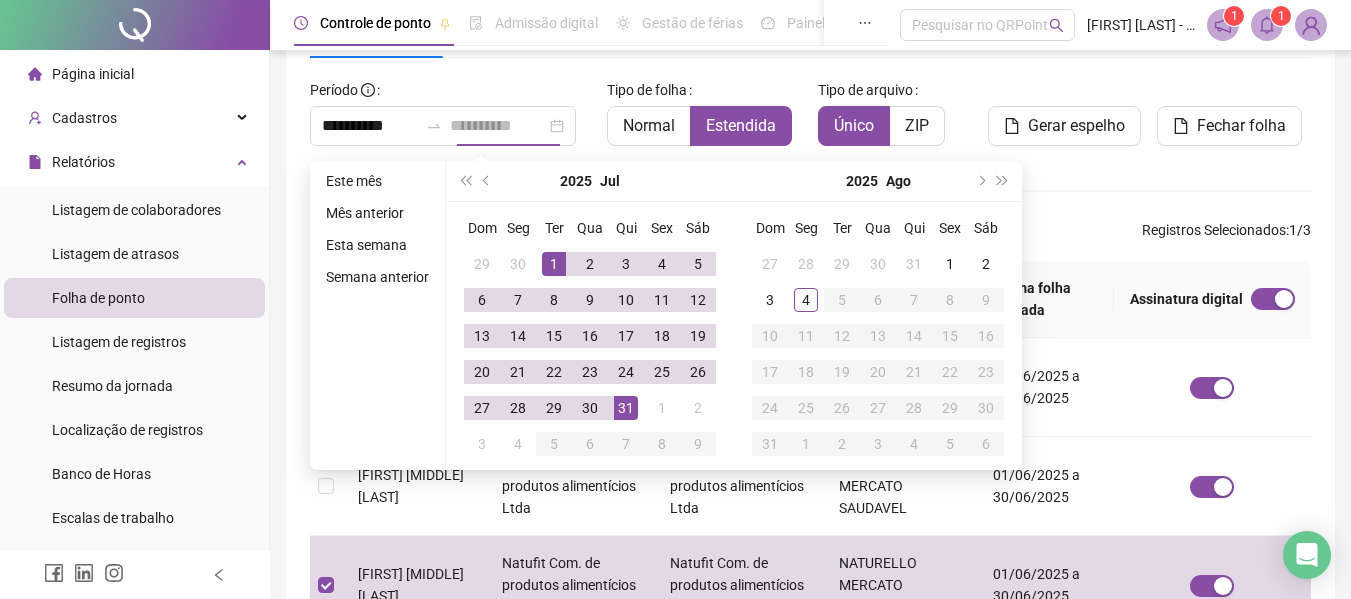 click on "31" at bounding box center (626, 408) 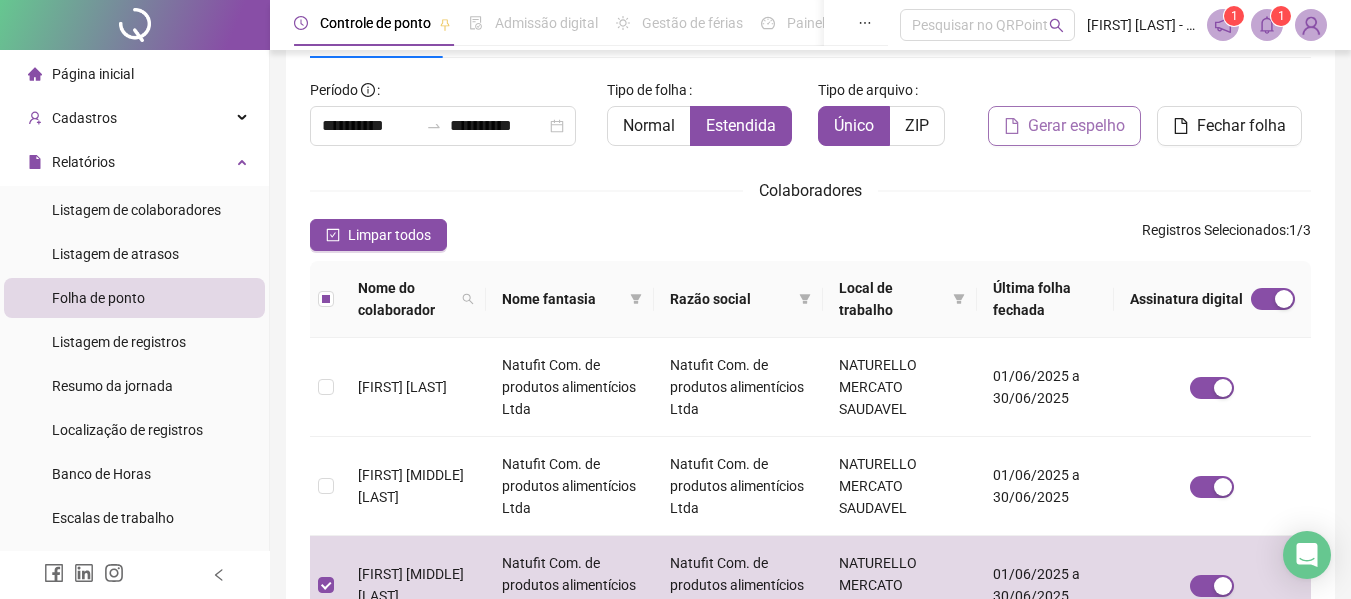 click on "Gerar espelho" at bounding box center (1064, 126) 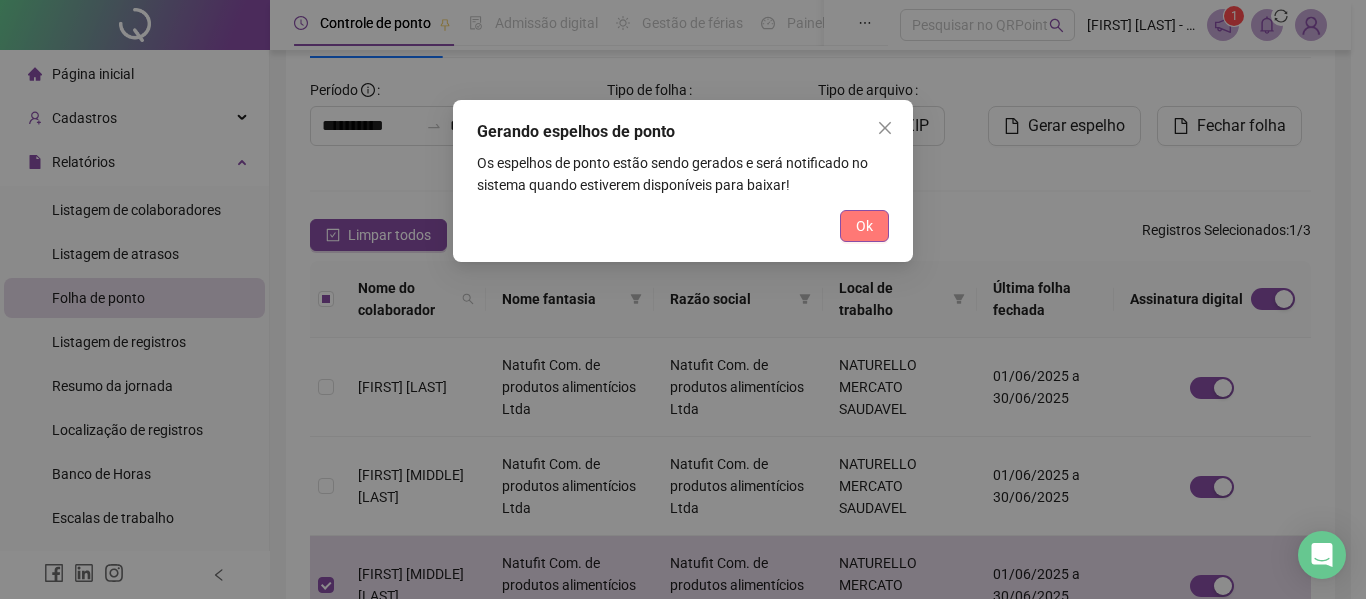 click on "Ok" at bounding box center (864, 226) 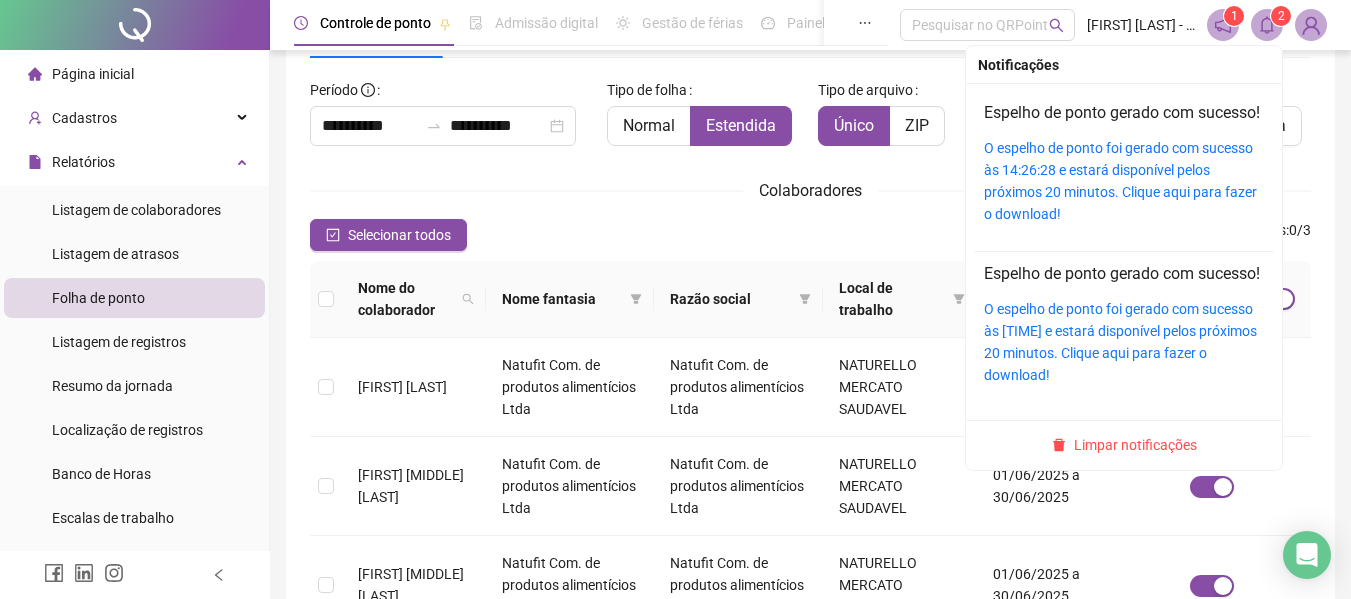 click on "Espelho de ponto gerado com sucesso! O espelho de ponto foi gerado com sucesso às [TIME] e estará disponível pelos próximos 20 minutos.
Clique aqui para fazer o download!" at bounding box center (1124, 163) 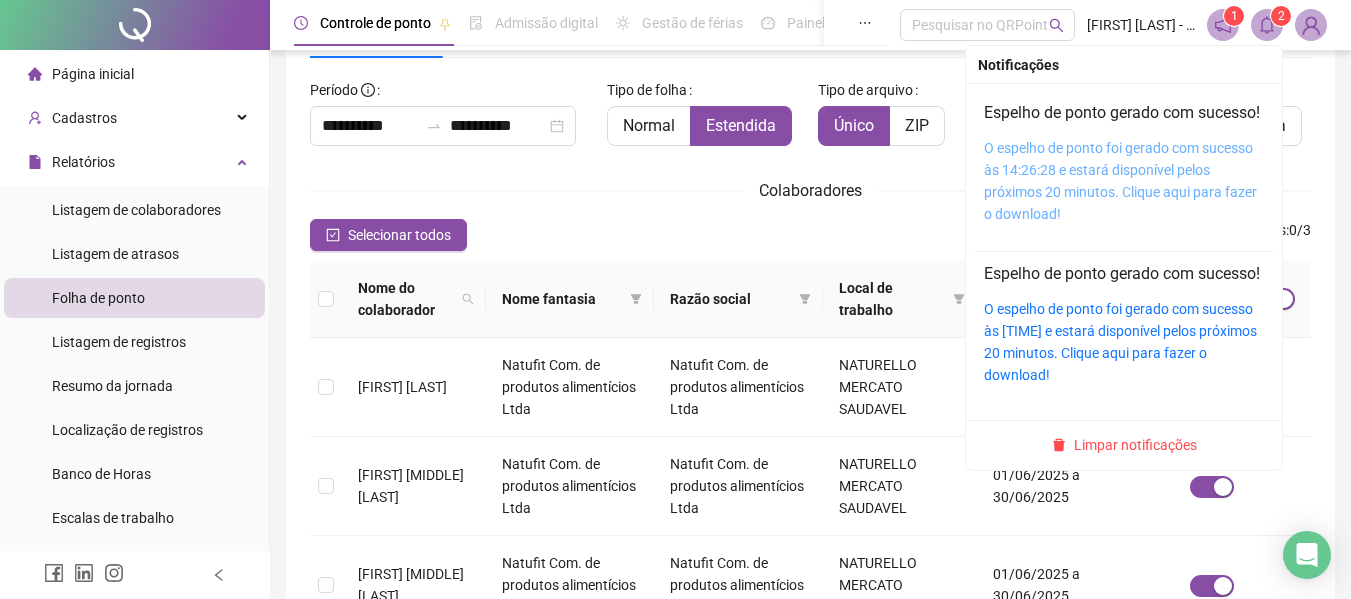 click on "O espelho de ponto foi gerado com sucesso às 14:26:28 e estará disponível pelos próximos 20 minutos.
Clique aqui para fazer o download!" at bounding box center (1120, 181) 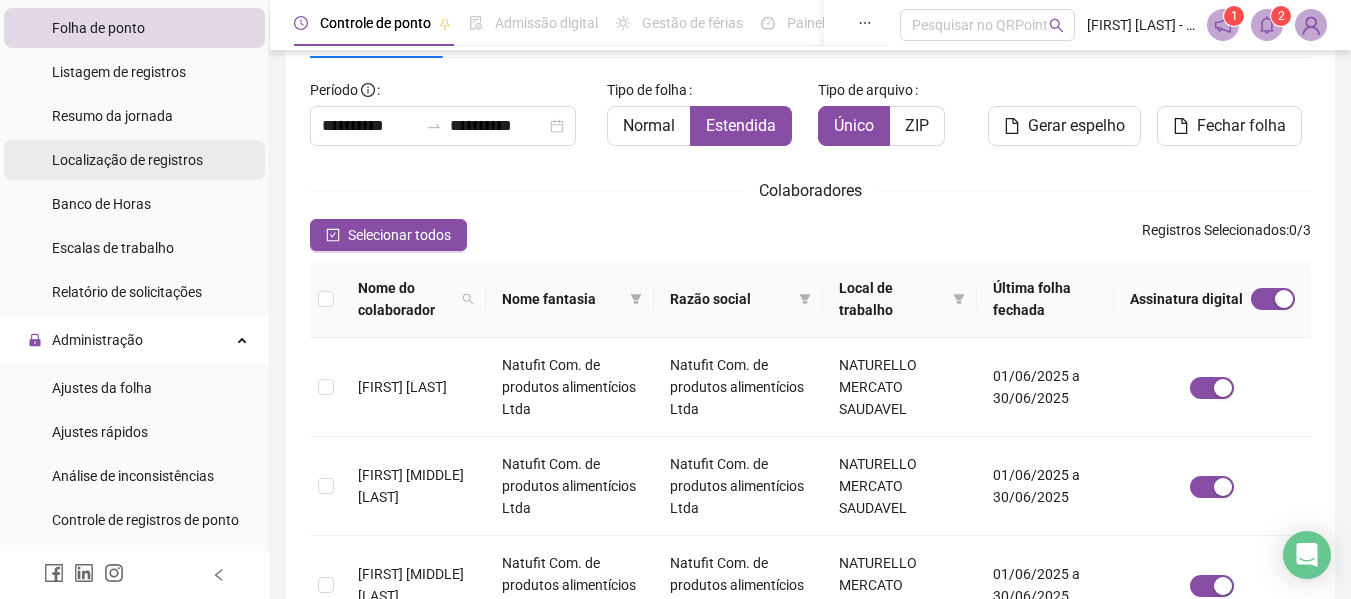 scroll, scrollTop: 300, scrollLeft: 0, axis: vertical 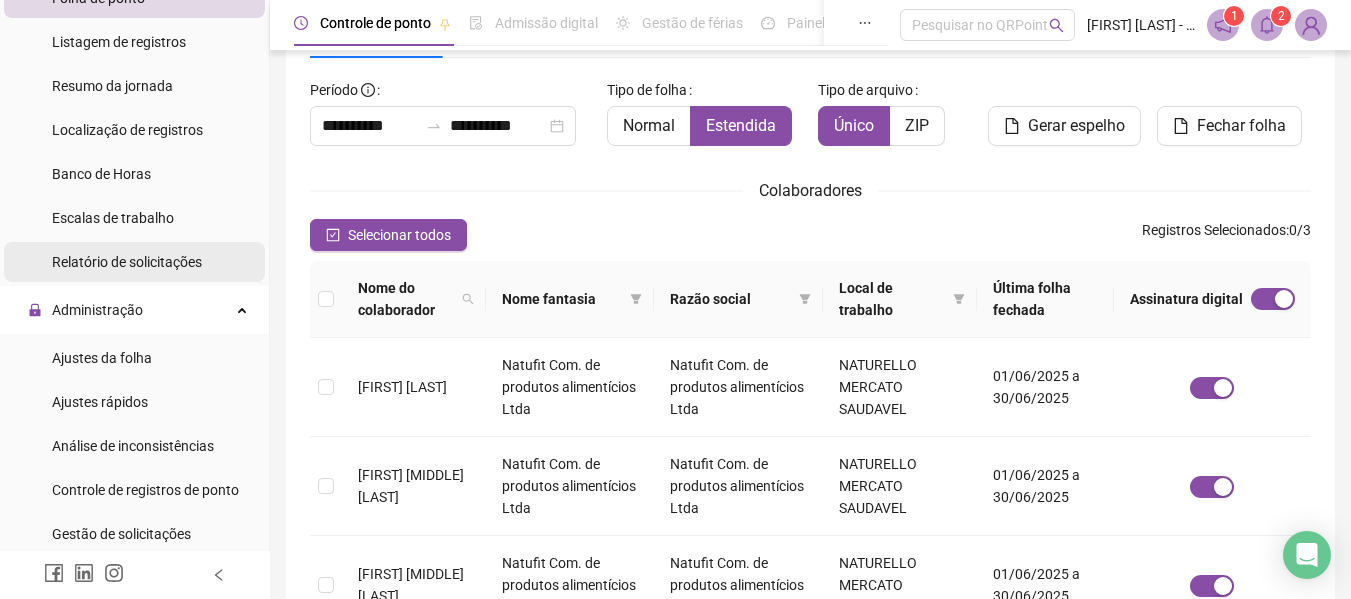 click on "Relatório de solicitações" at bounding box center (127, 262) 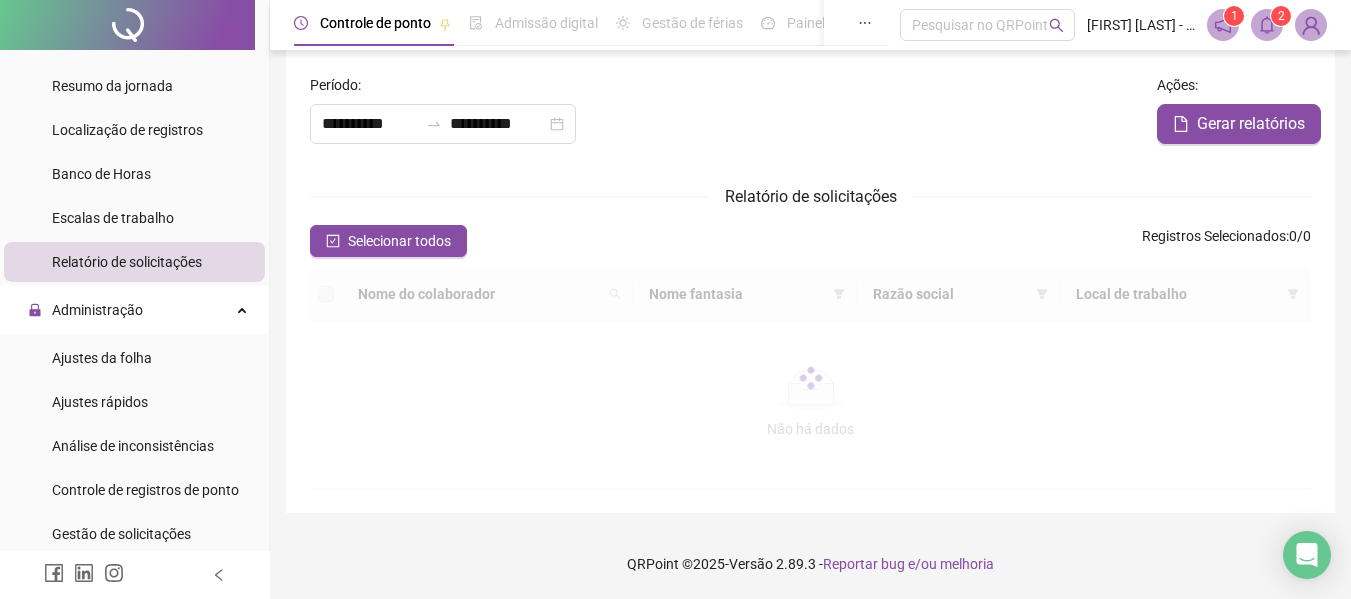 scroll, scrollTop: 110, scrollLeft: 0, axis: vertical 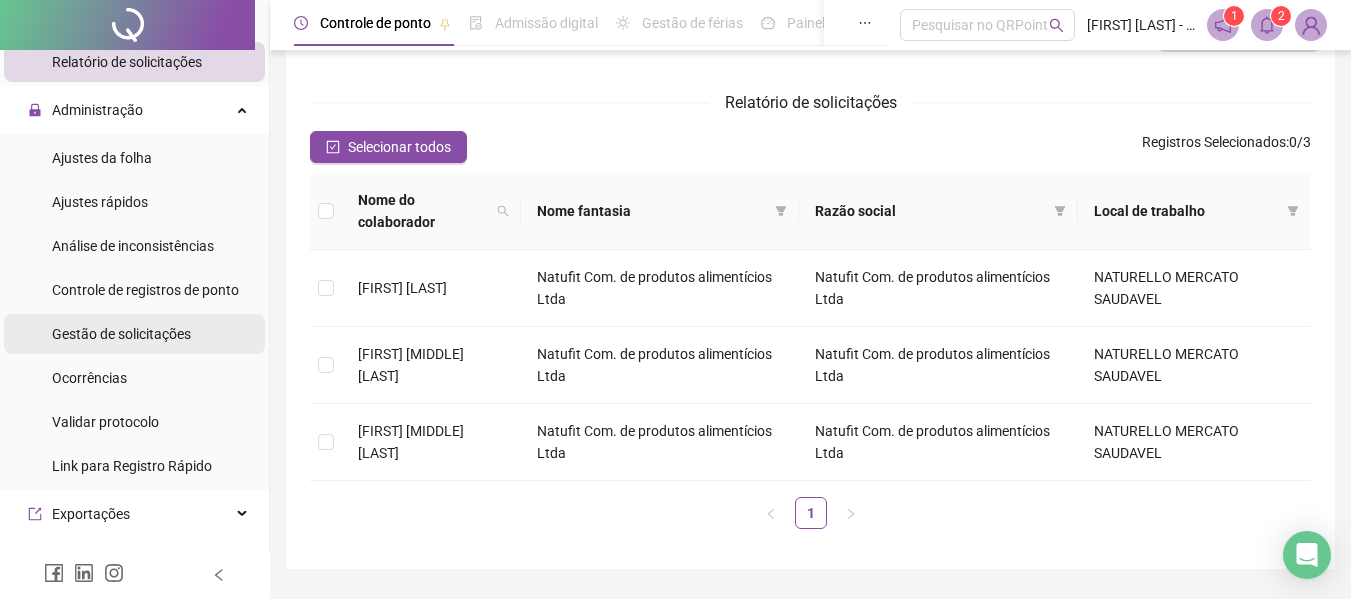 click on "Gestão de solicitações" at bounding box center (121, 334) 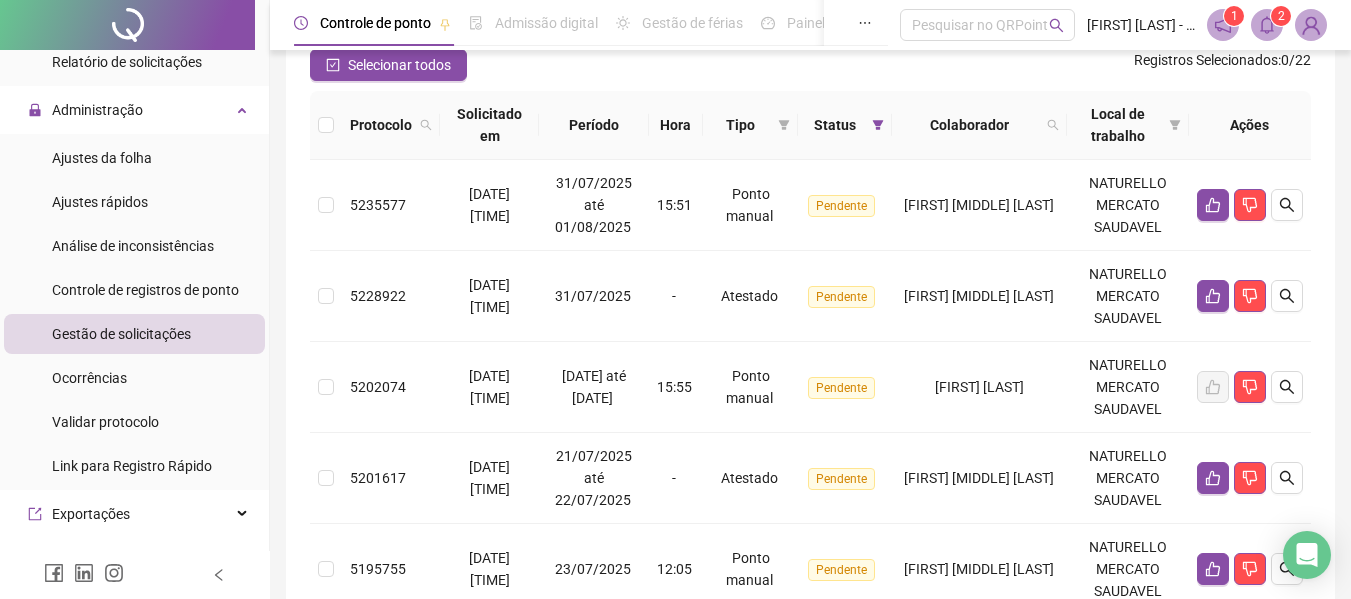 scroll, scrollTop: 200, scrollLeft: 0, axis: vertical 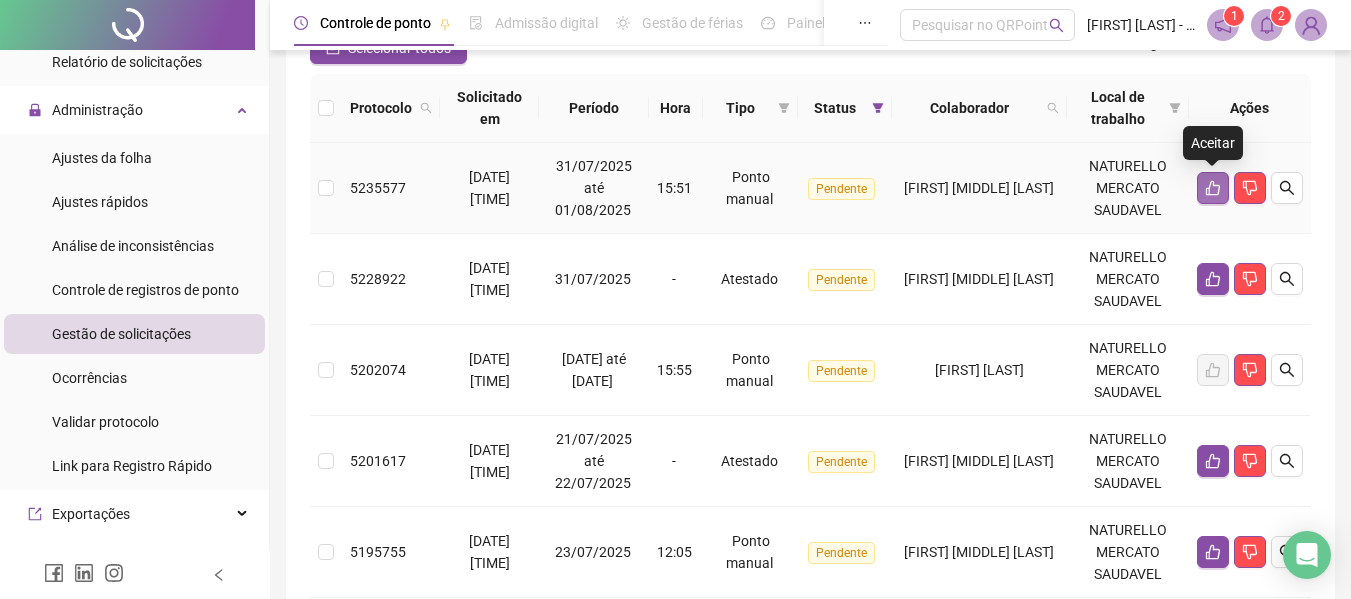 click 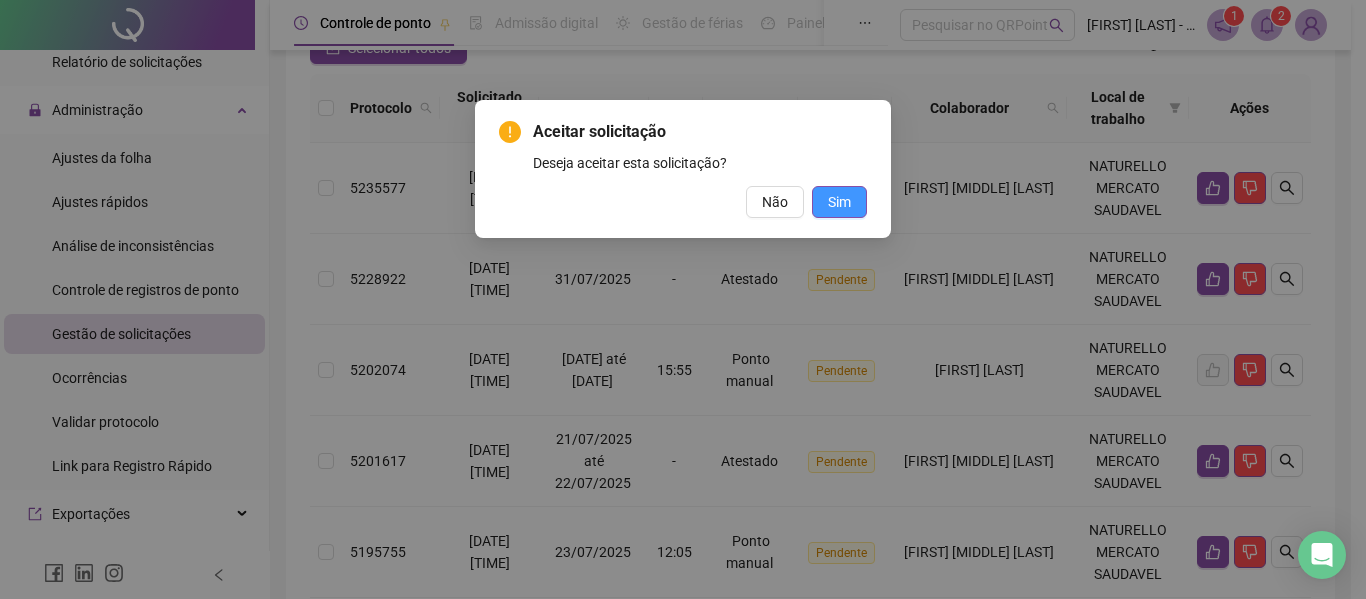 click on "Sim" at bounding box center (839, 202) 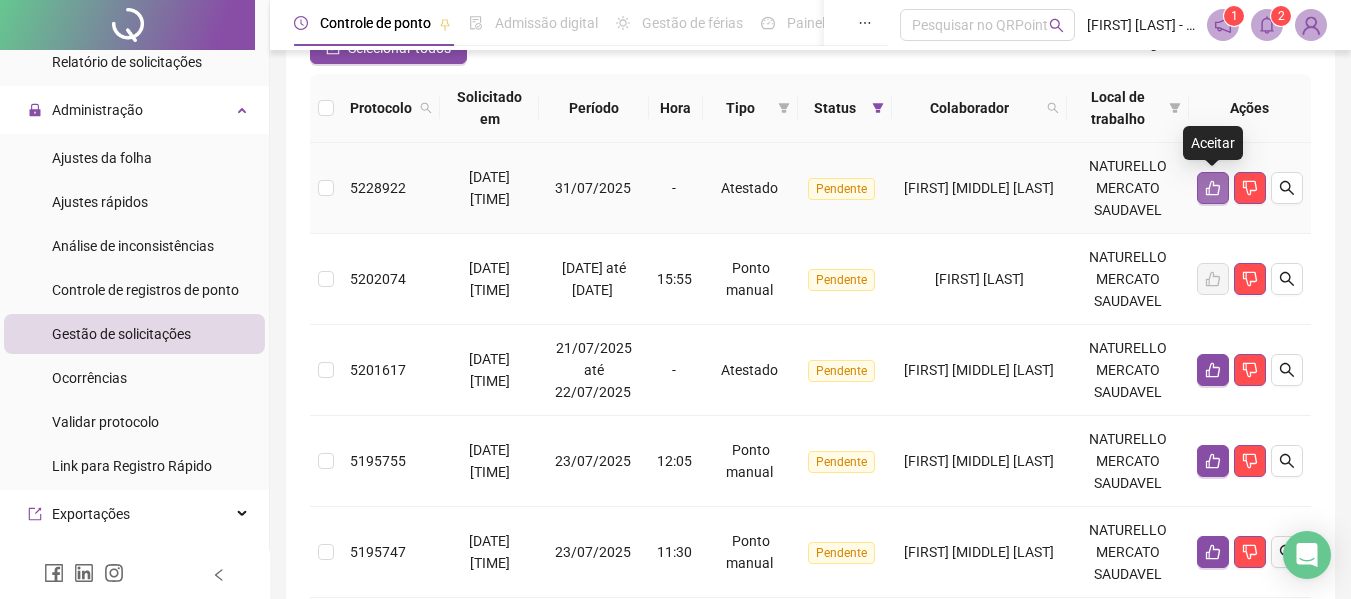 click 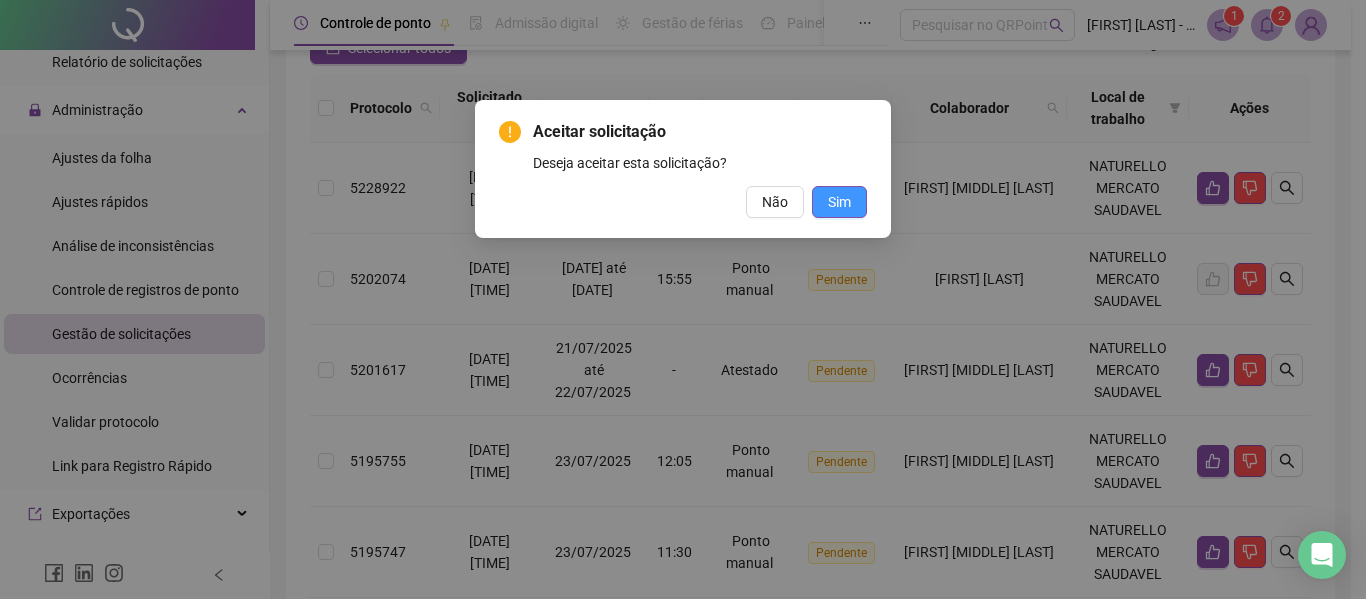 click on "Sim" at bounding box center [839, 202] 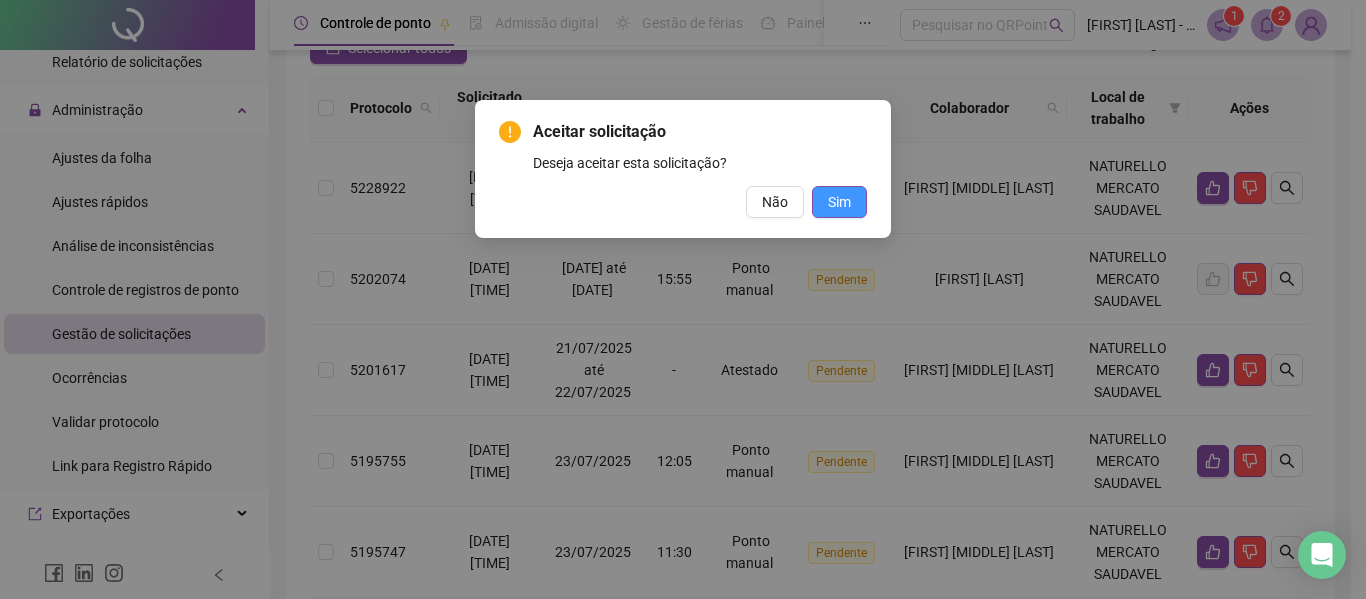 click on "Sim" at bounding box center (839, 202) 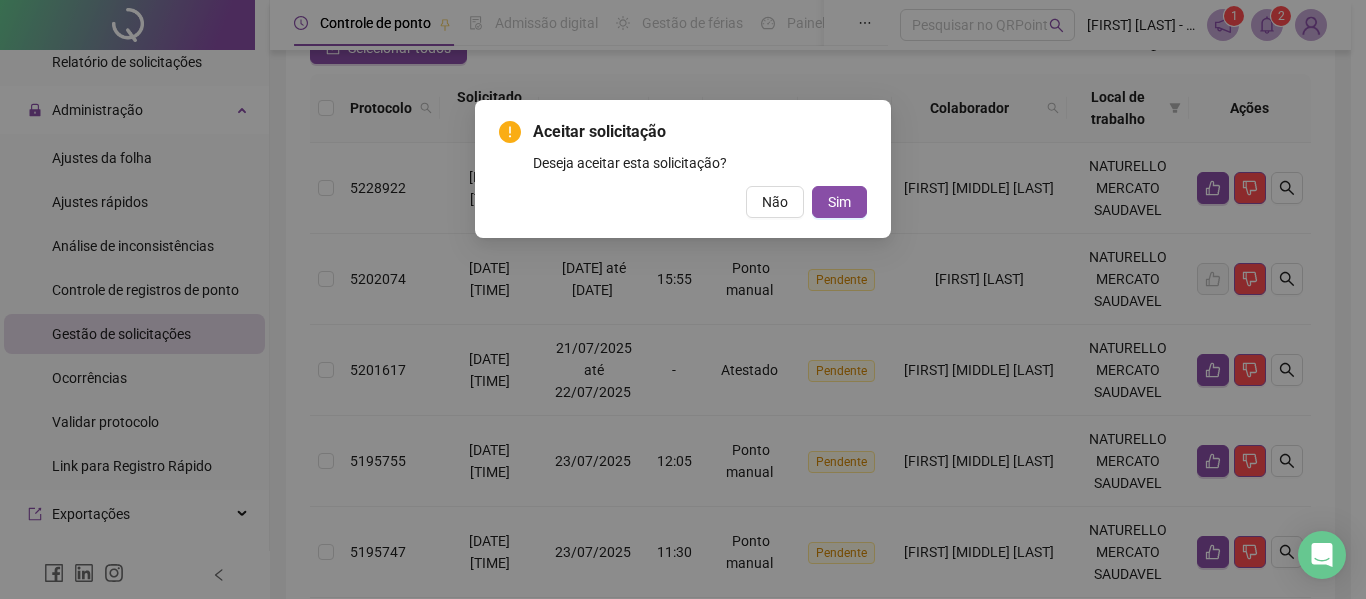 click on "Aceitar solicitação Deseja aceitar esta solicitação? Não Sim" at bounding box center [683, 299] 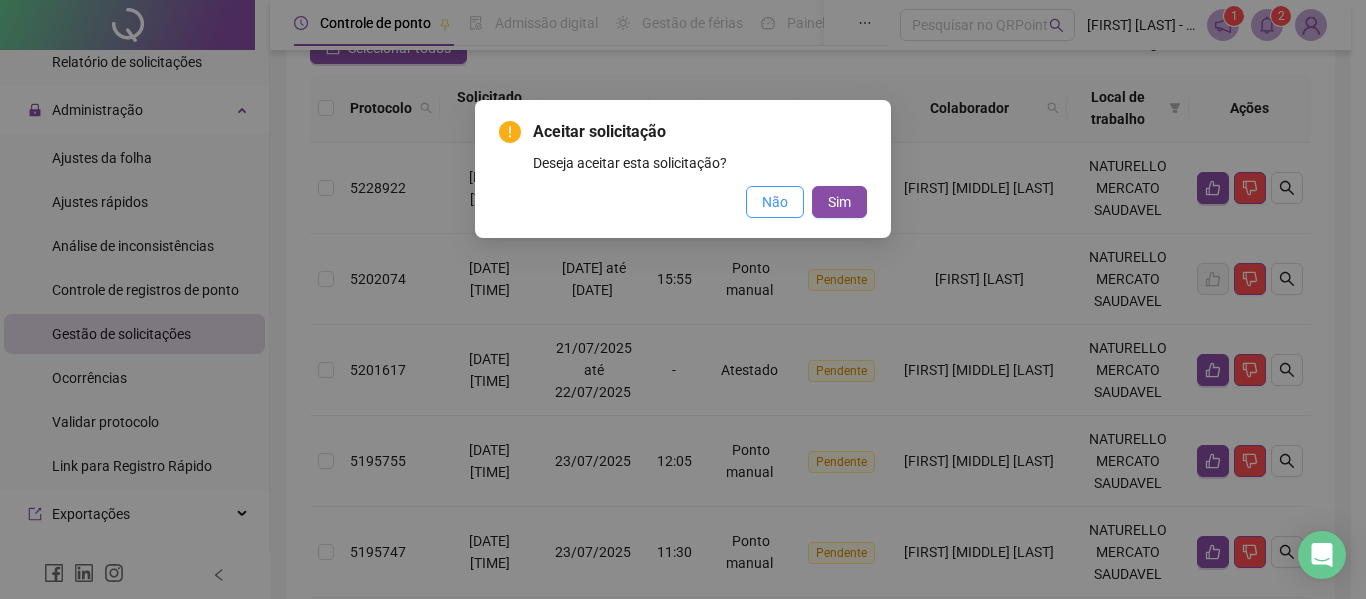 click on "Não" at bounding box center (775, 202) 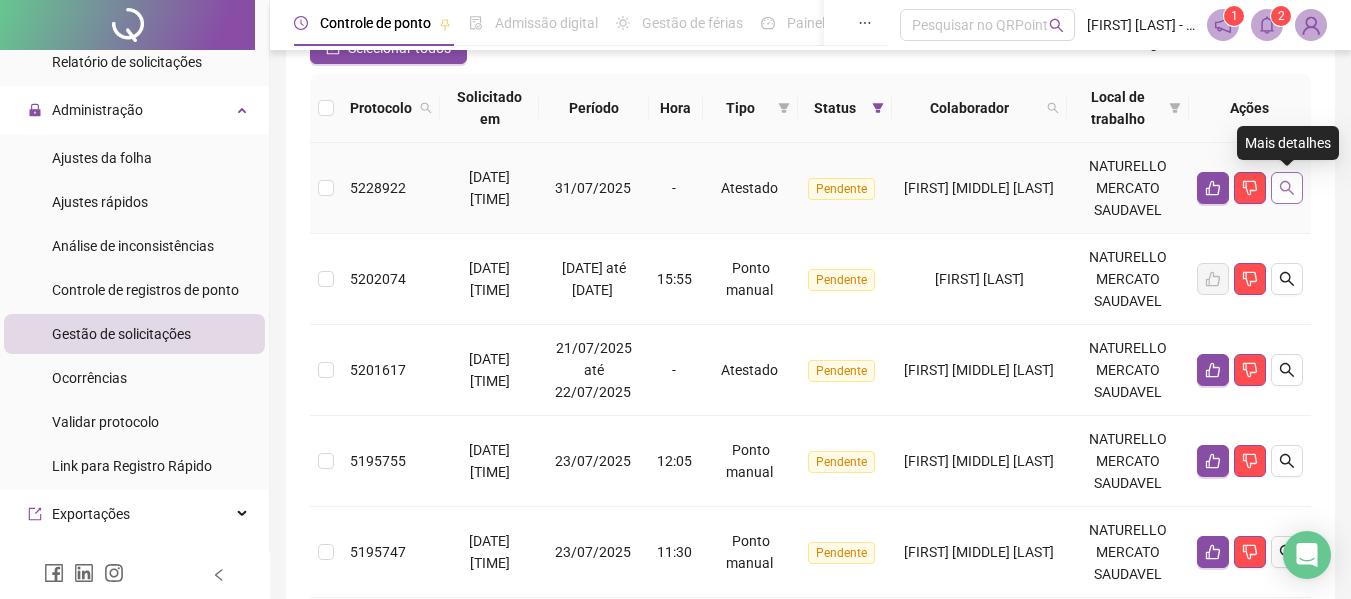 click 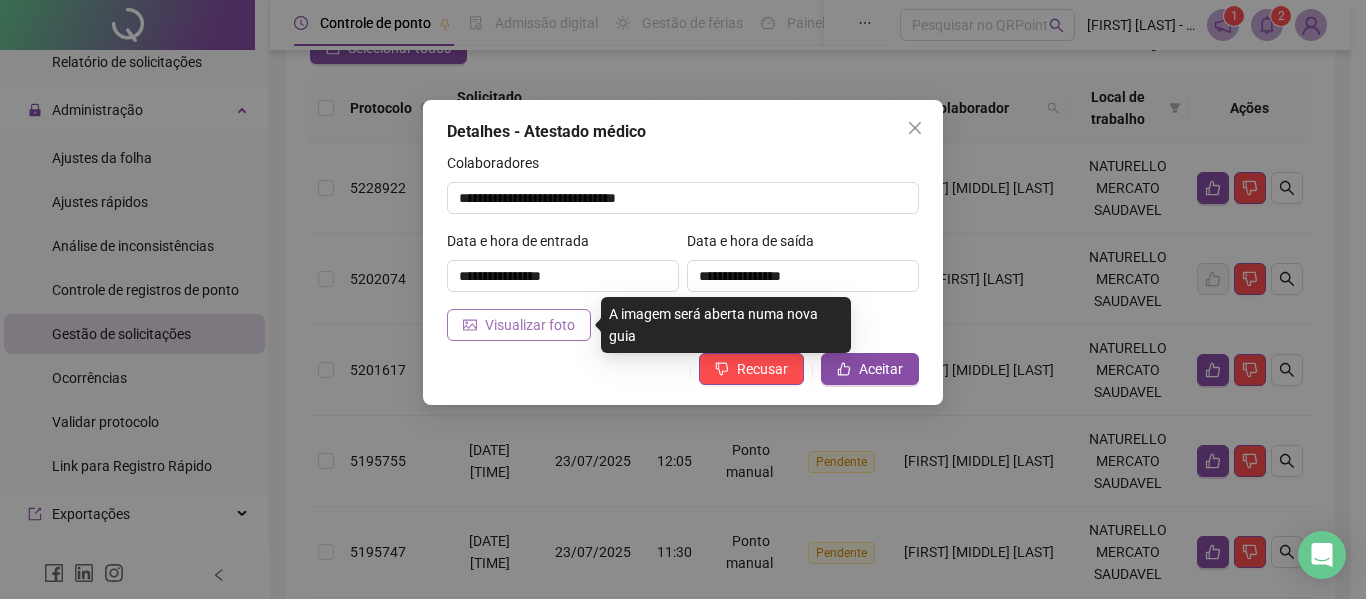 click on "Visualizar foto" at bounding box center [530, 325] 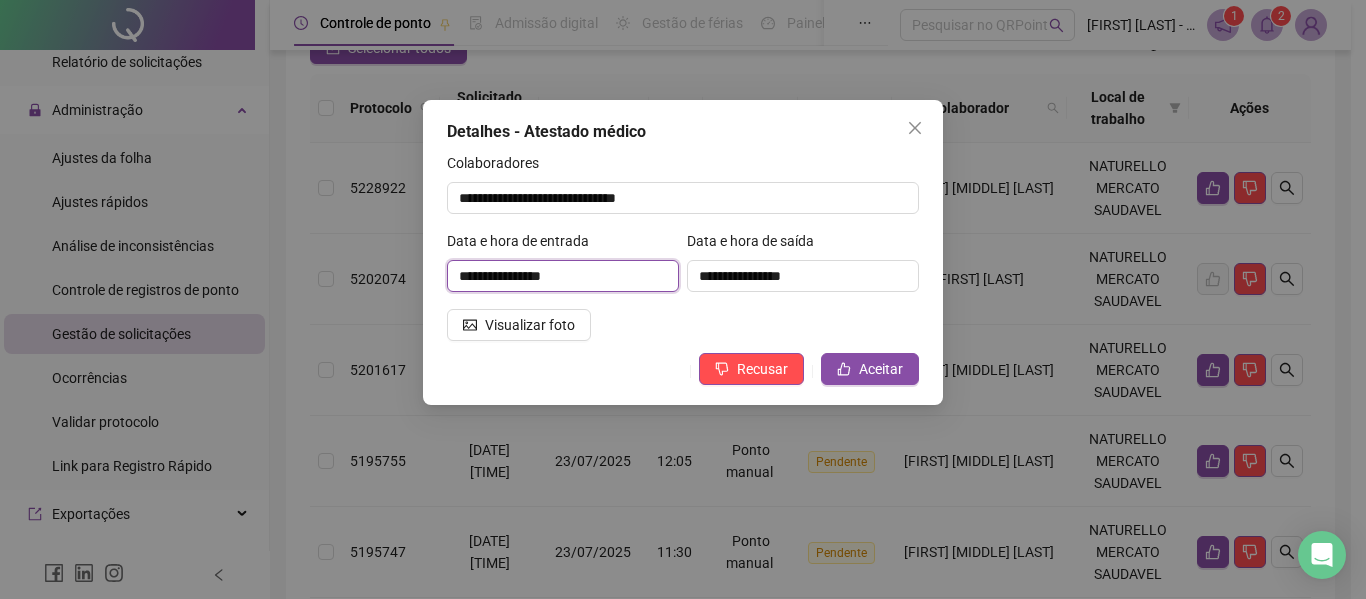 click on "**********" at bounding box center (563, 276) 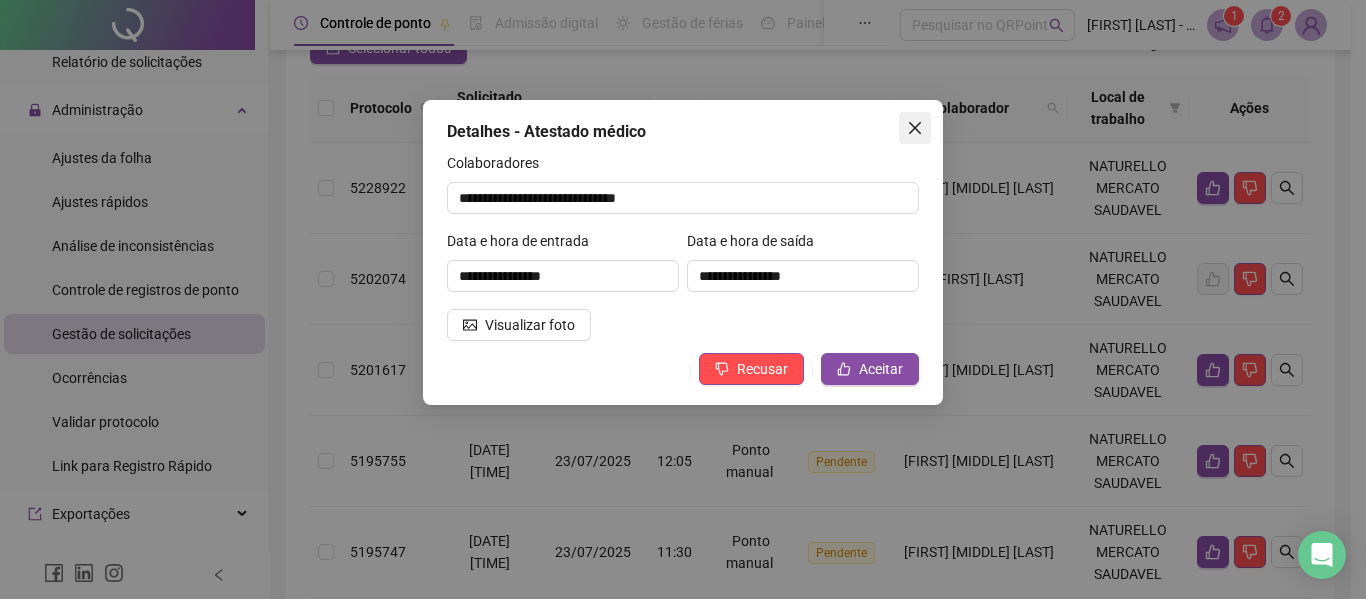 click 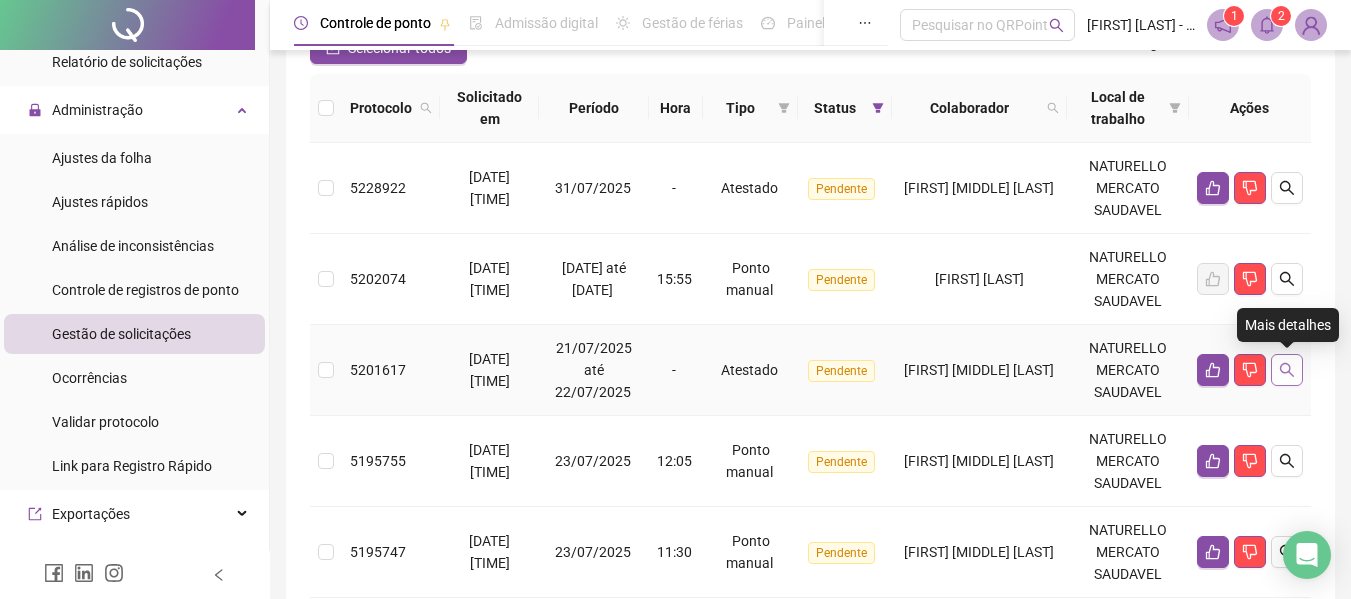 click 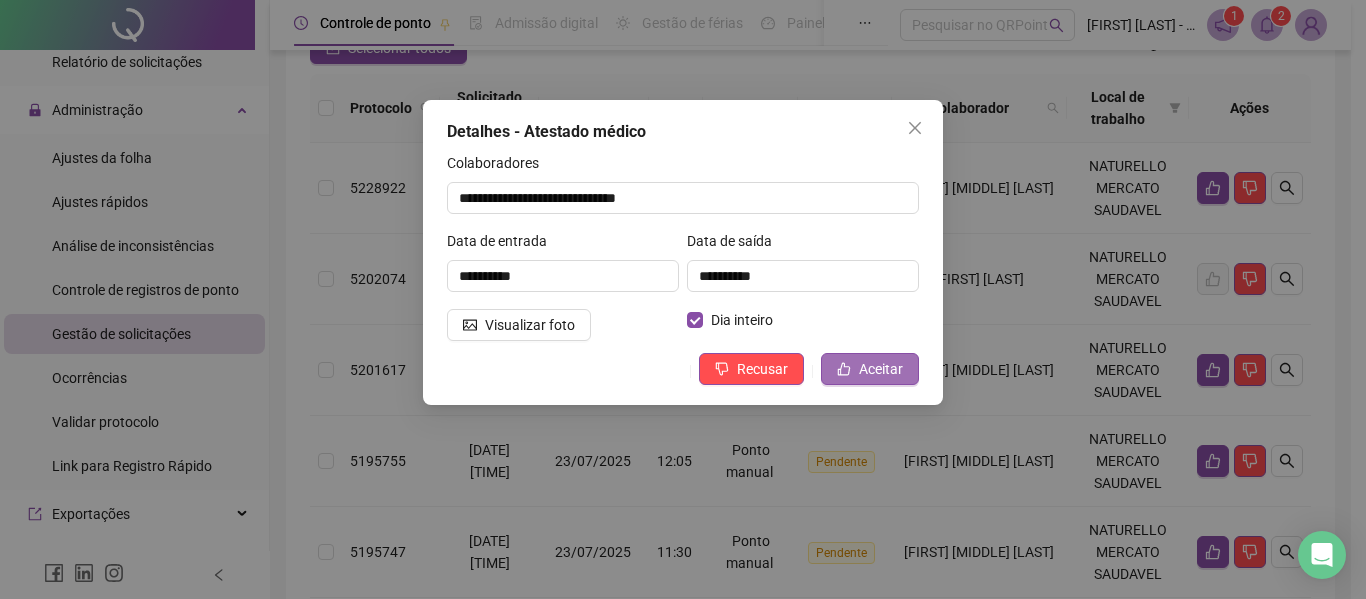 click on "Aceitar" at bounding box center [881, 369] 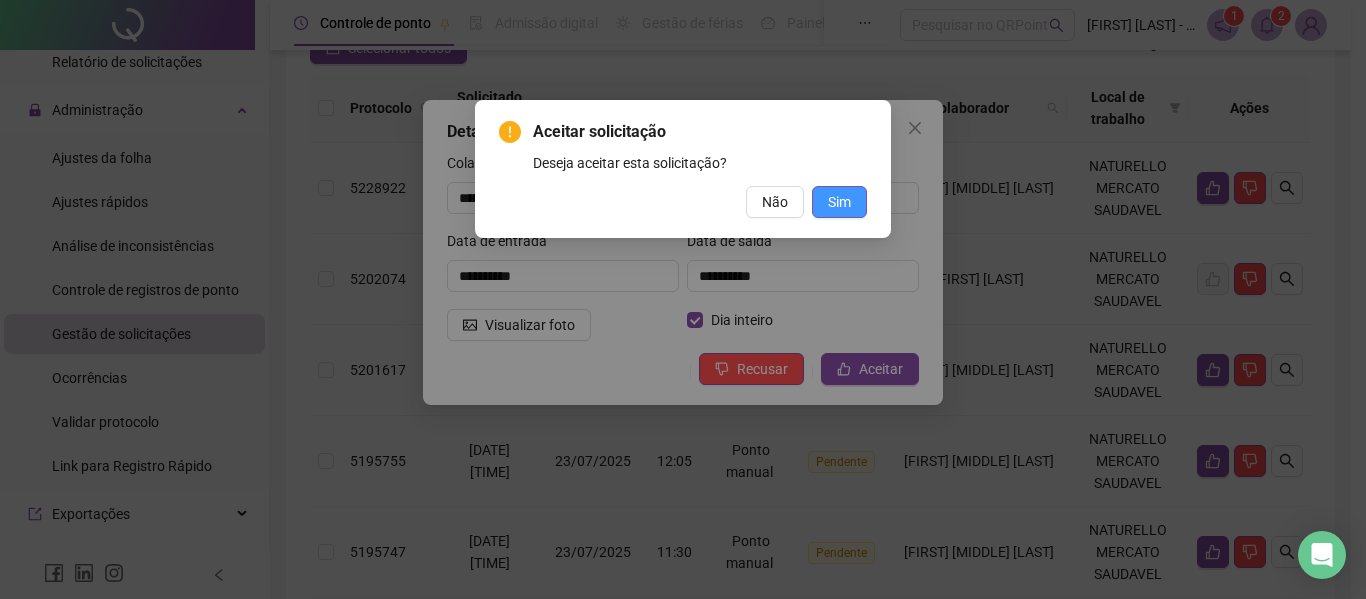 click on "Sim" at bounding box center [839, 202] 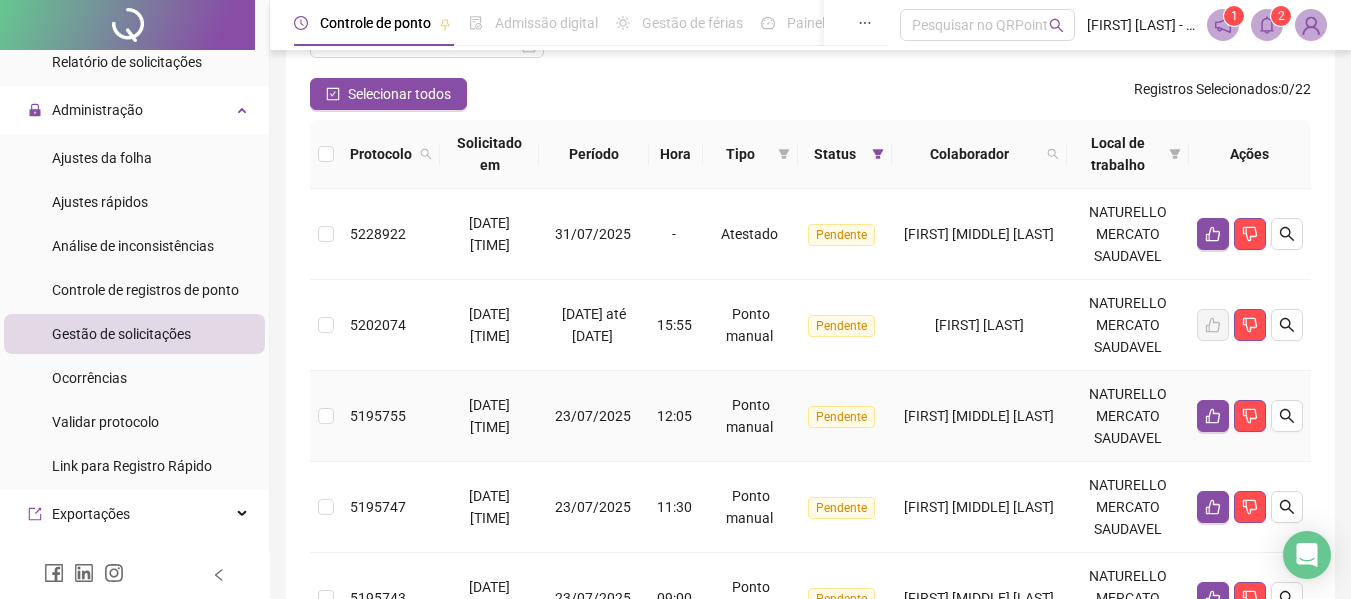 scroll, scrollTop: 111, scrollLeft: 0, axis: vertical 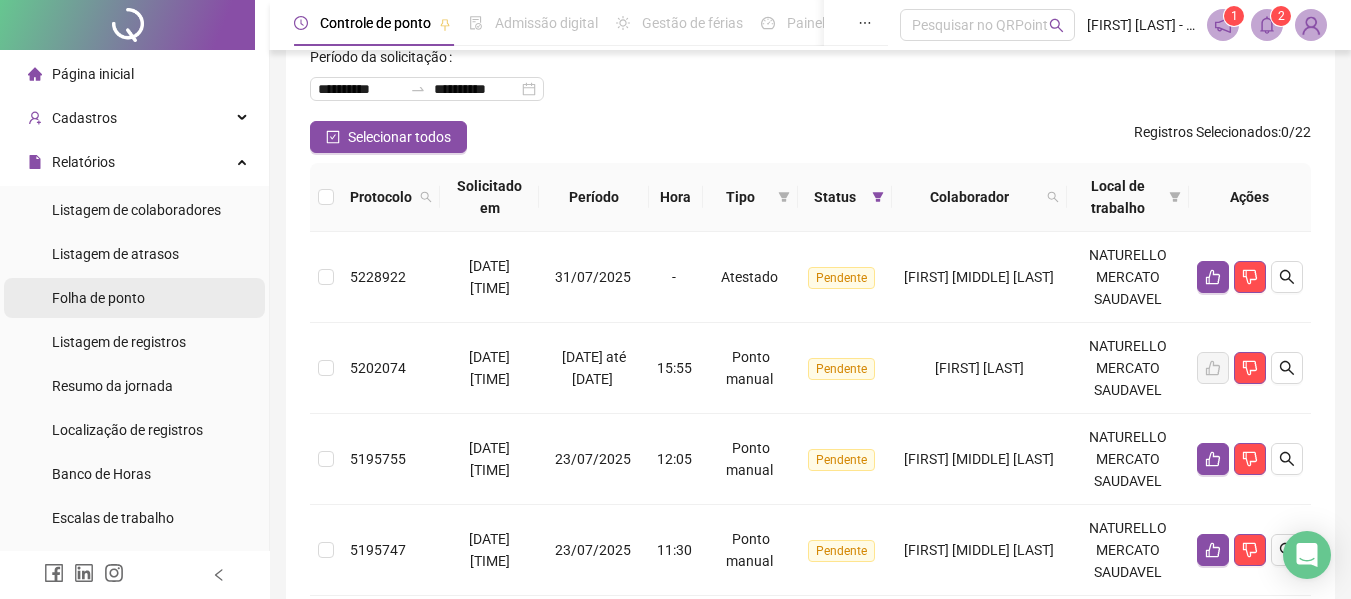 click on "Folha de ponto" at bounding box center (98, 298) 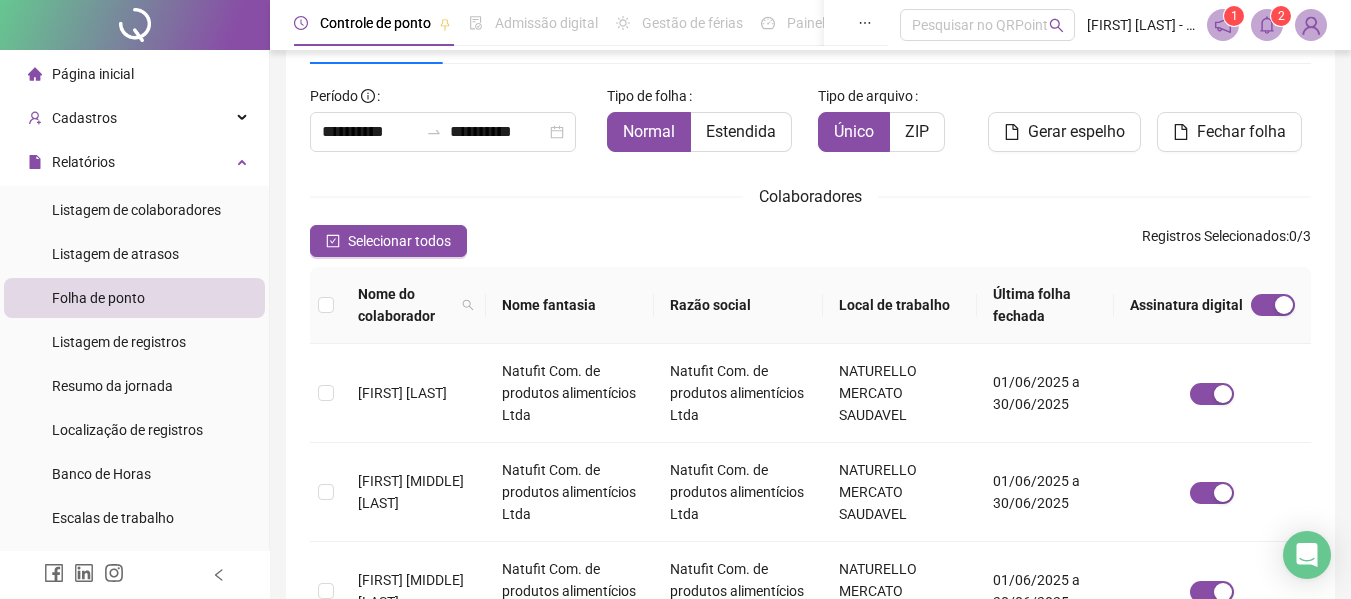 scroll, scrollTop: 110, scrollLeft: 0, axis: vertical 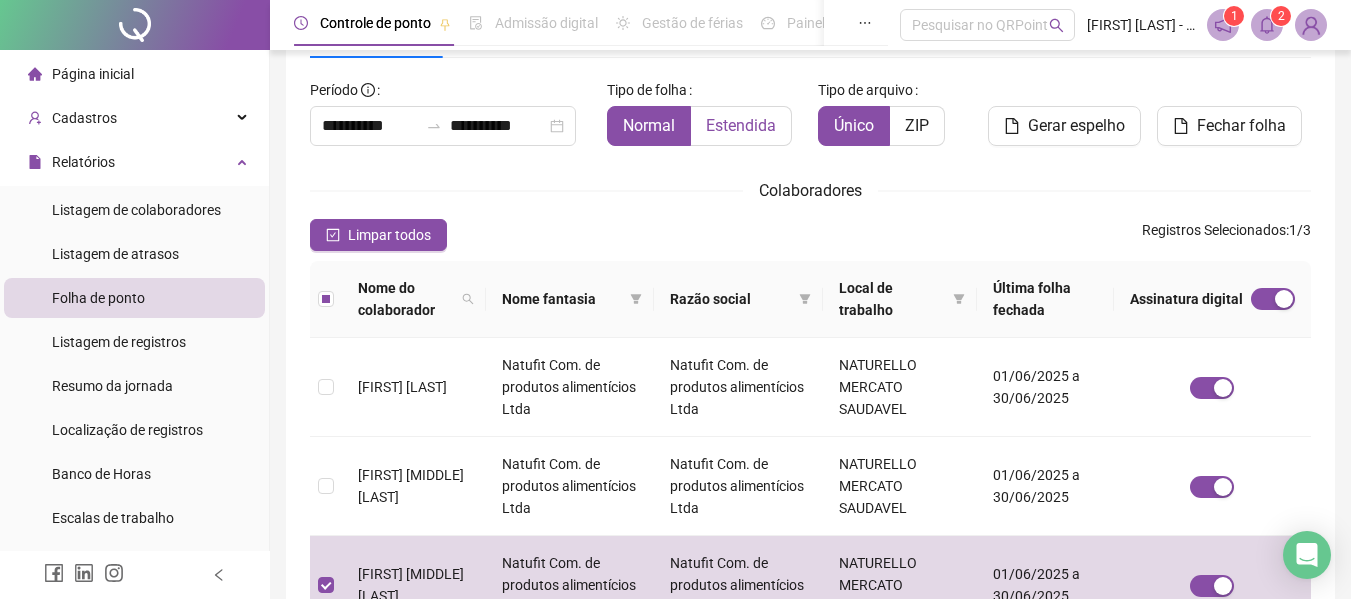 click on "Estendida" at bounding box center (741, 125) 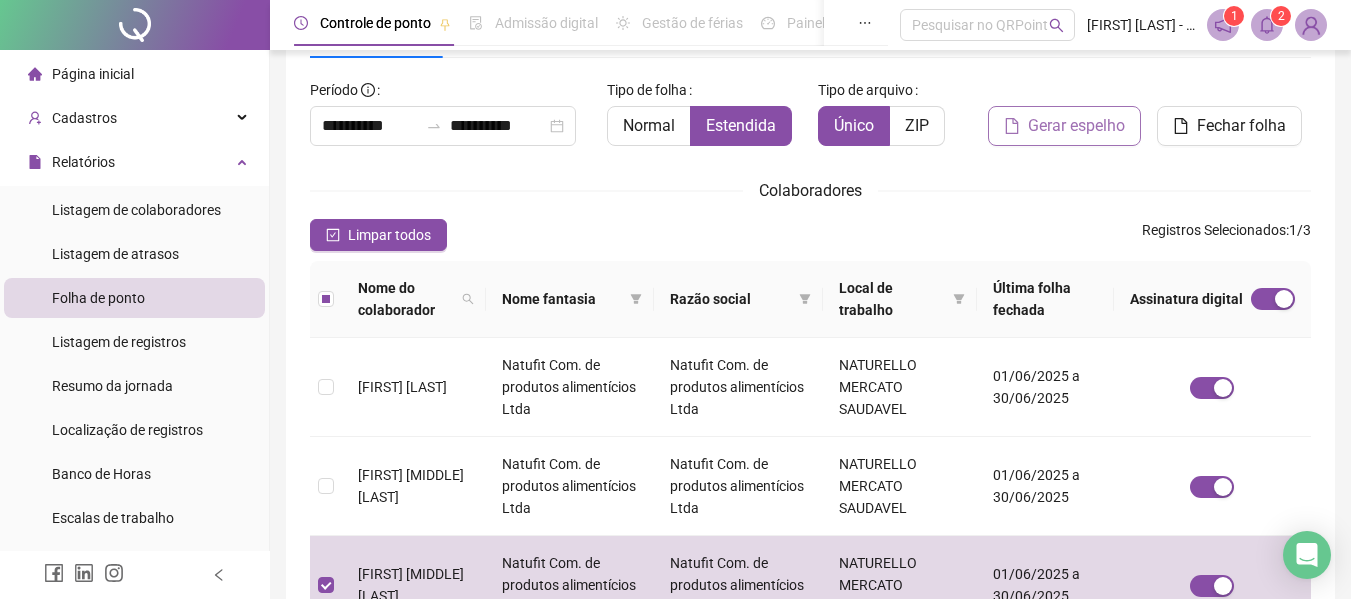 click on "Gerar espelho" at bounding box center (1076, 126) 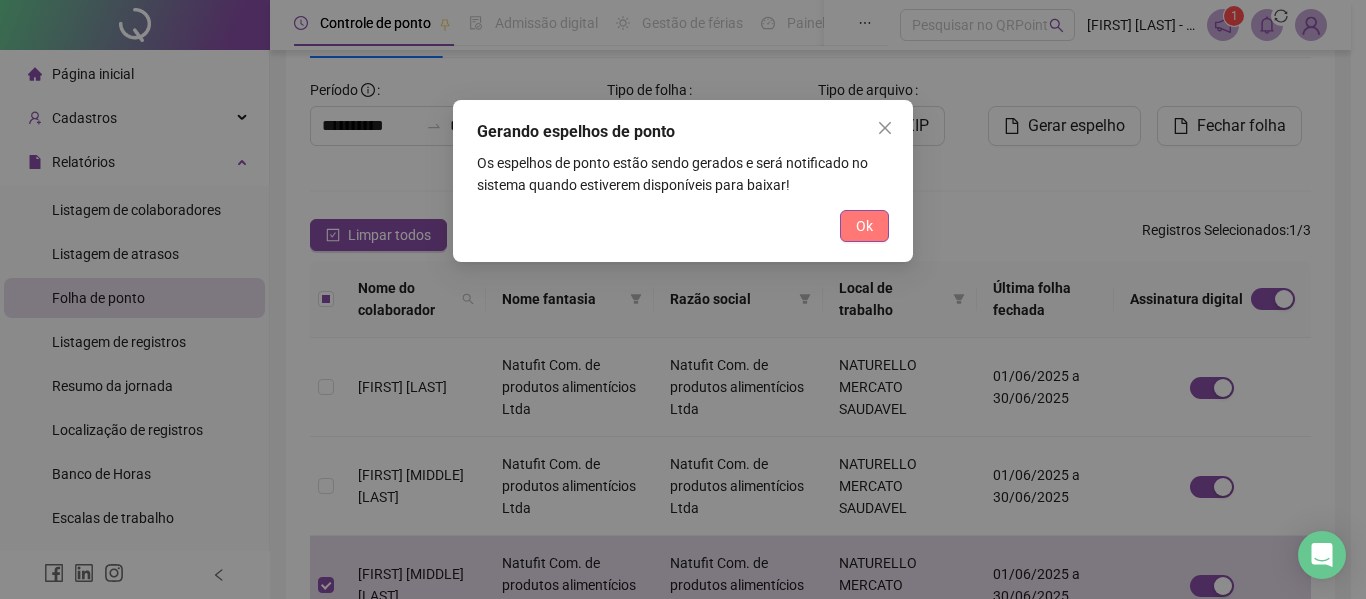 click on "Ok" at bounding box center [864, 226] 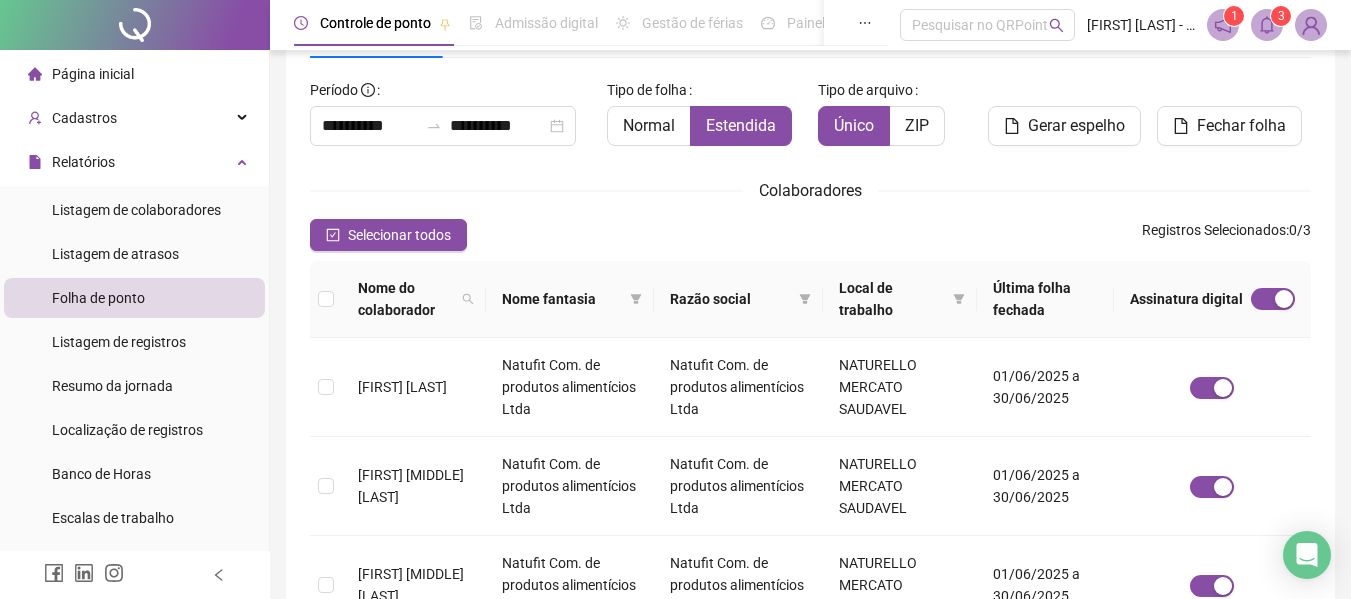 click 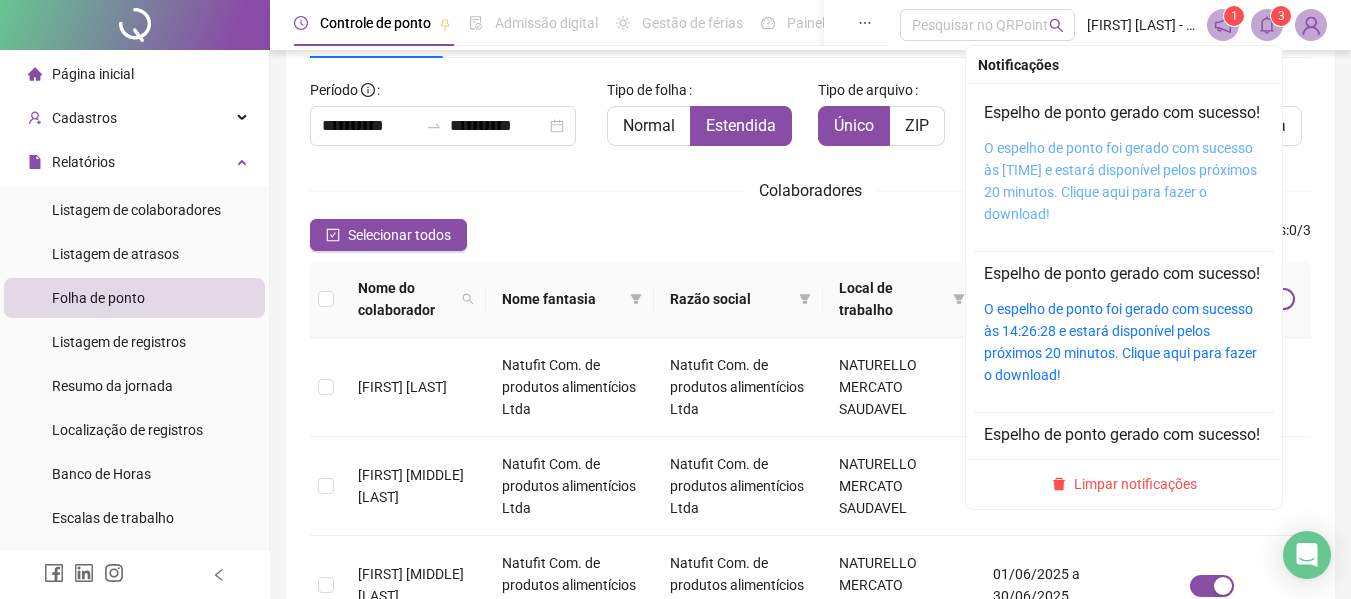 click on "O espelho de ponto foi gerado com sucesso às [TIME] e estará disponível pelos próximos 20 minutos.
Clique aqui para fazer o download!" at bounding box center [1120, 181] 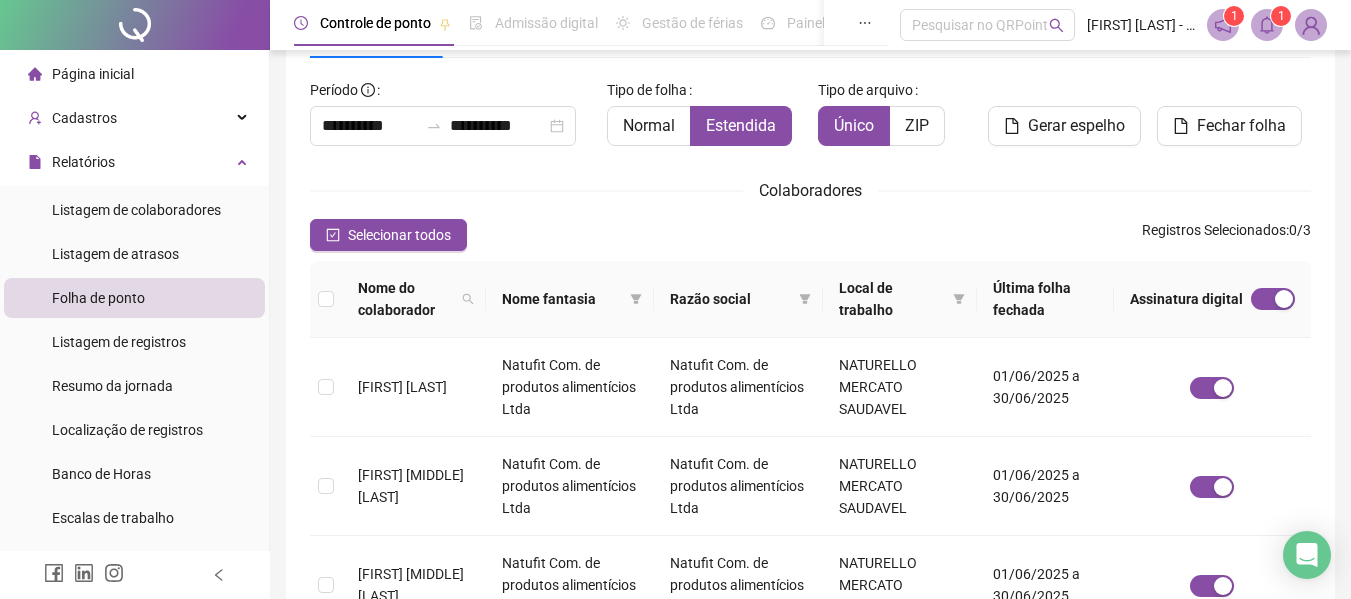 click on "Folha de ponto" at bounding box center (98, 298) 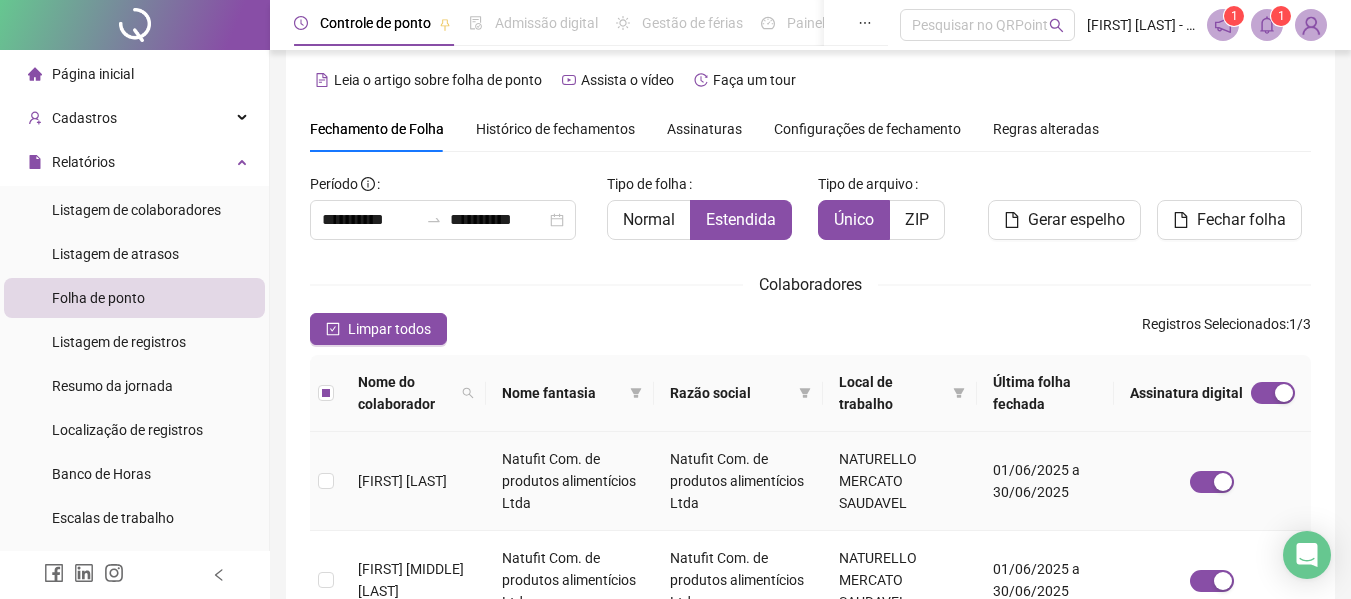 scroll, scrollTop: 0, scrollLeft: 0, axis: both 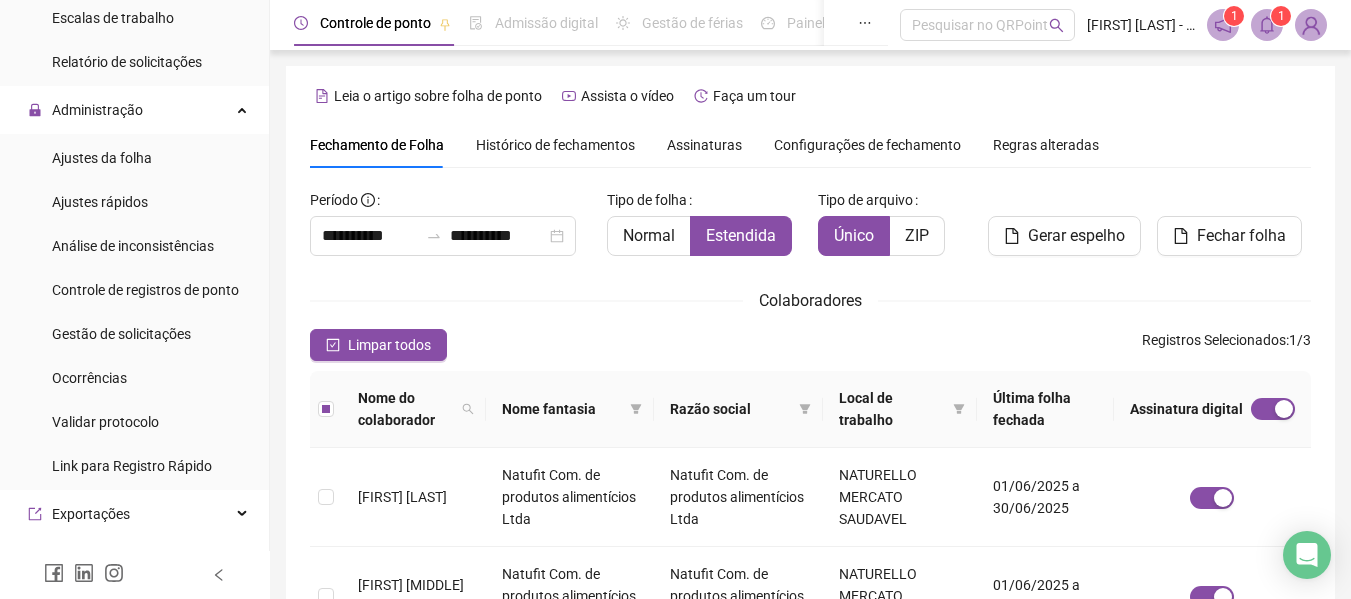 click on "Gestão de solicitações" at bounding box center (121, 334) 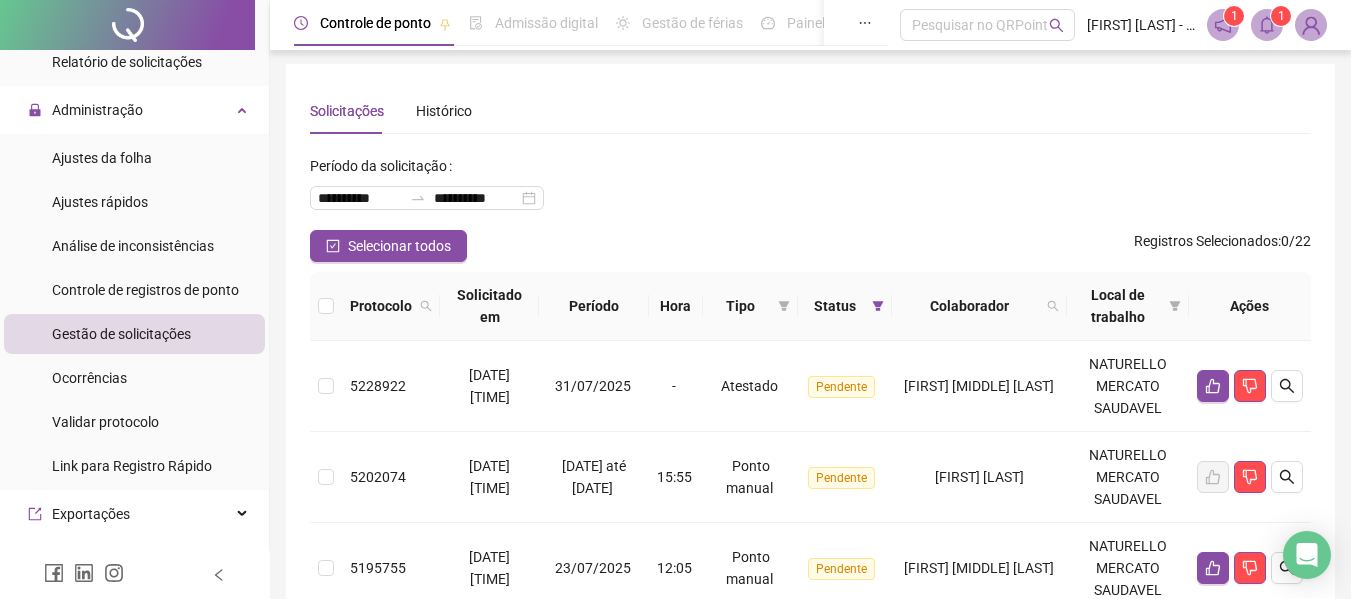 scroll, scrollTop: 0, scrollLeft: 0, axis: both 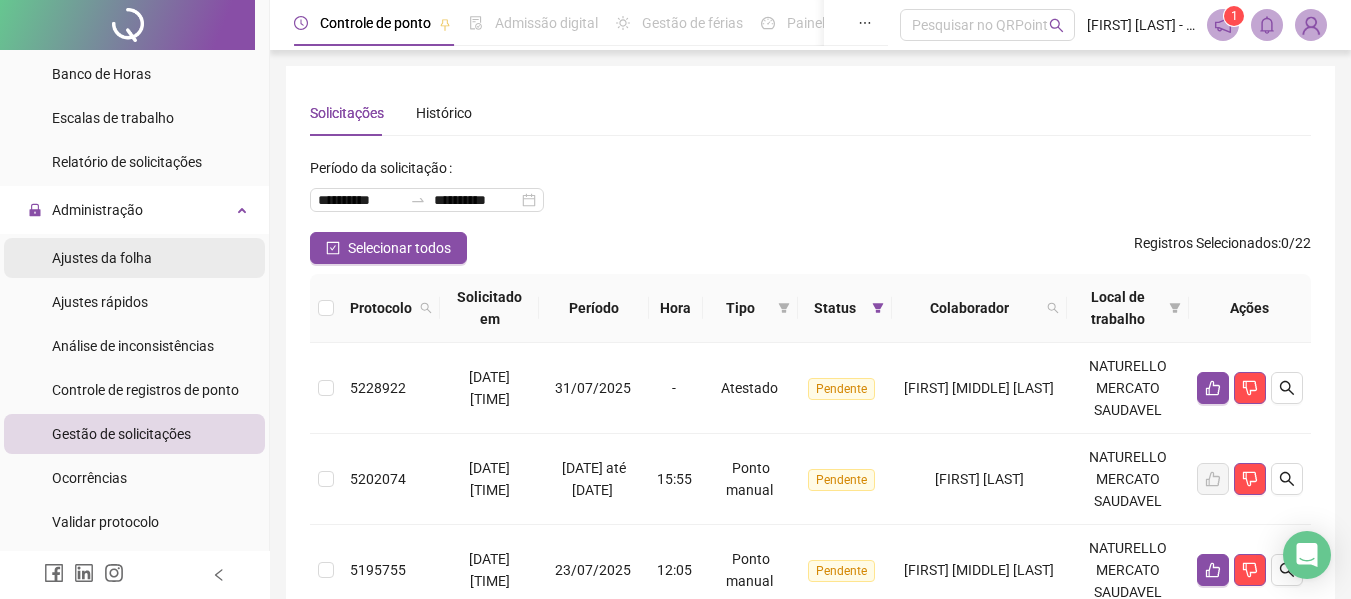 click on "Ajustes da folha" at bounding box center [102, 258] 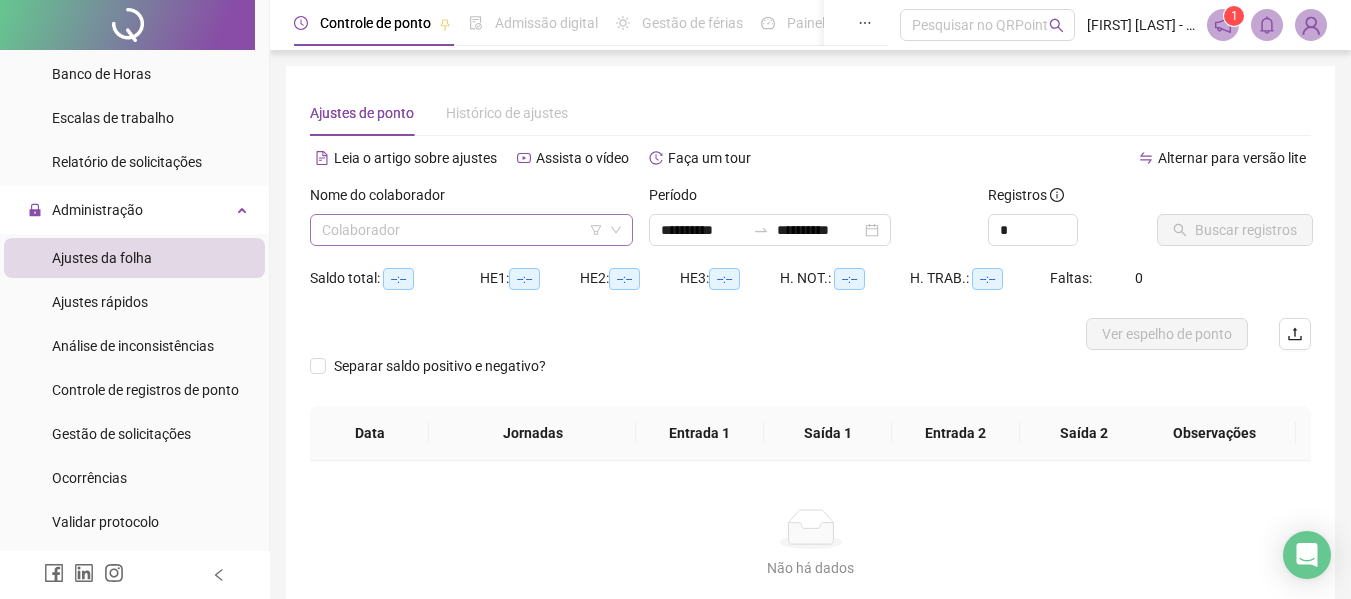 click at bounding box center (462, 230) 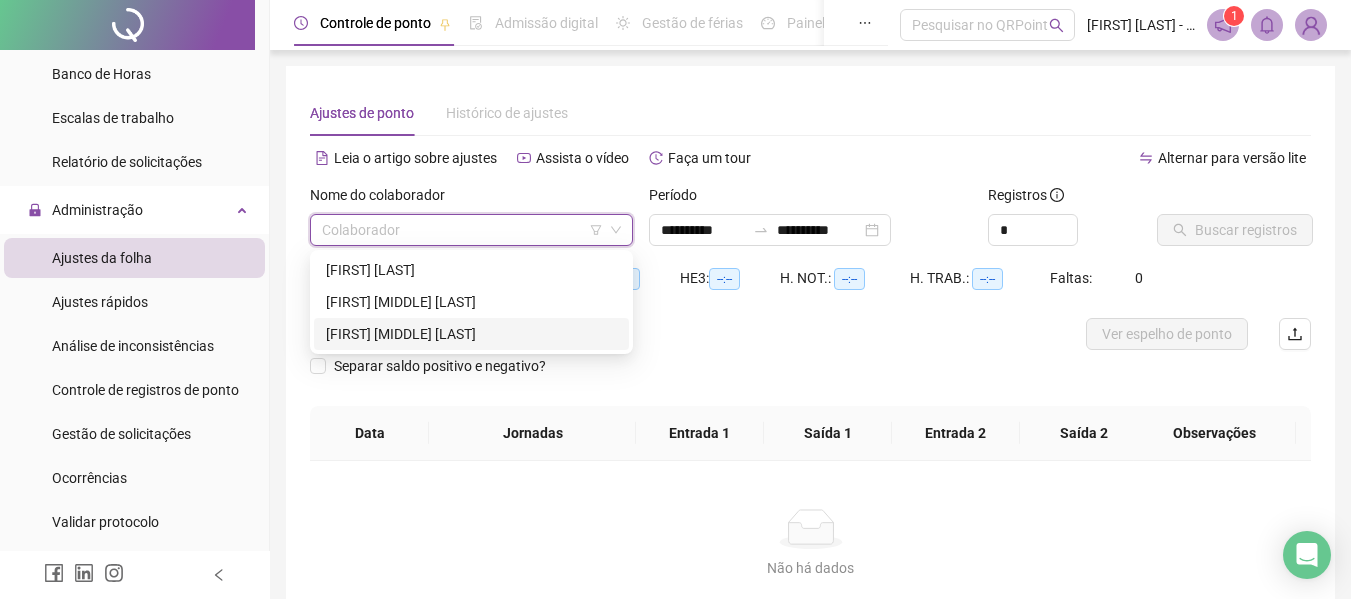 click on "[FIRST] [MIDDLE] [LAST]" at bounding box center (471, 334) 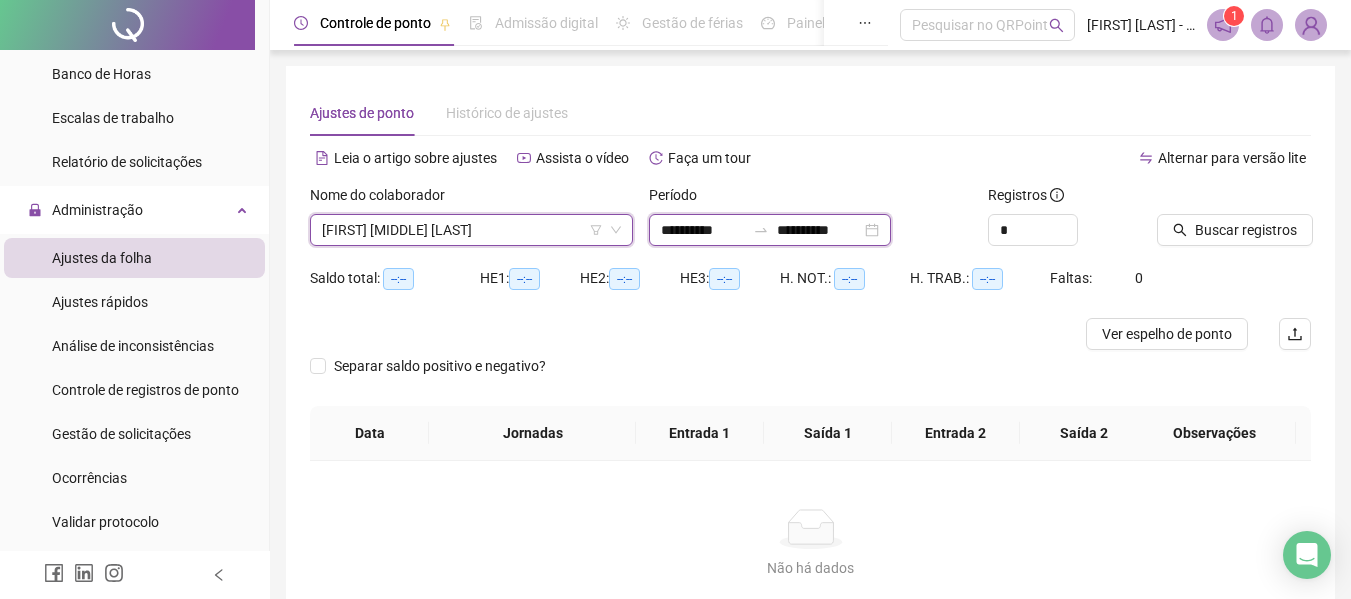 click on "**********" at bounding box center [703, 230] 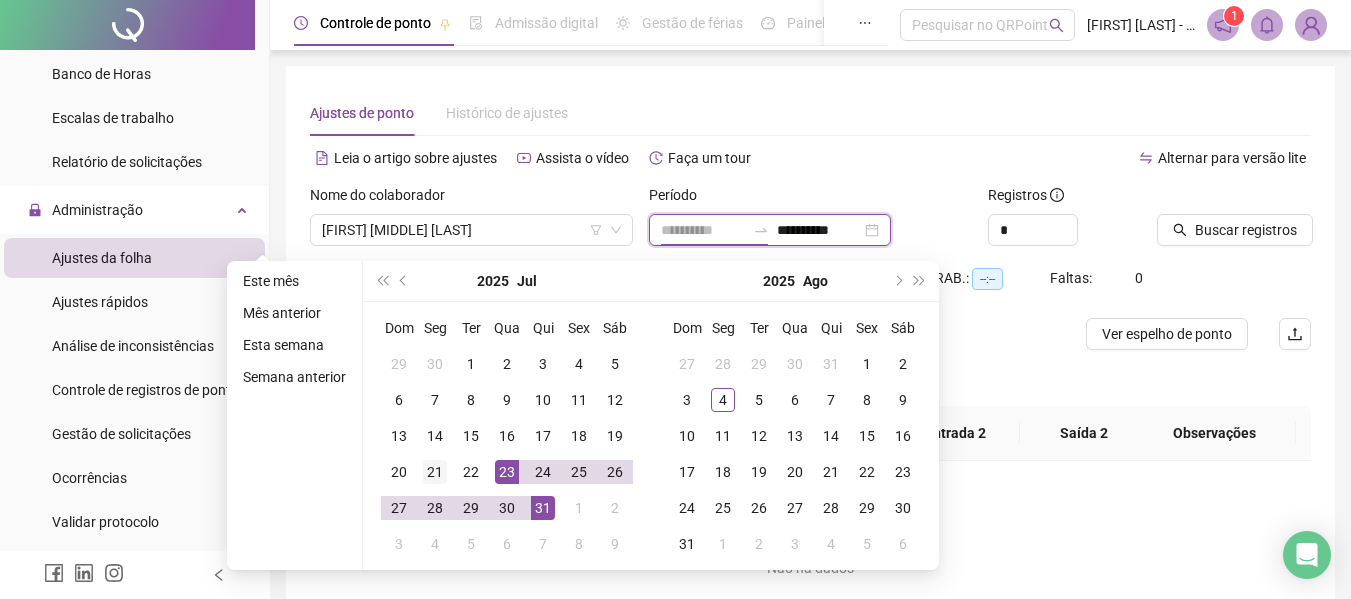 type on "**********" 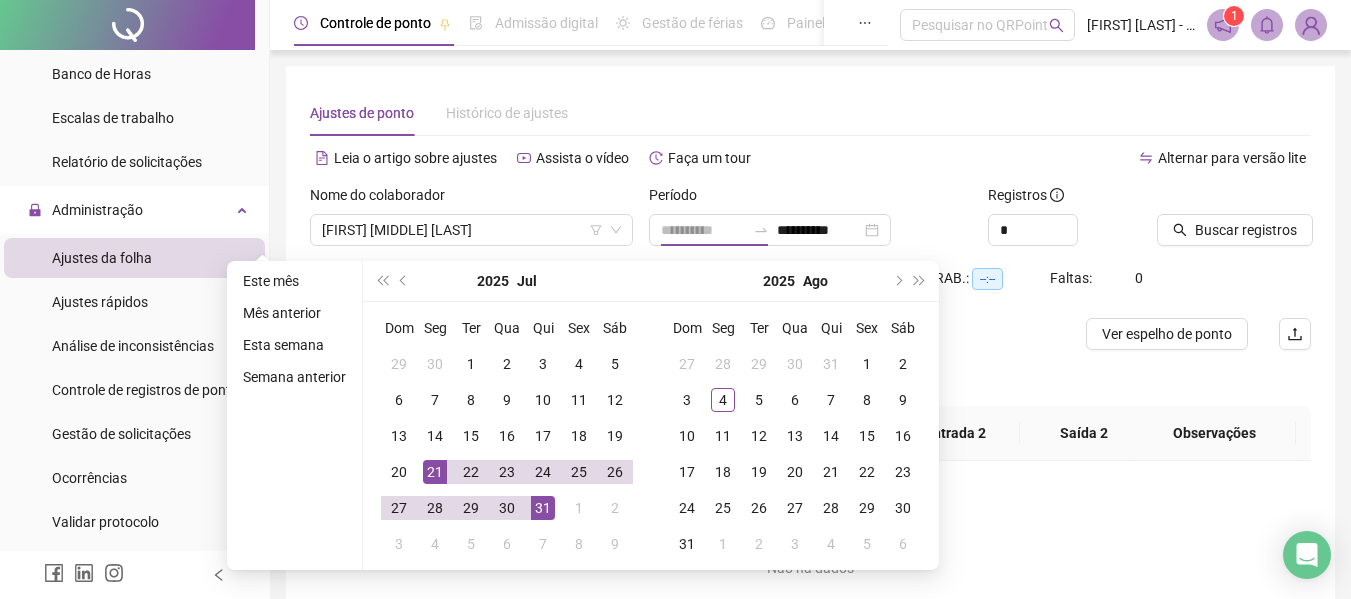 click on "21" at bounding box center (435, 472) 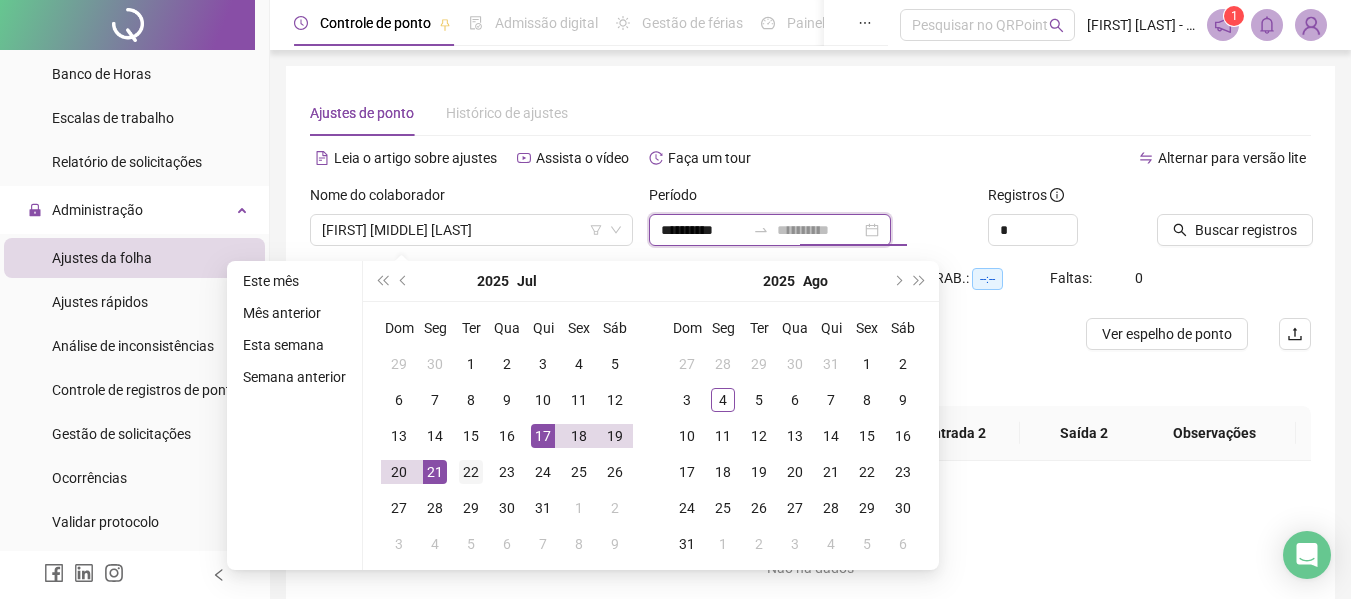 type on "**********" 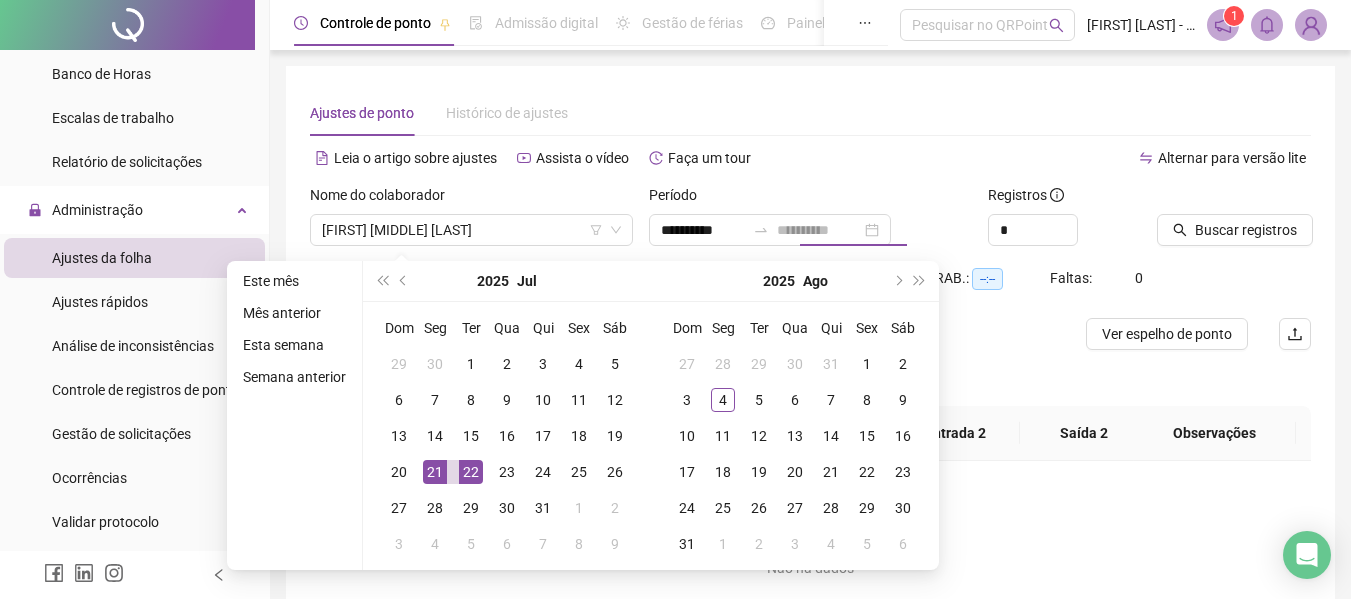 click on "22" at bounding box center (471, 472) 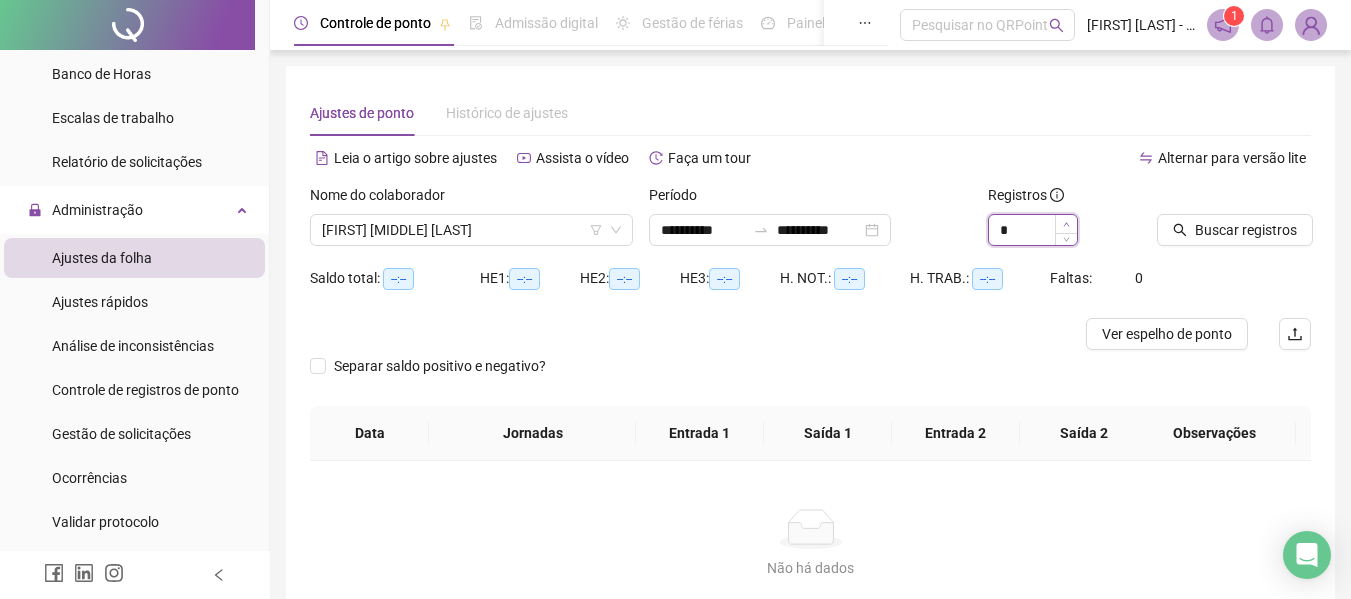 click 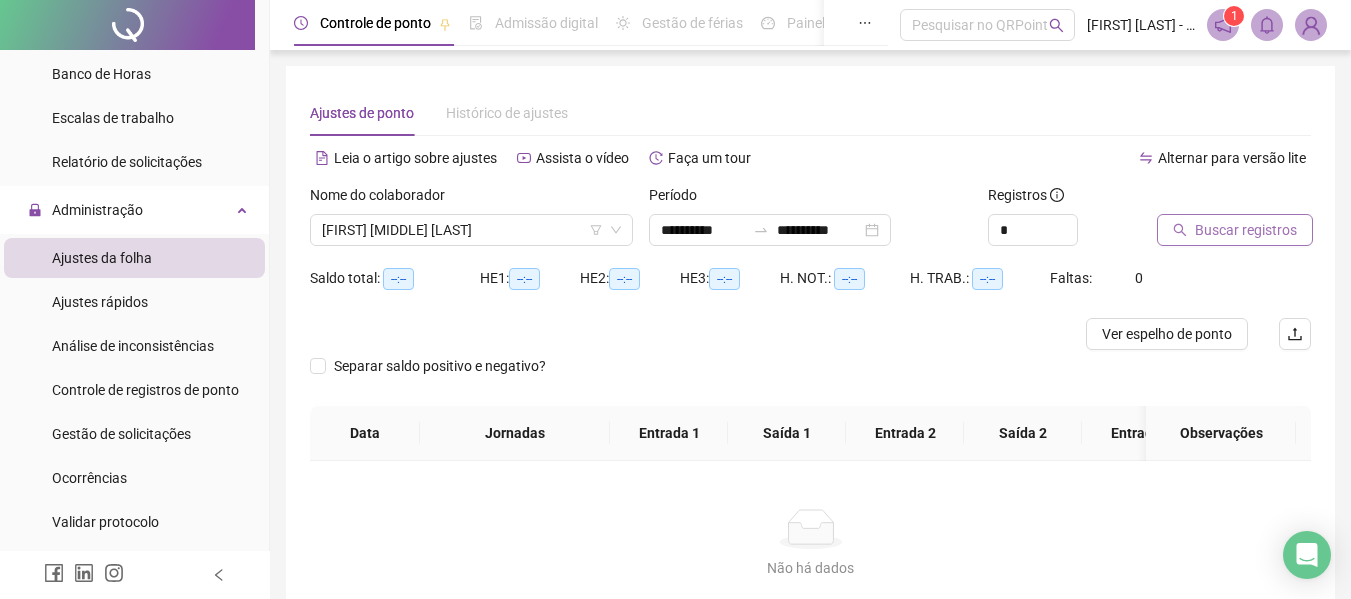 click on "Buscar registros" at bounding box center [1246, 230] 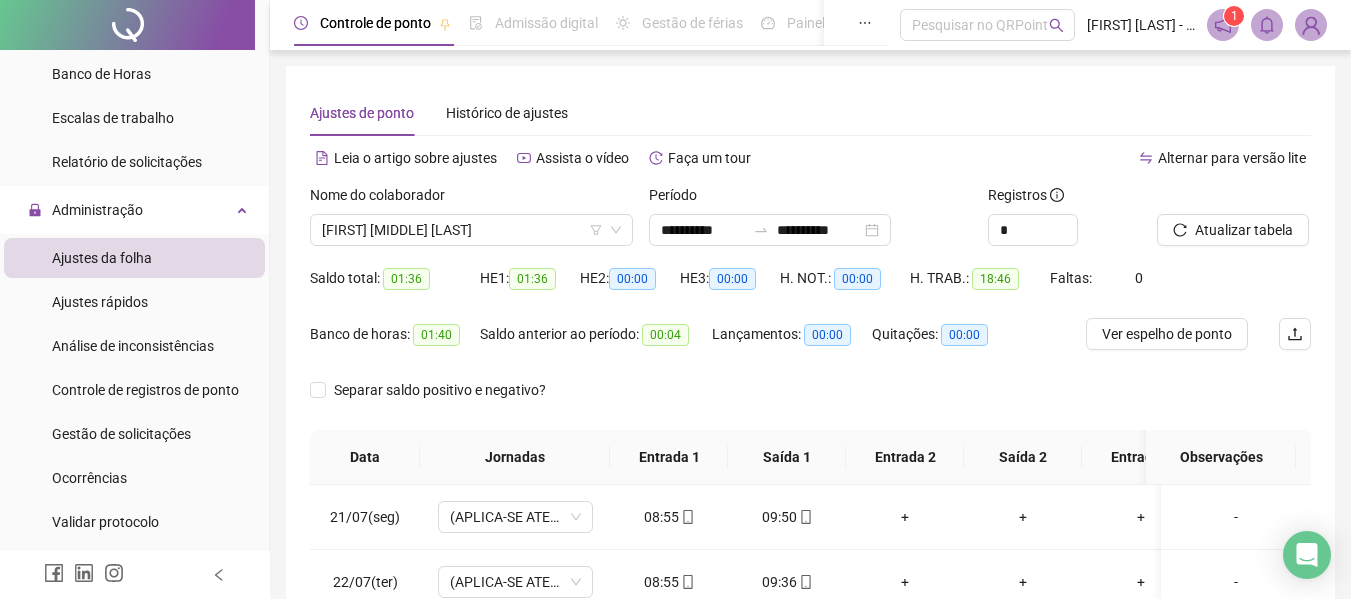 scroll, scrollTop: 141, scrollLeft: 0, axis: vertical 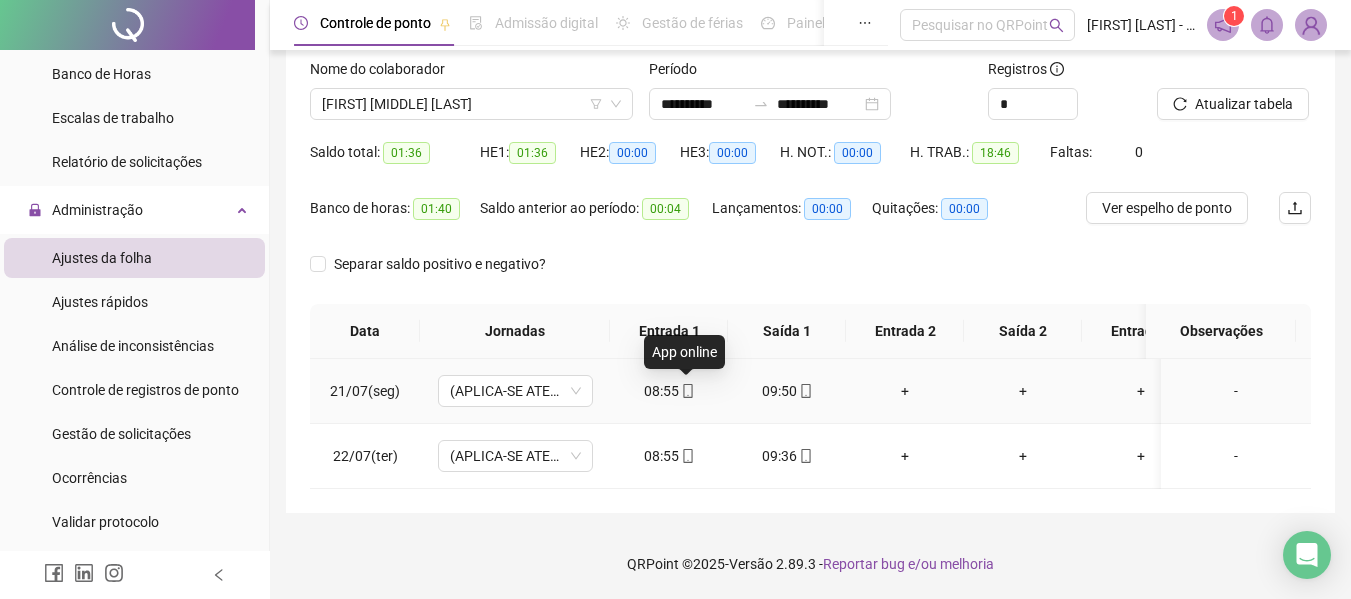 click 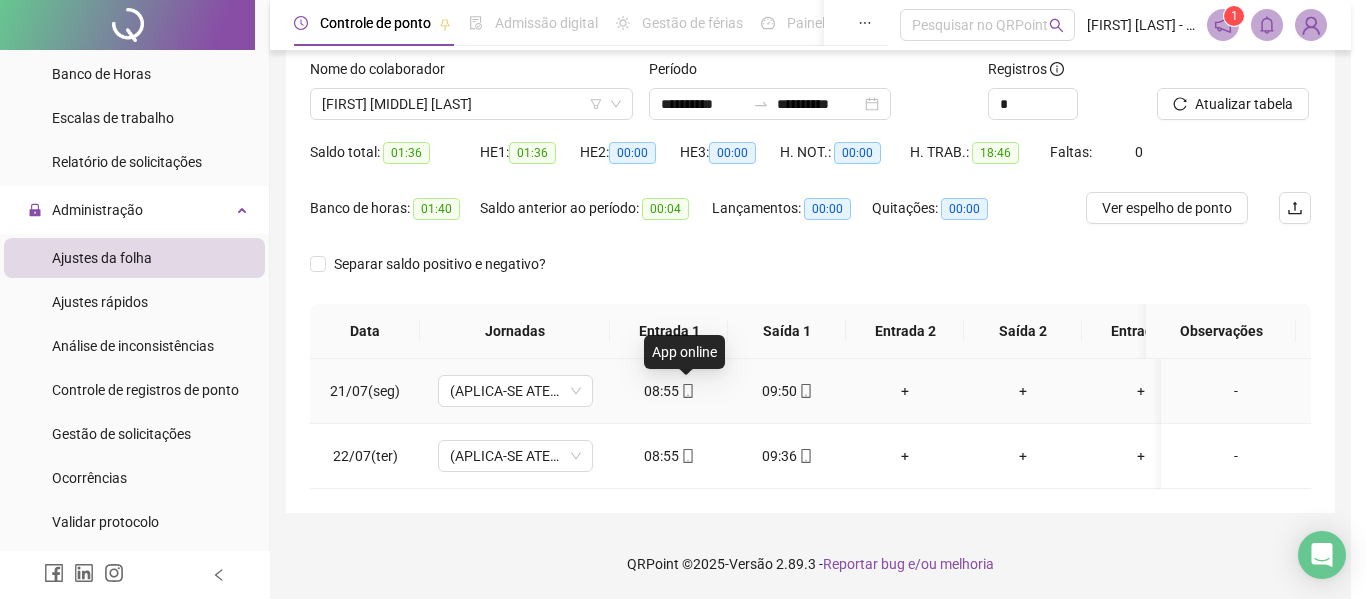 type on "**********" 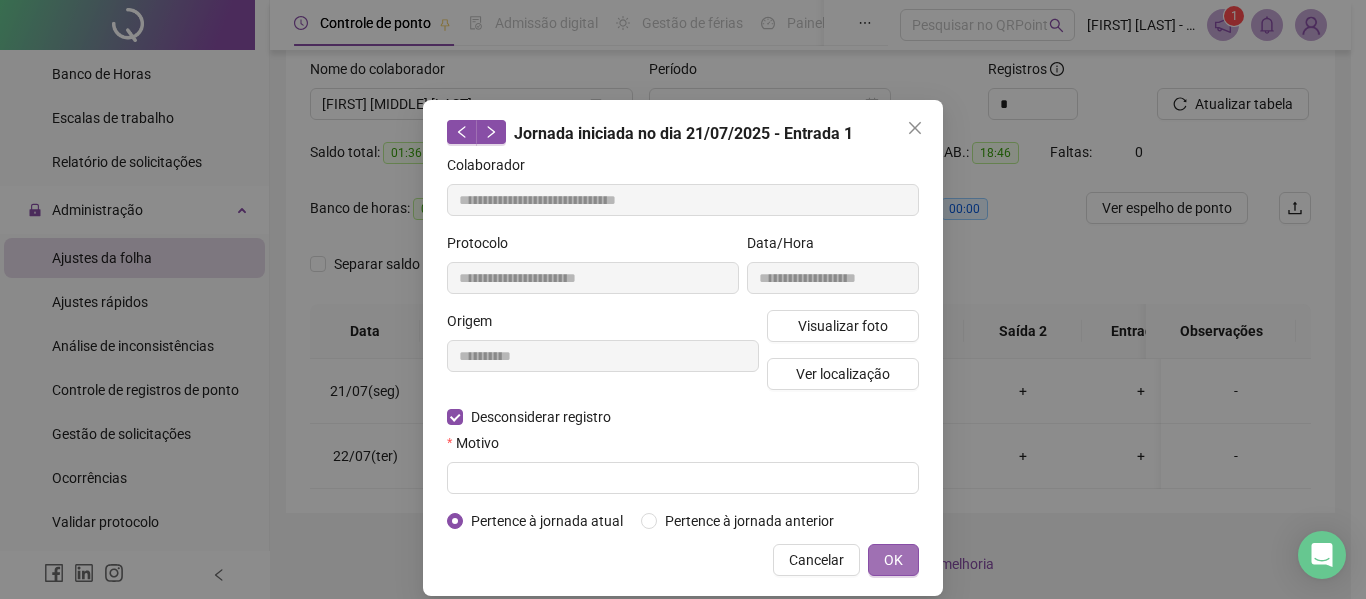 click on "OK" at bounding box center [893, 560] 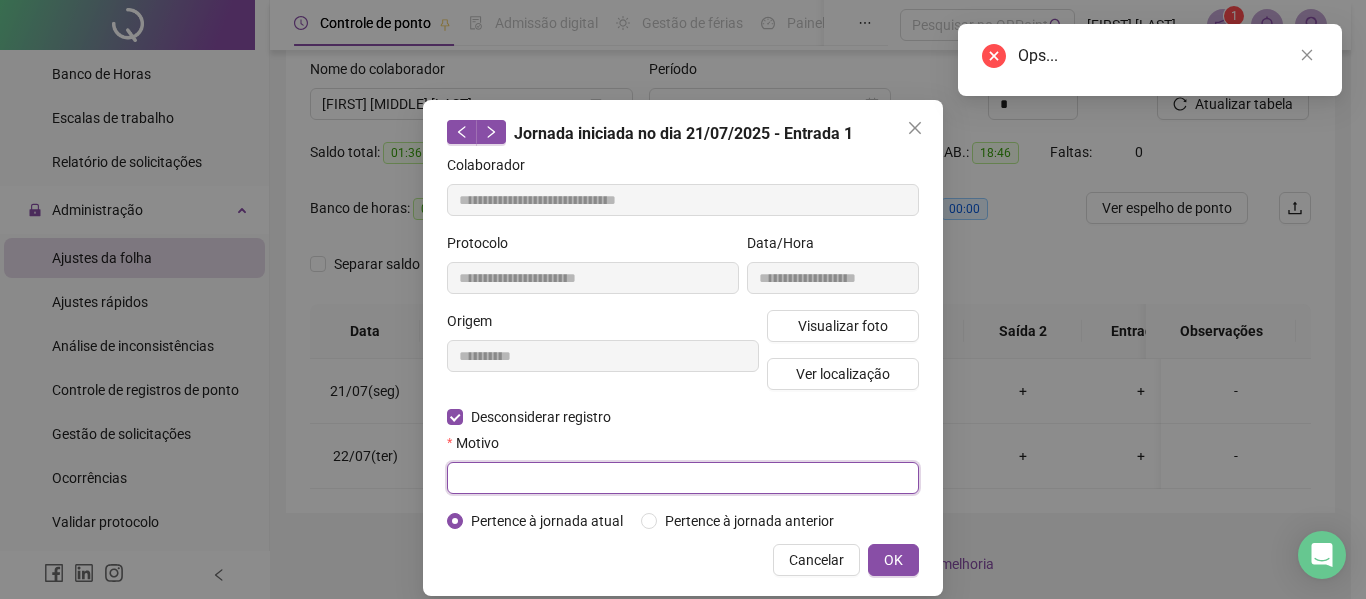 click at bounding box center [683, 478] 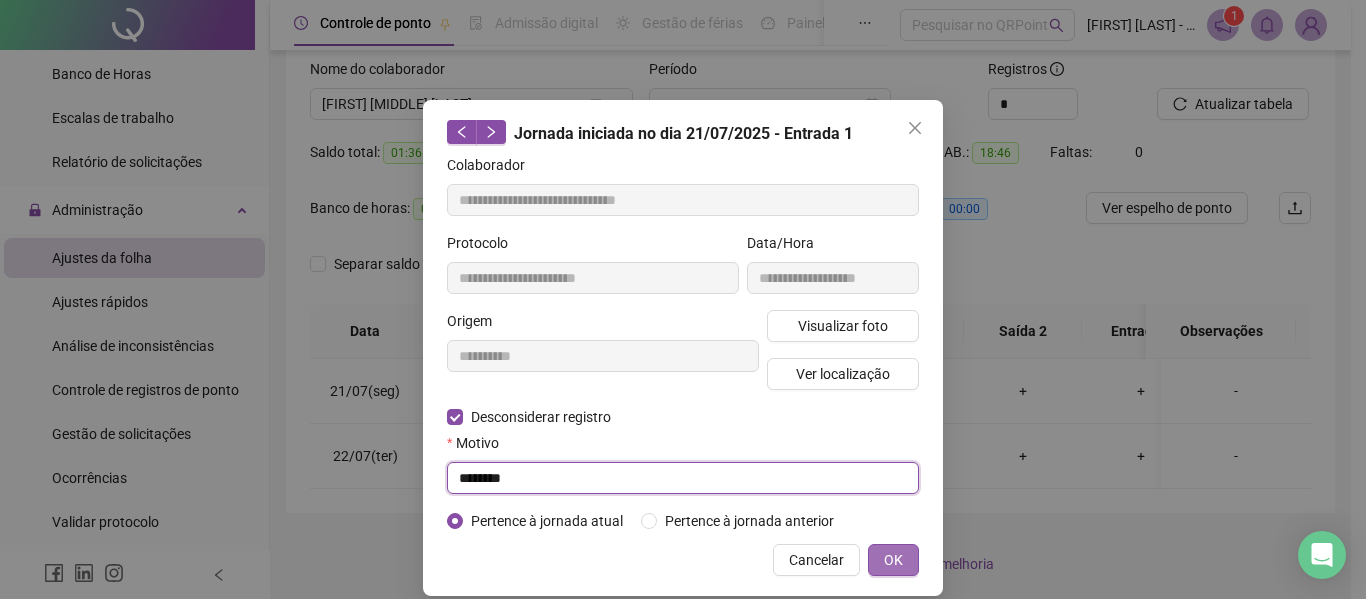 type on "********" 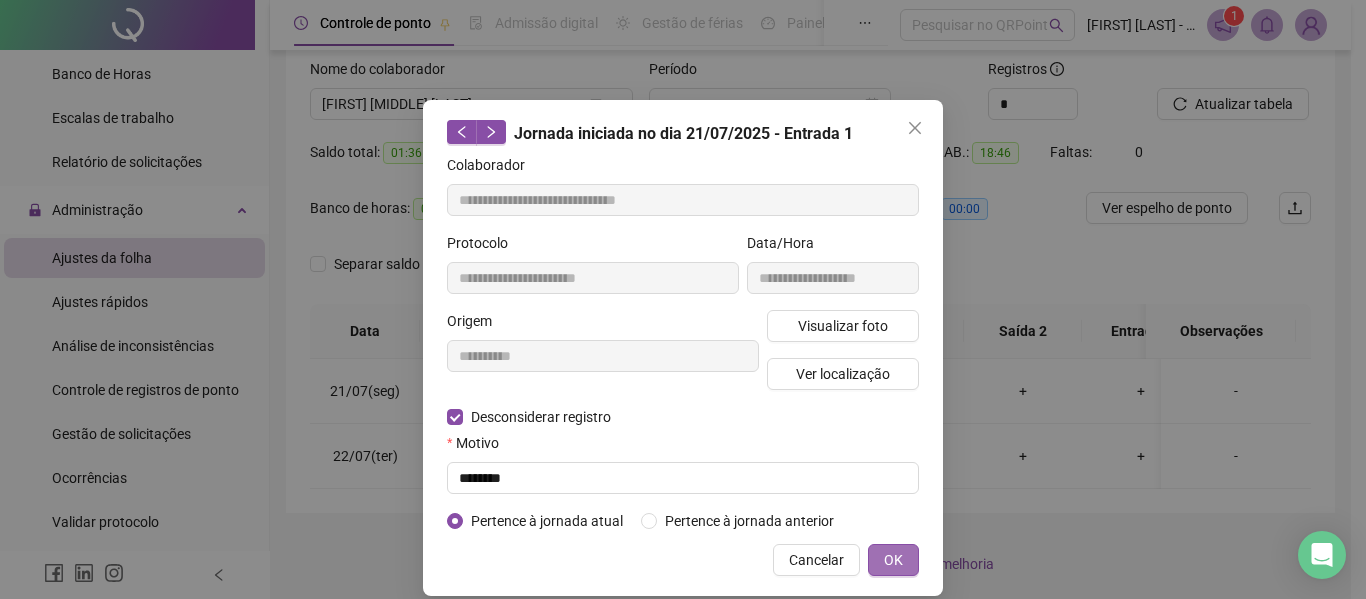 click on "OK" at bounding box center [893, 560] 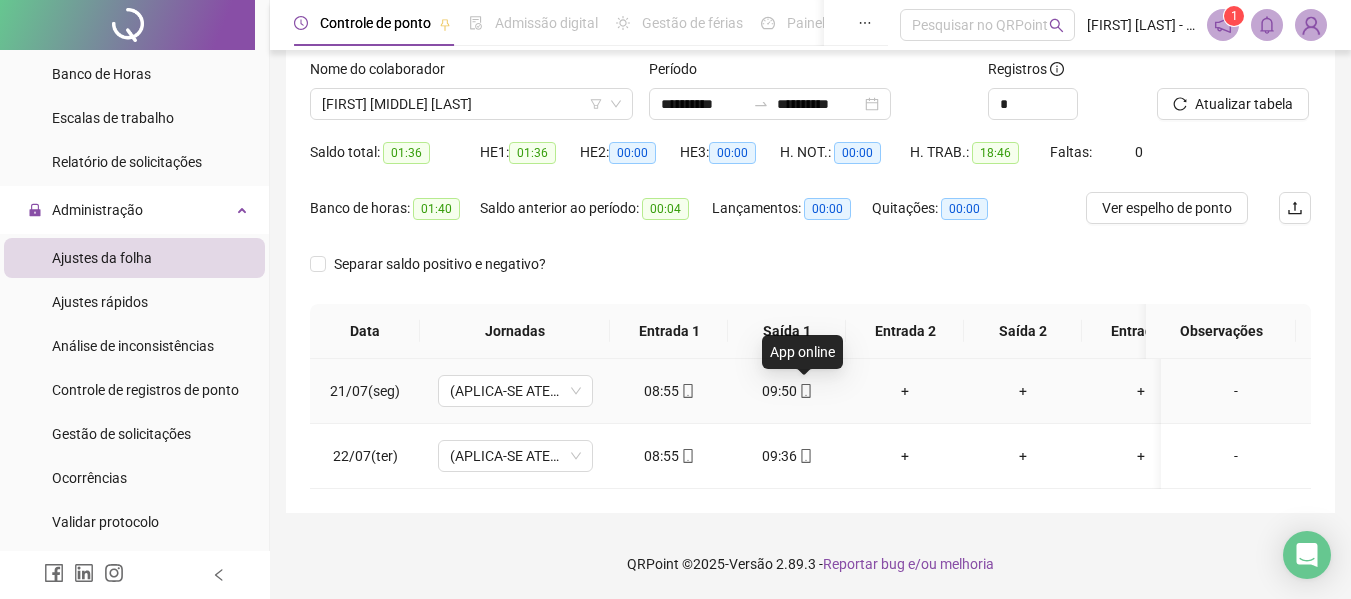 click 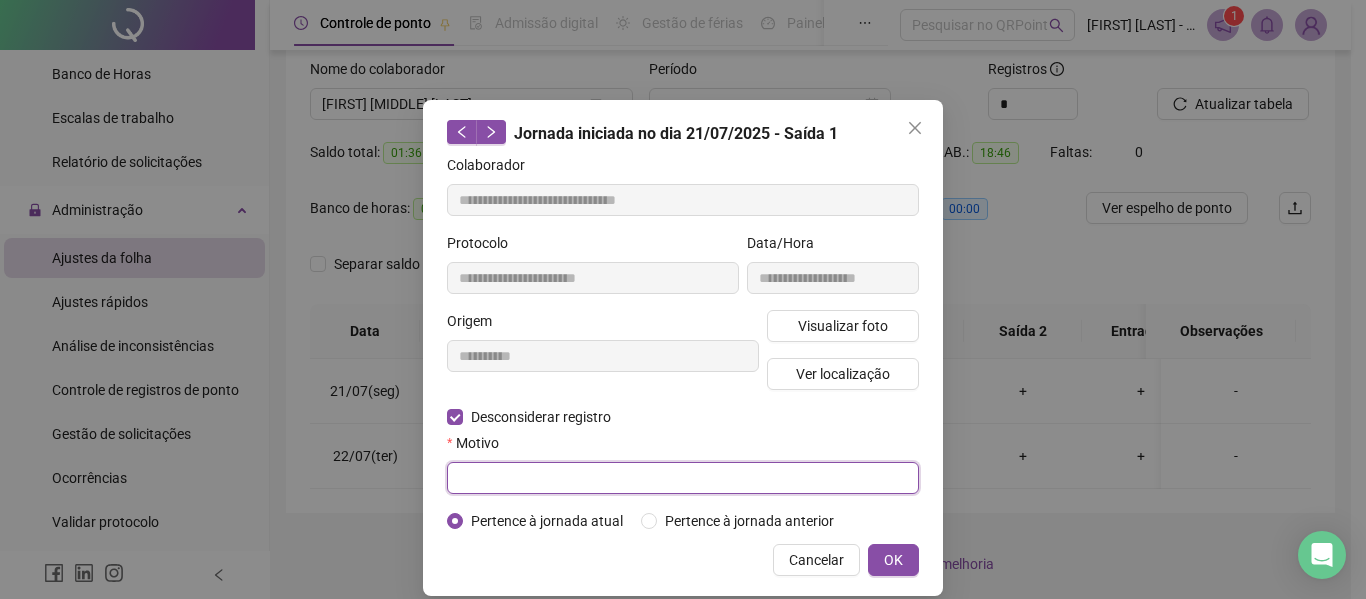 click at bounding box center (683, 478) 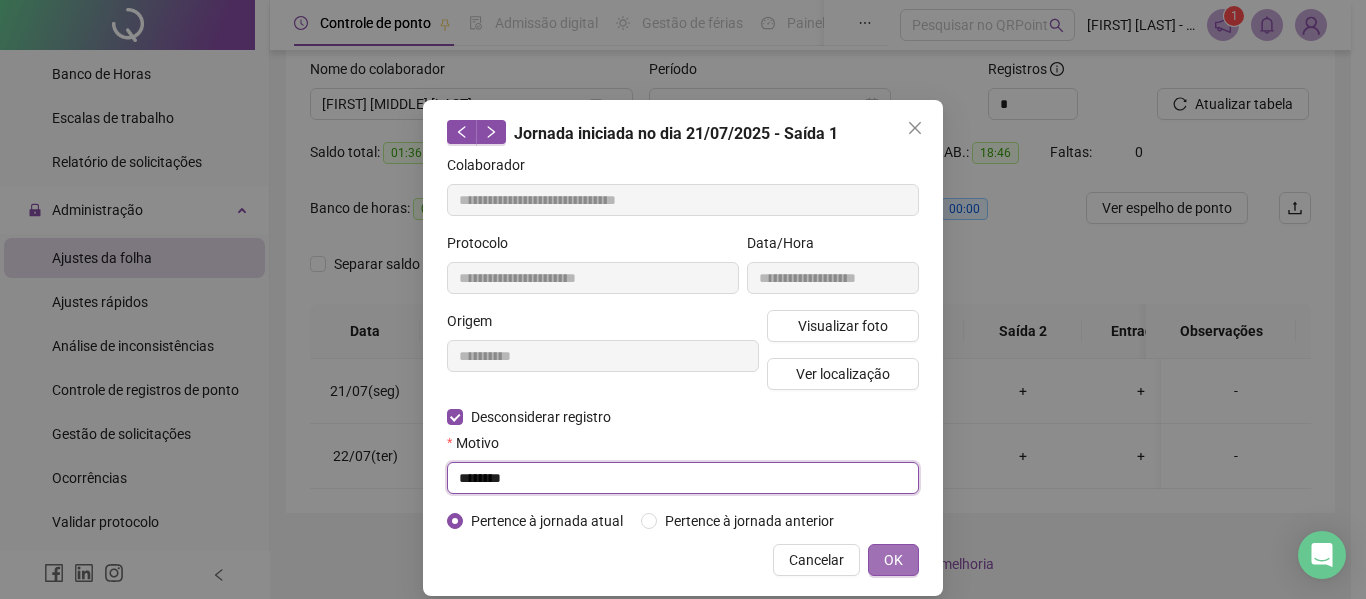 type on "********" 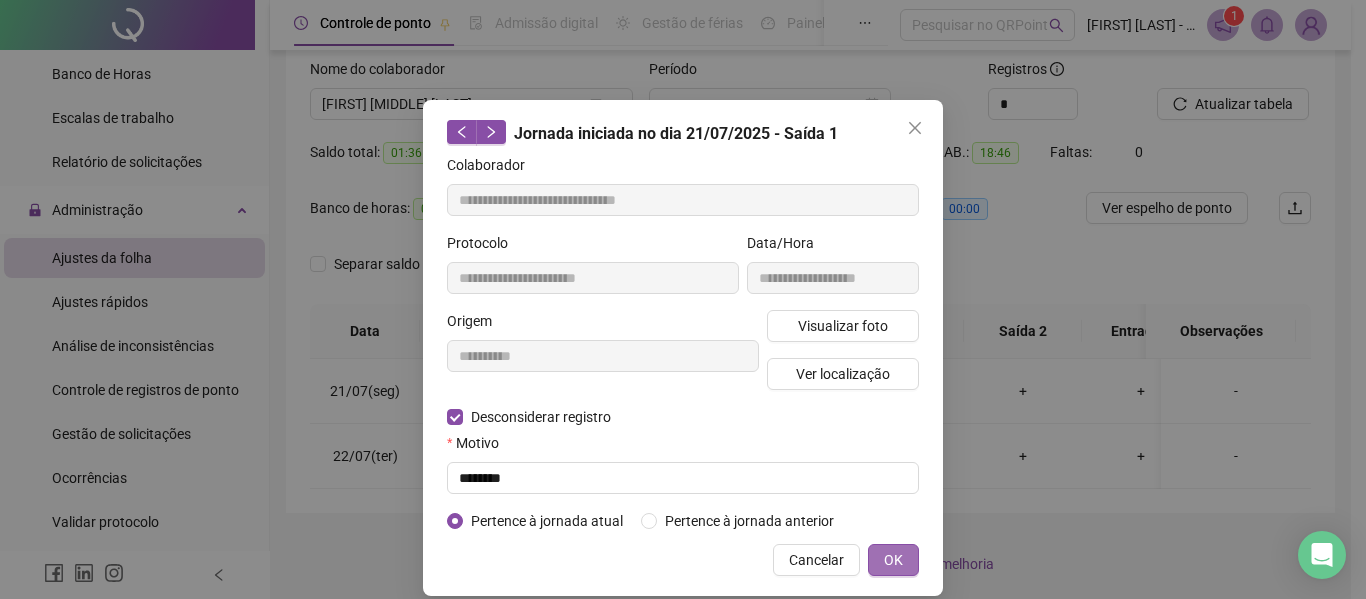 click on "OK" at bounding box center [893, 560] 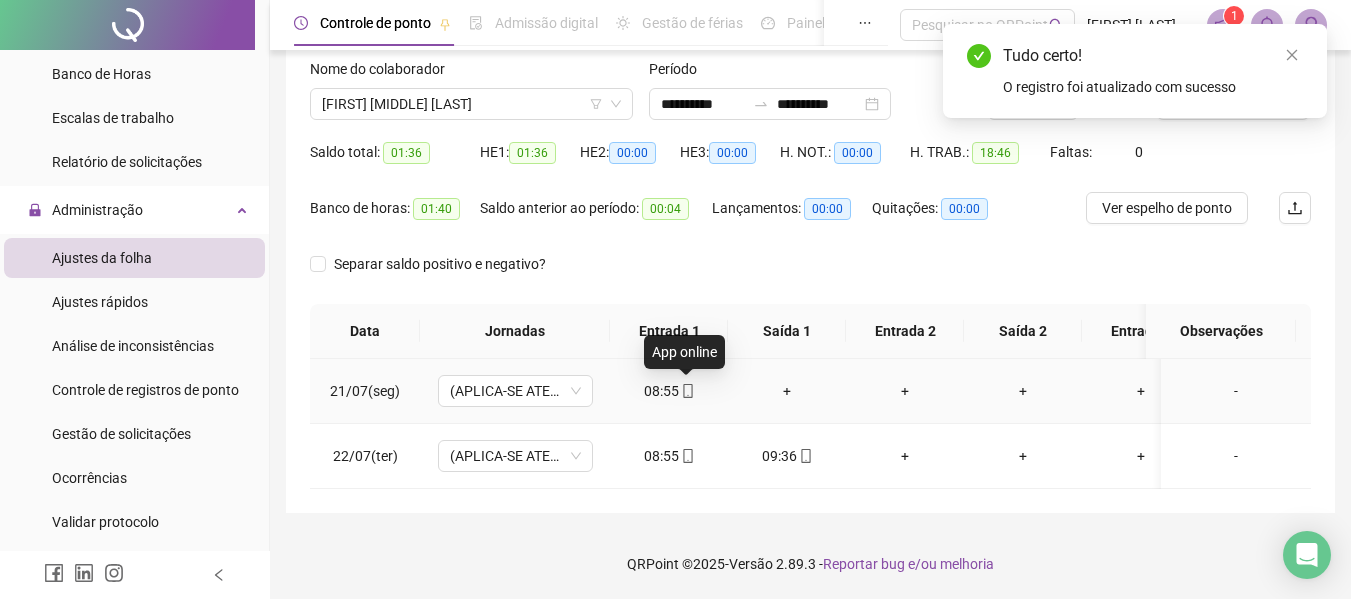 click 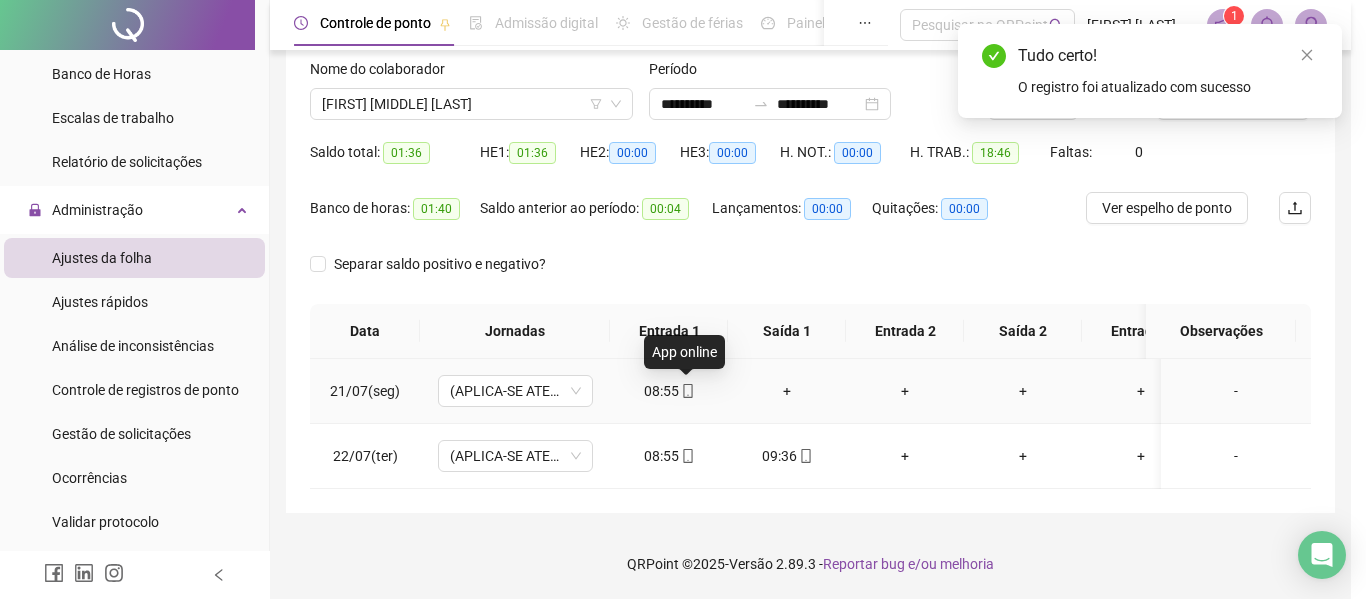 type on "**********" 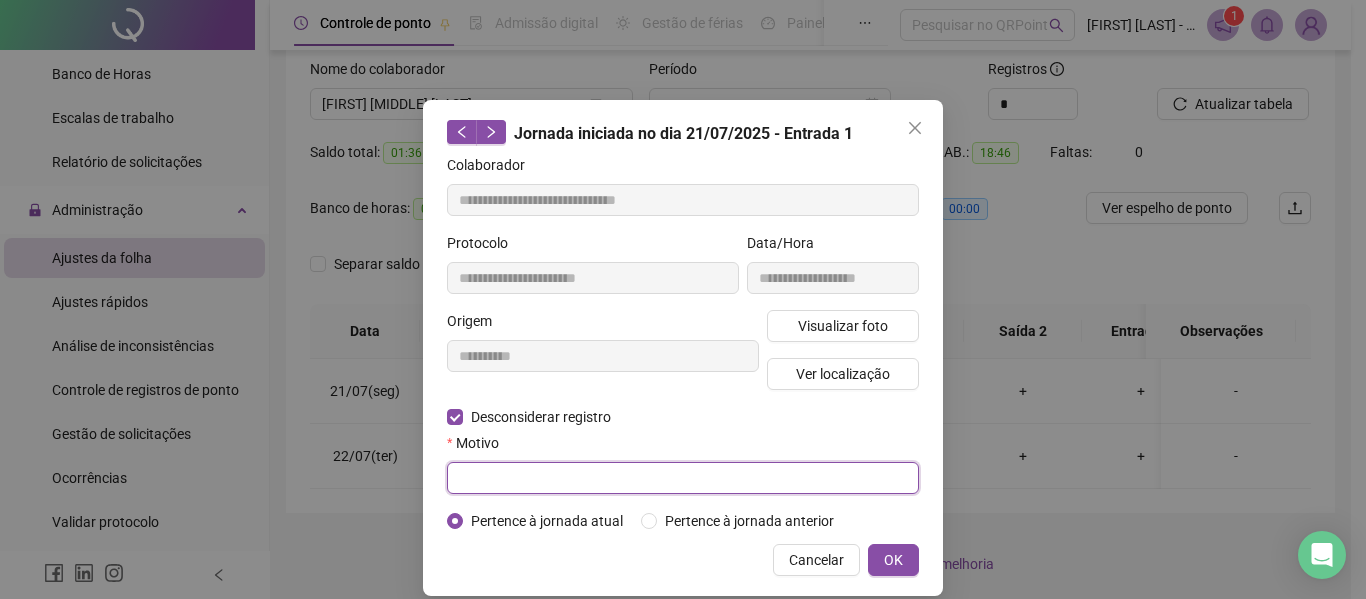 click at bounding box center [683, 478] 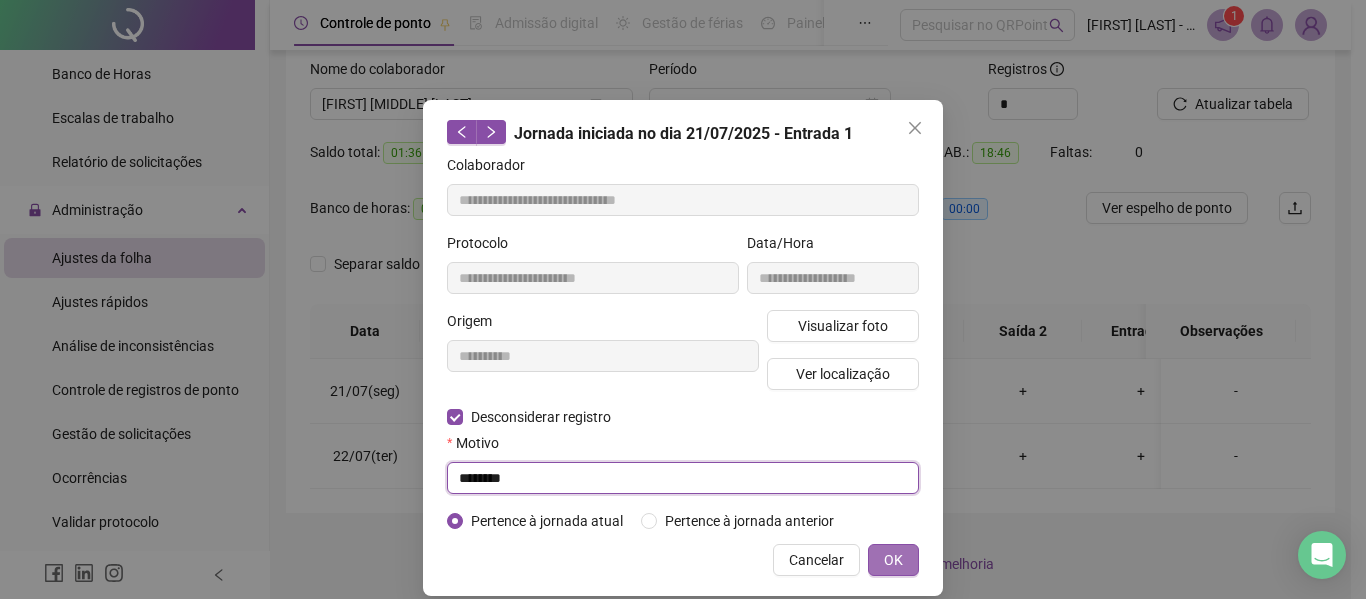 type on "********" 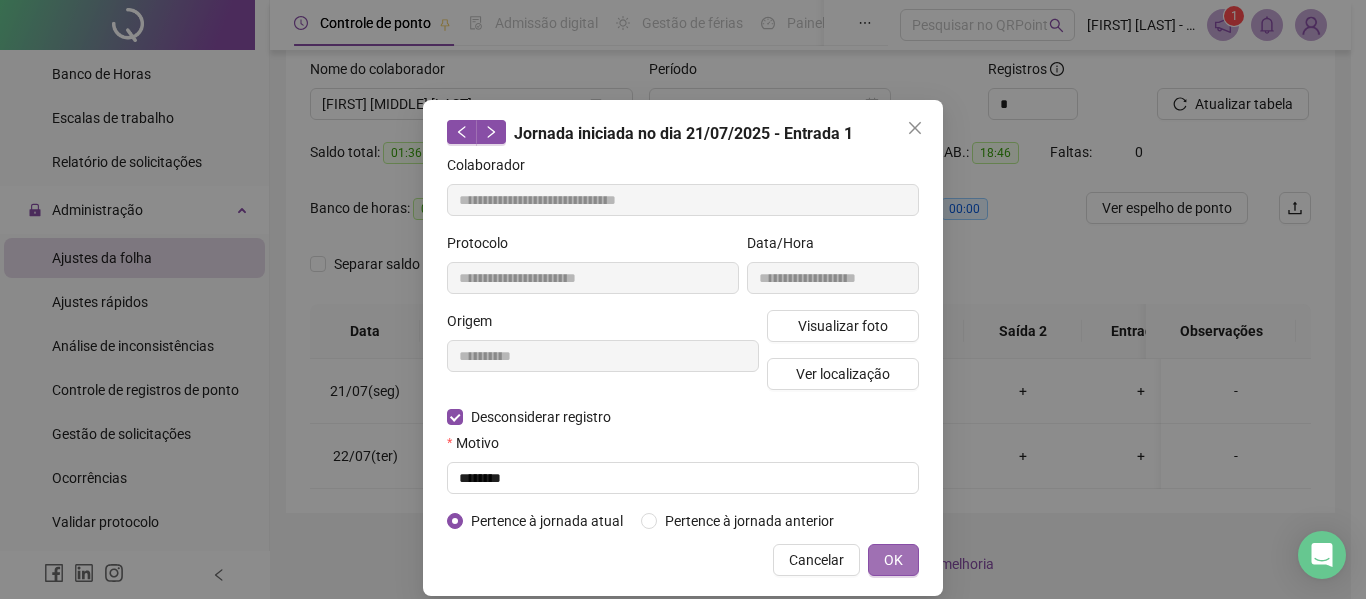 click on "OK" at bounding box center (893, 560) 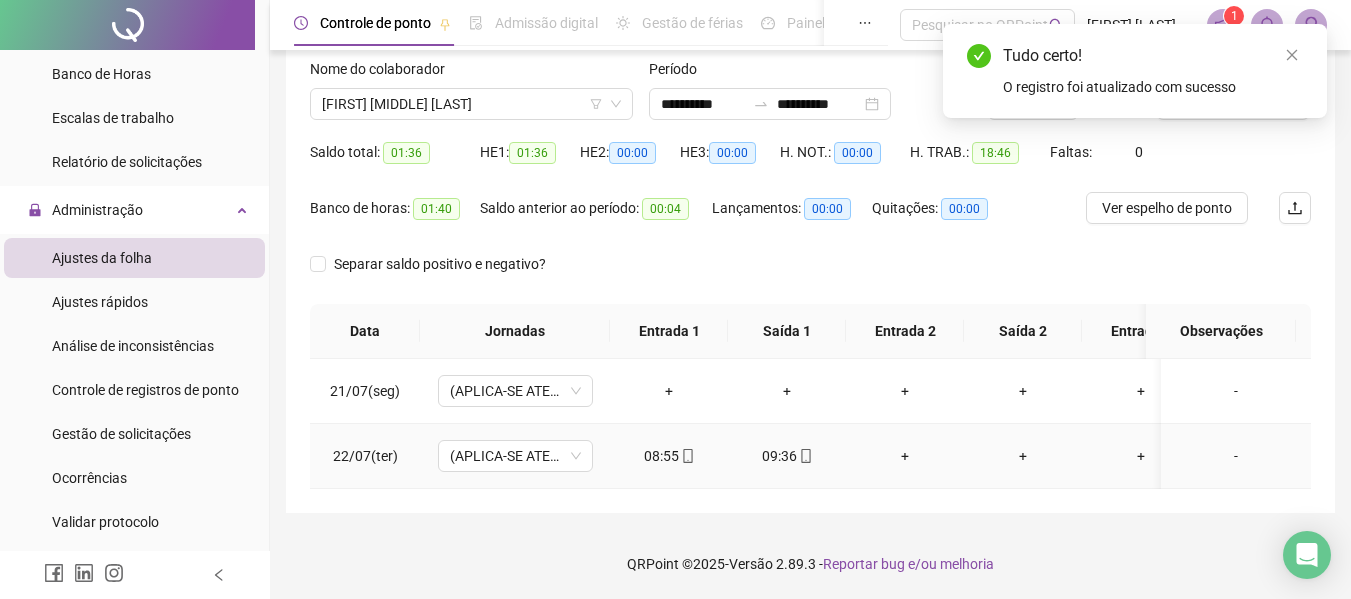 click 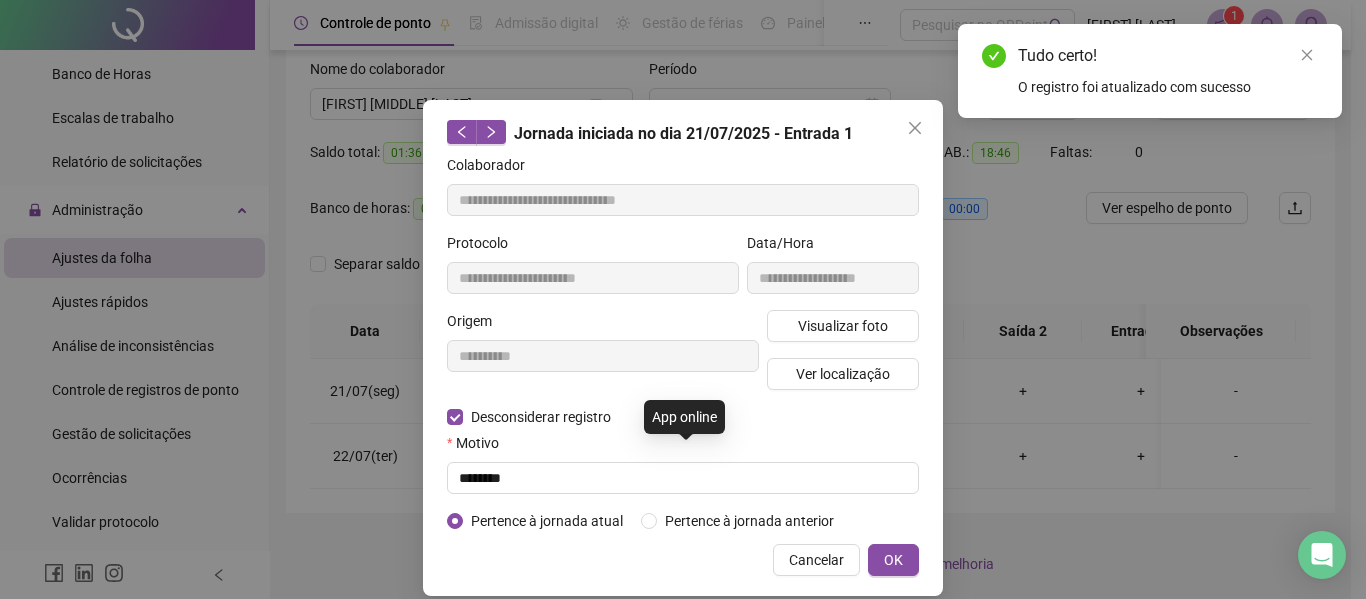 type on "**********" 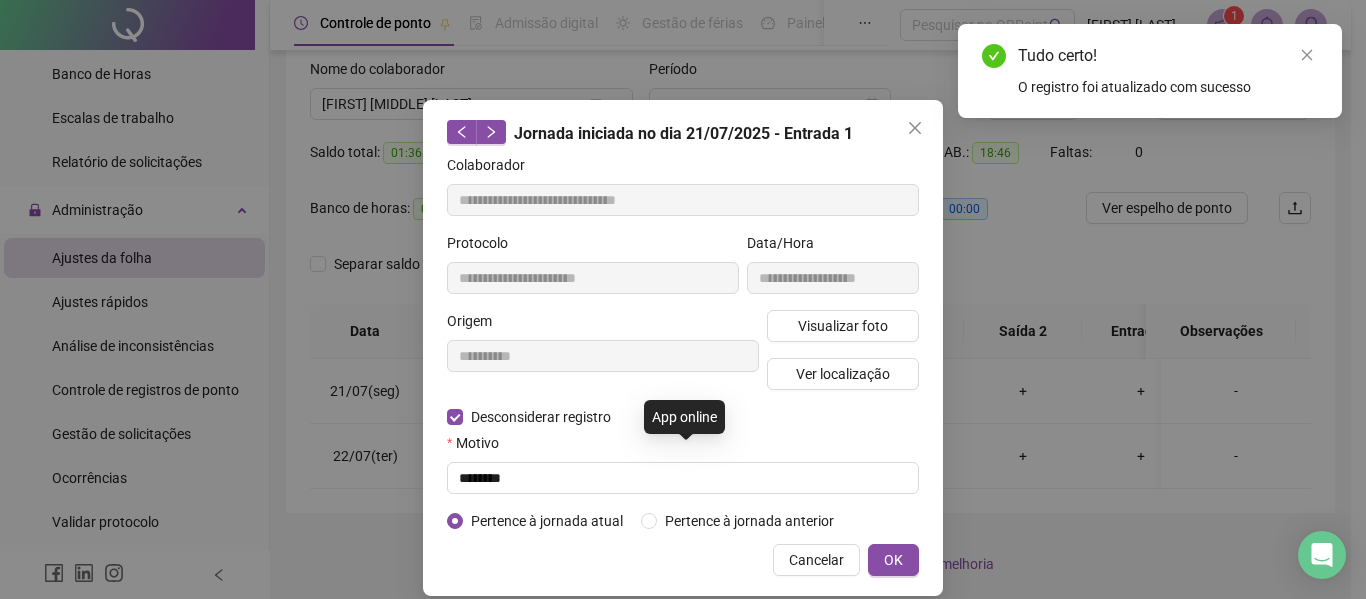 type on "**********" 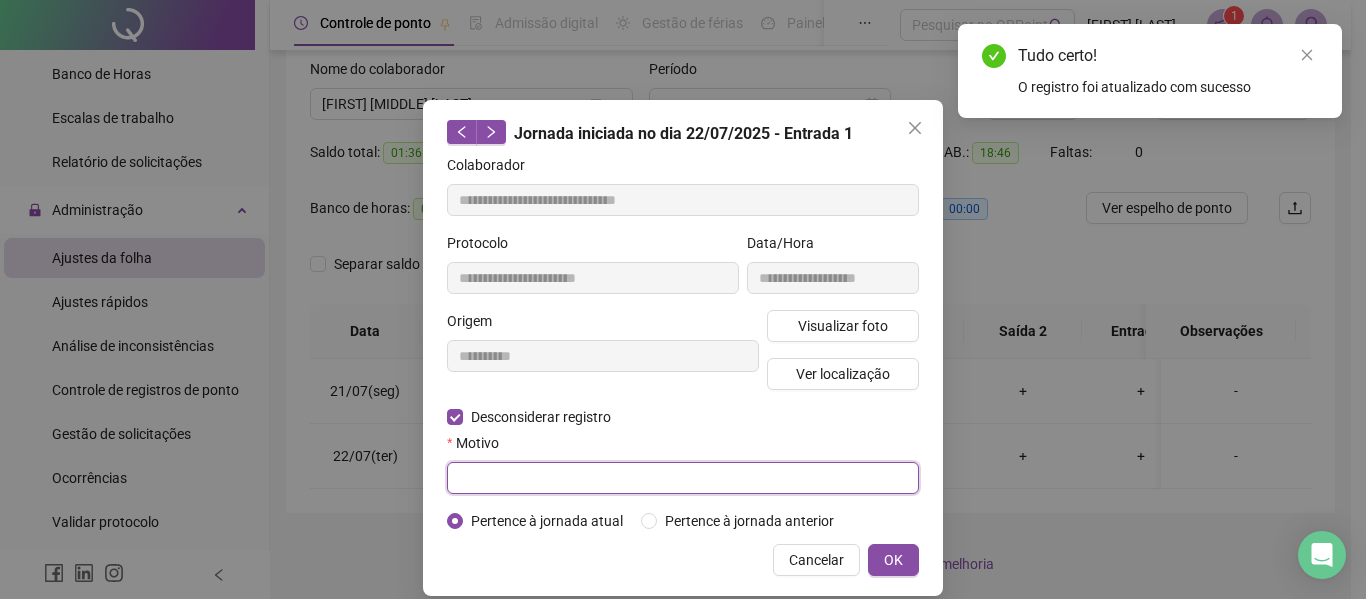 click at bounding box center [683, 478] 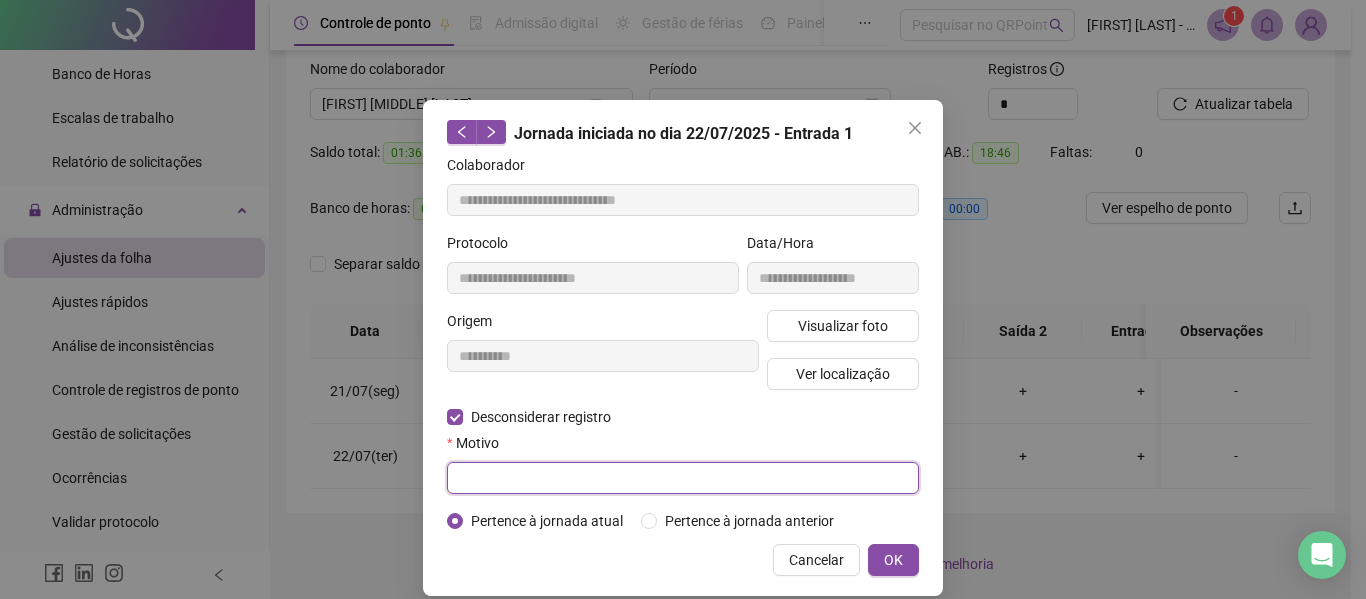 paste on "********" 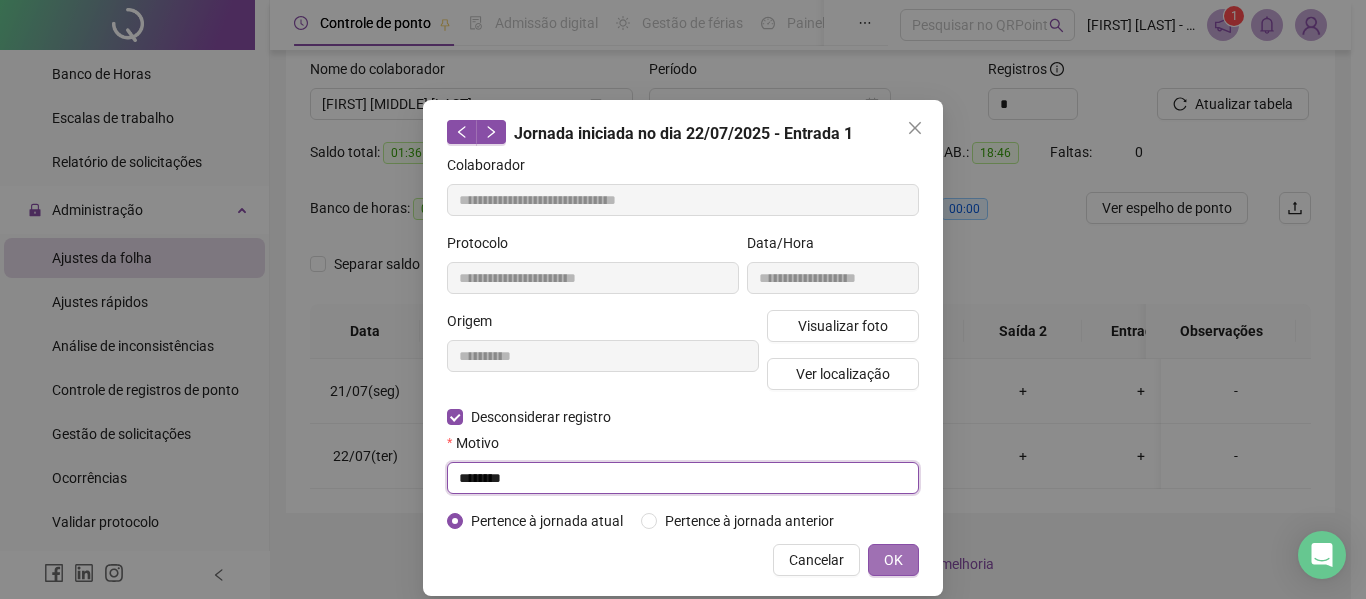 type on "********" 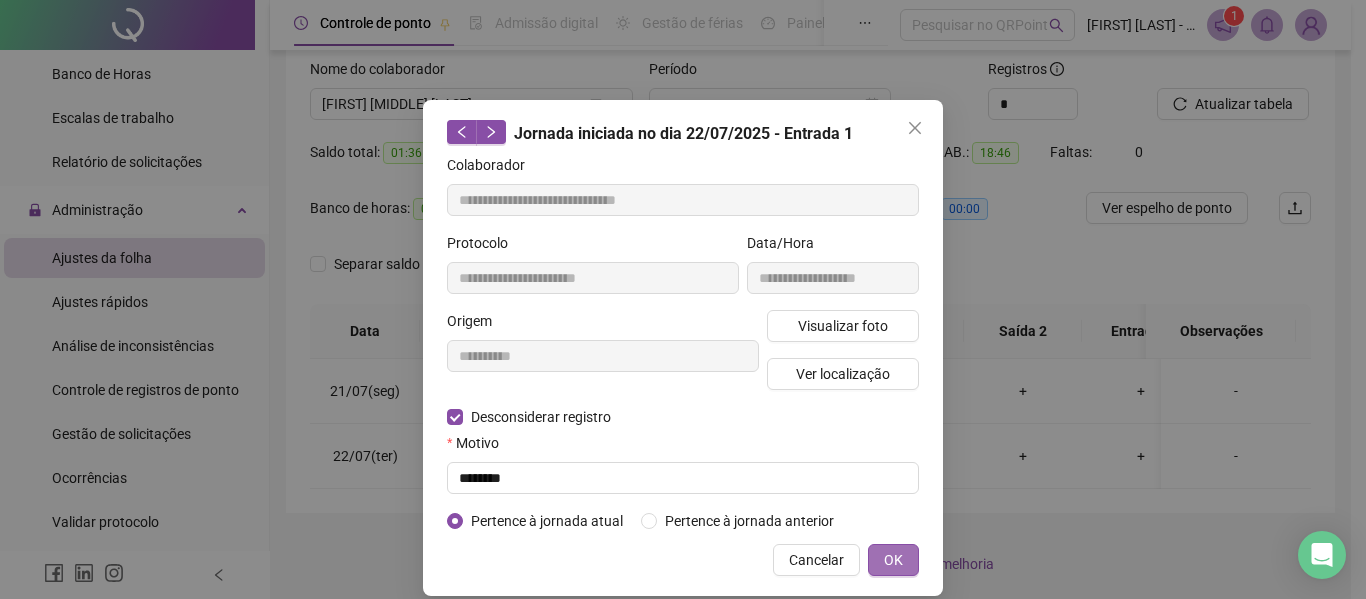click on "OK" at bounding box center (893, 560) 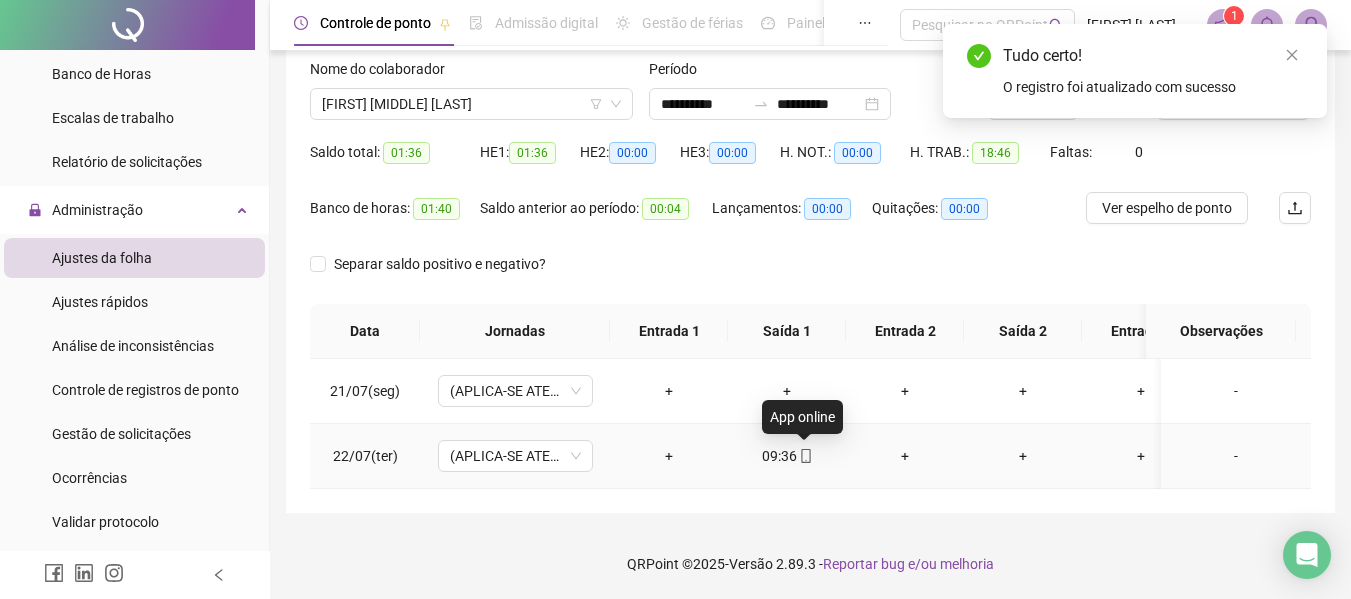 click 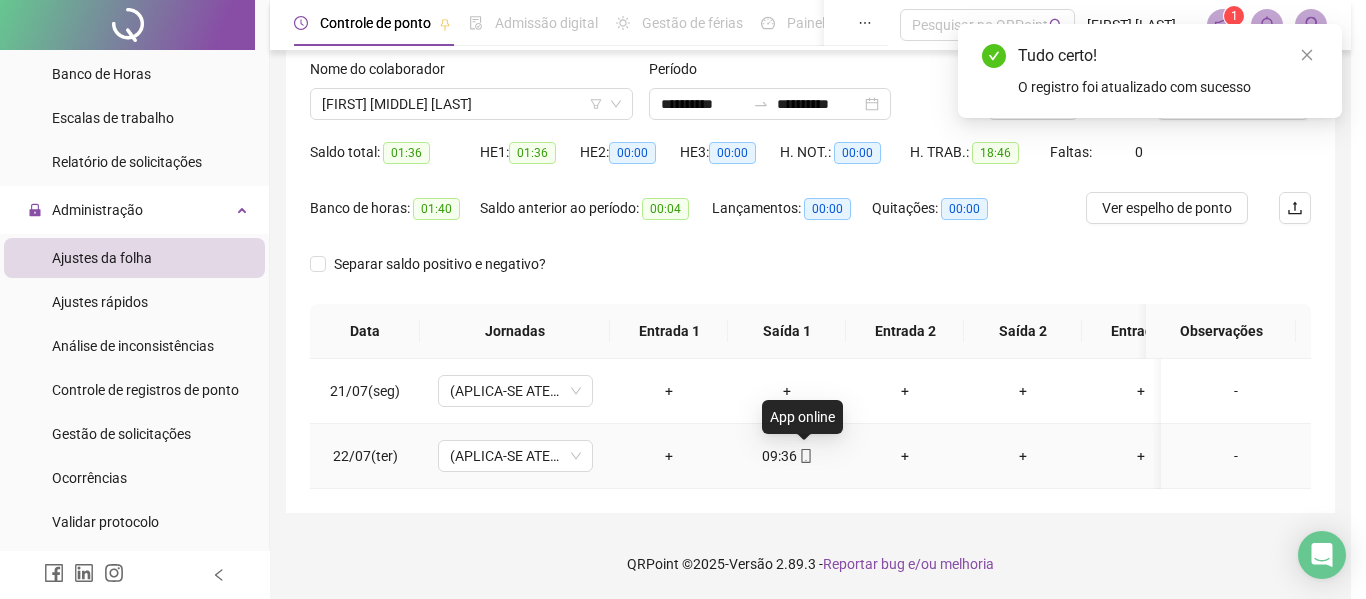 type on "**********" 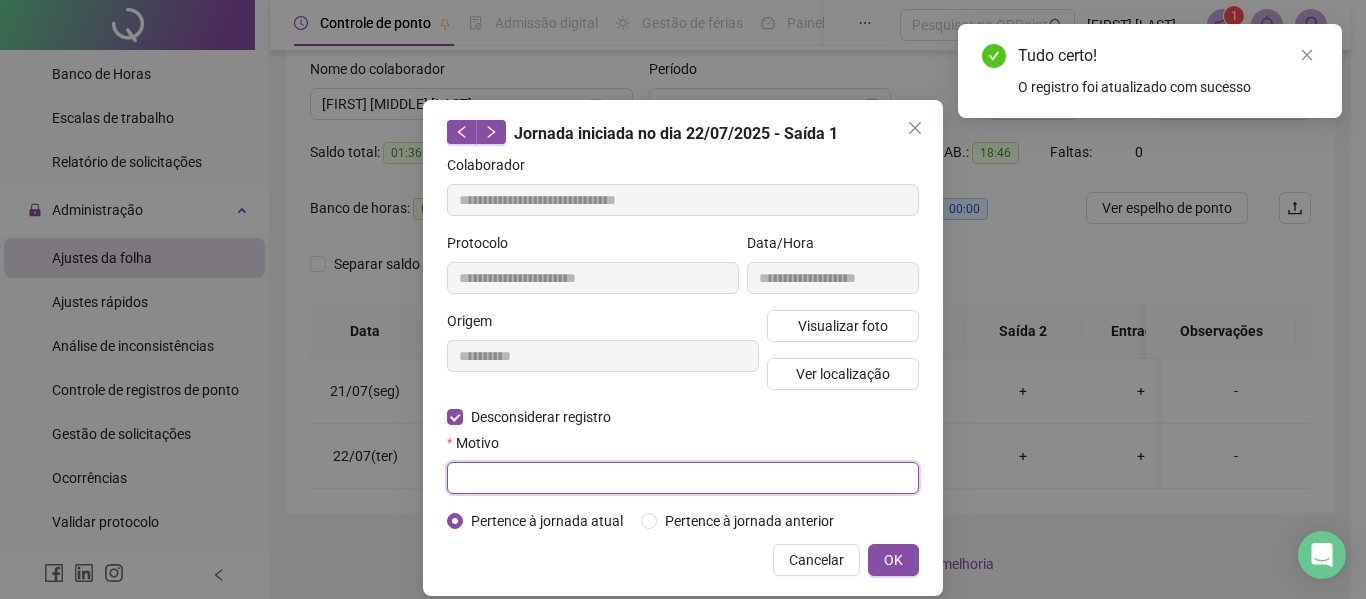 click at bounding box center [683, 478] 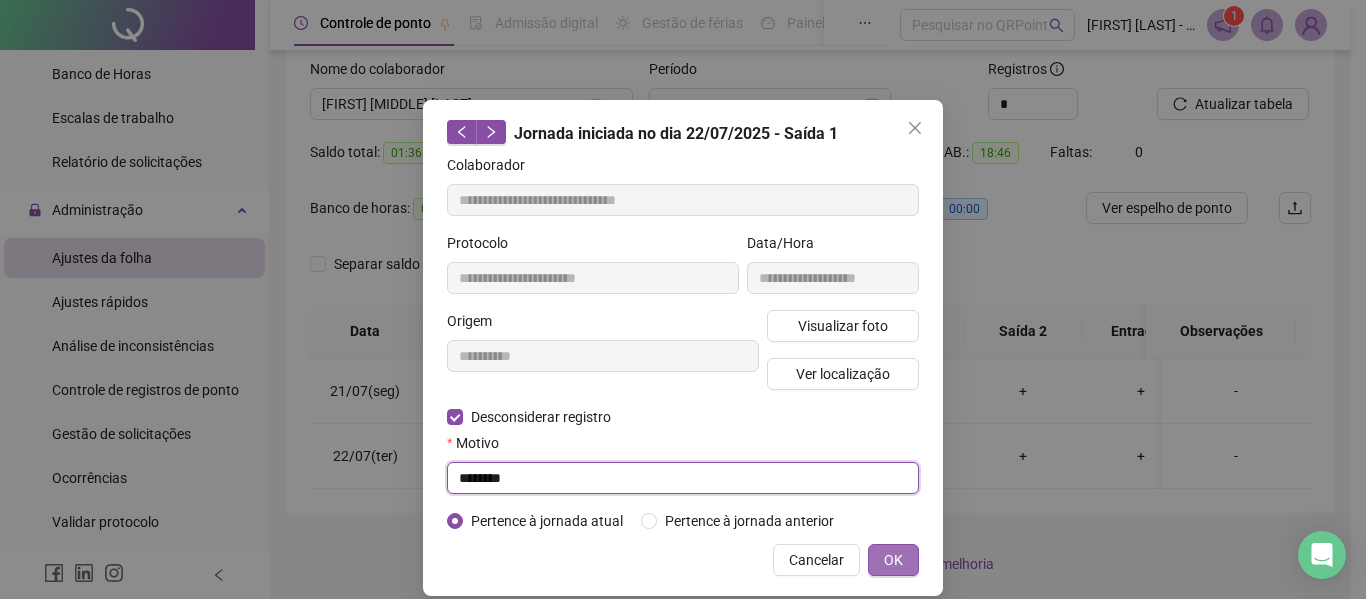 type on "********" 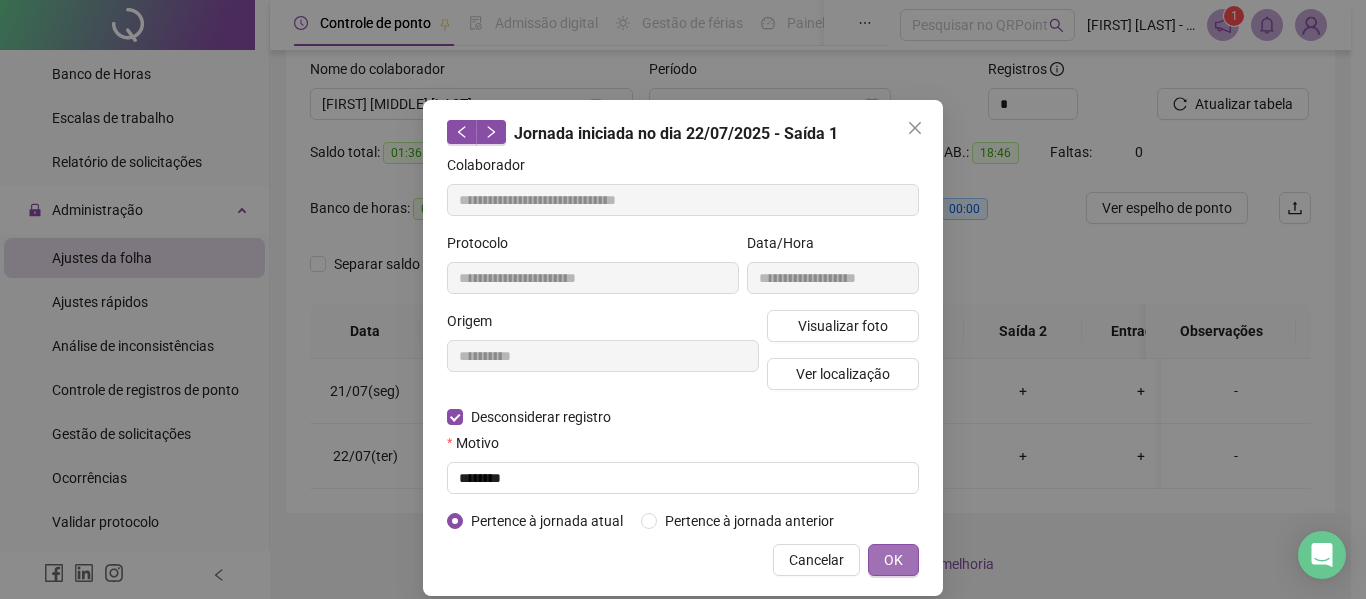 click on "OK" at bounding box center (893, 560) 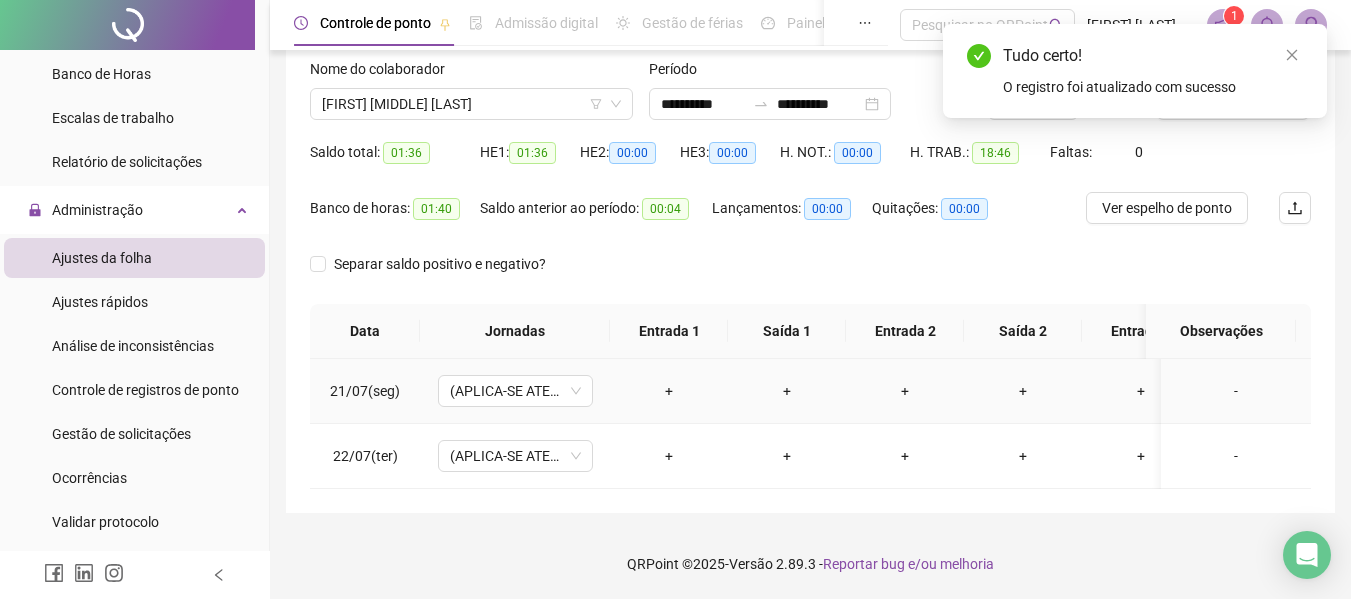 click on "-" at bounding box center (1236, 391) 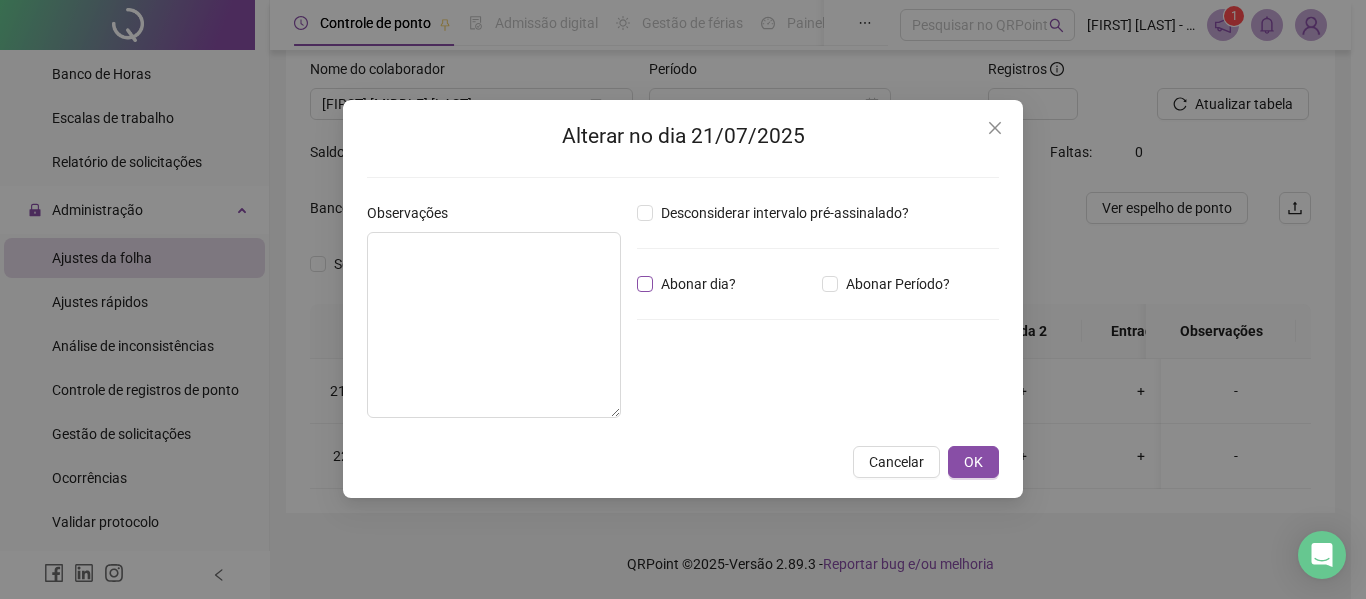 click on "Abonar dia?" at bounding box center (698, 284) 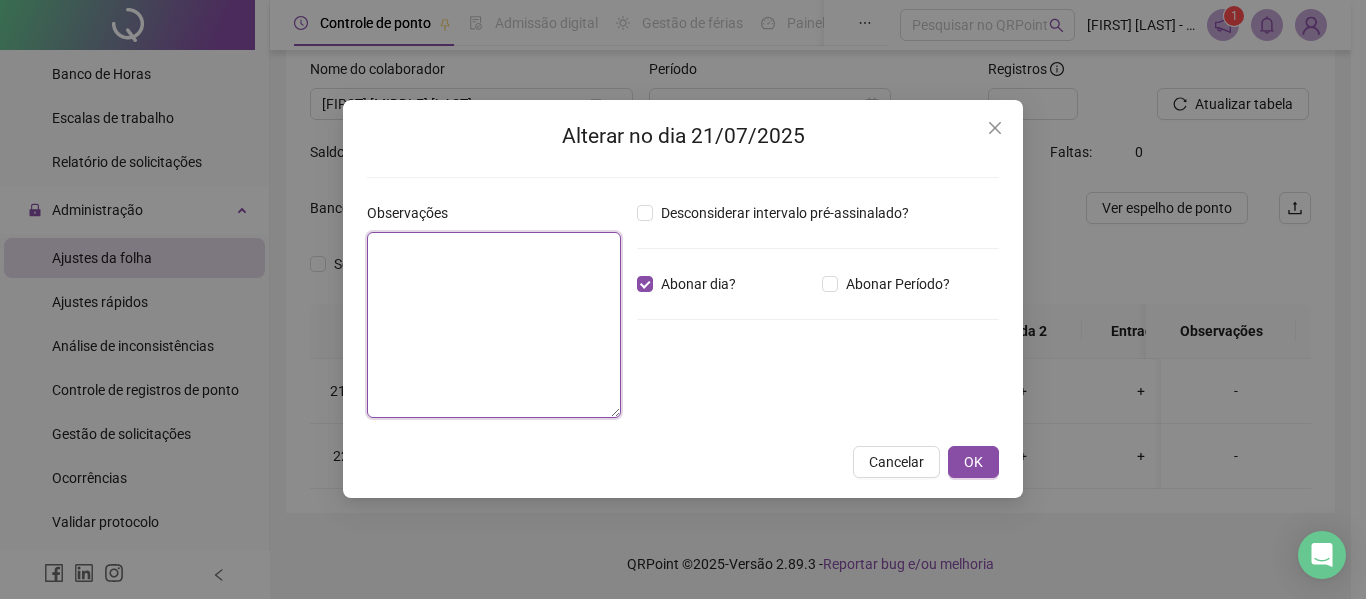 click at bounding box center (494, 325) 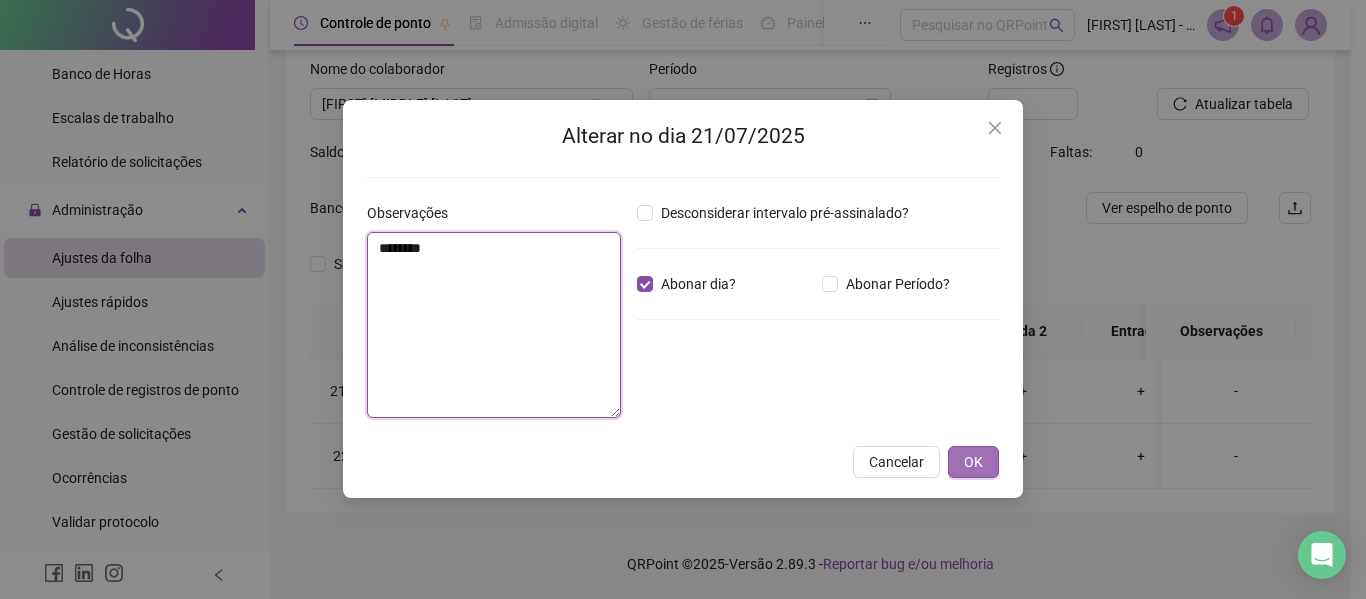 type on "********" 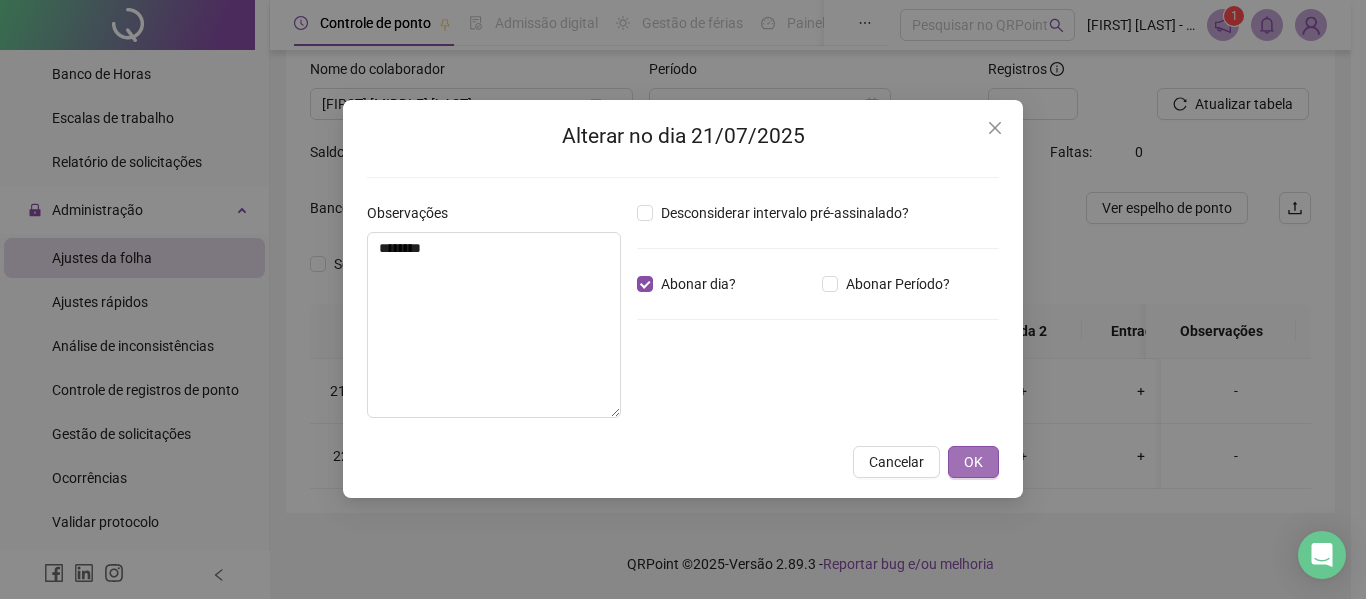 click on "OK" at bounding box center [973, 462] 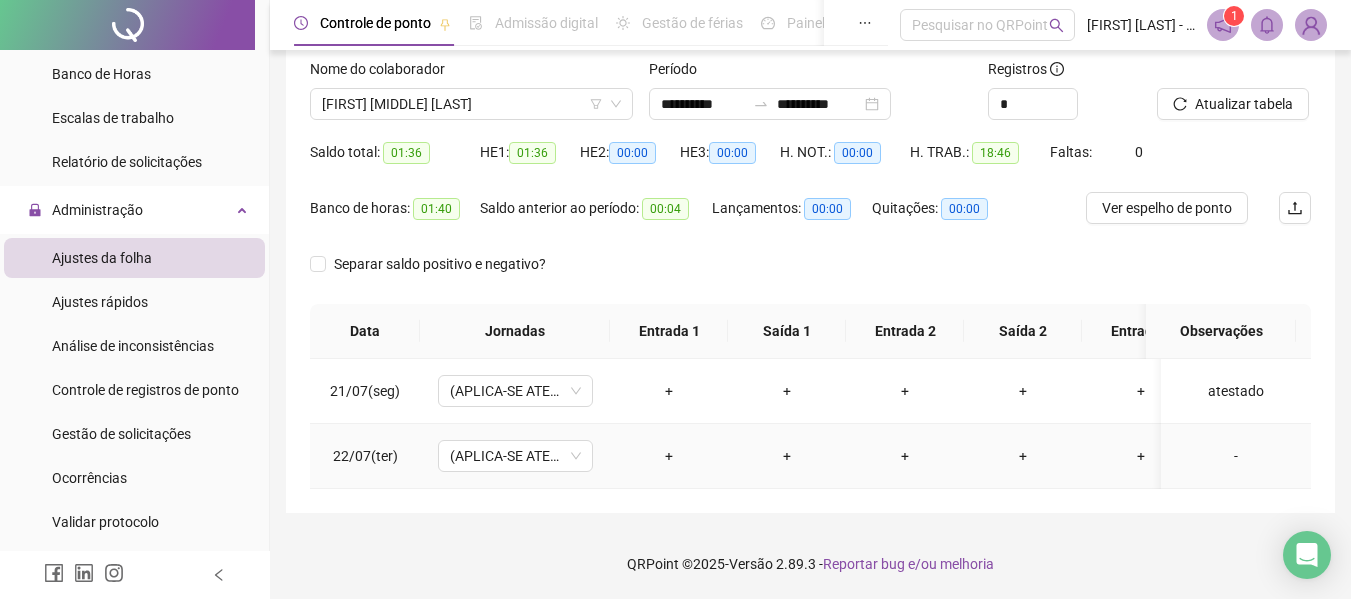 click on "-" at bounding box center [1236, 456] 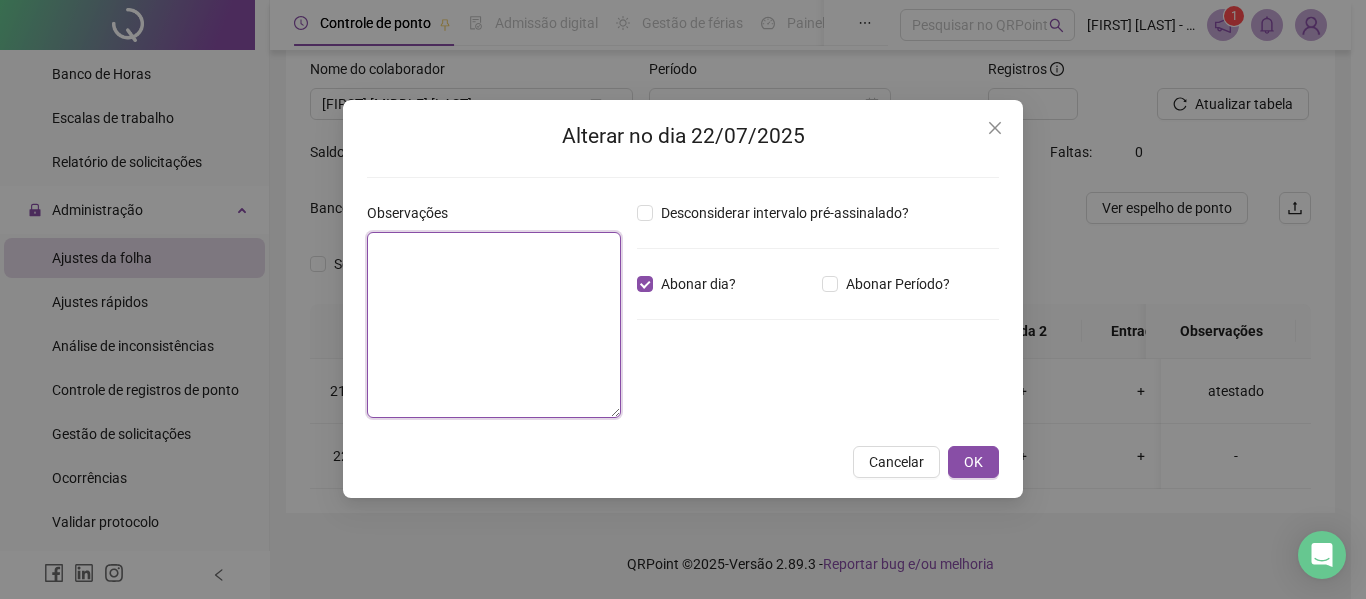 click at bounding box center (494, 325) 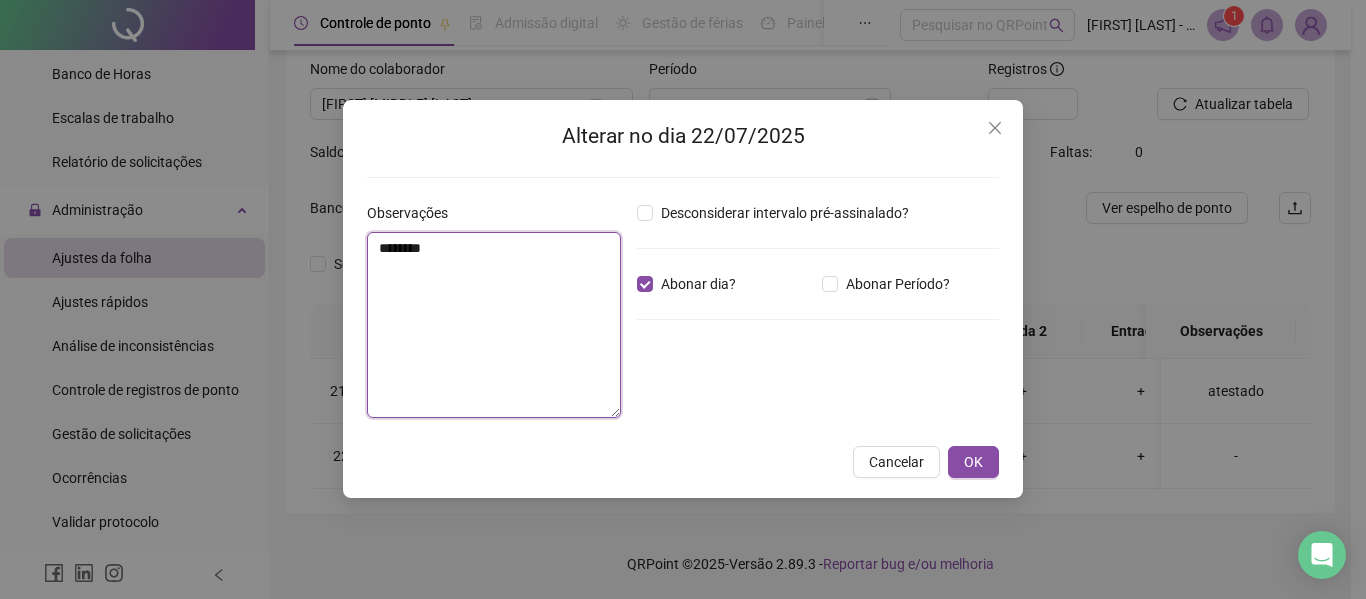 type on "********" 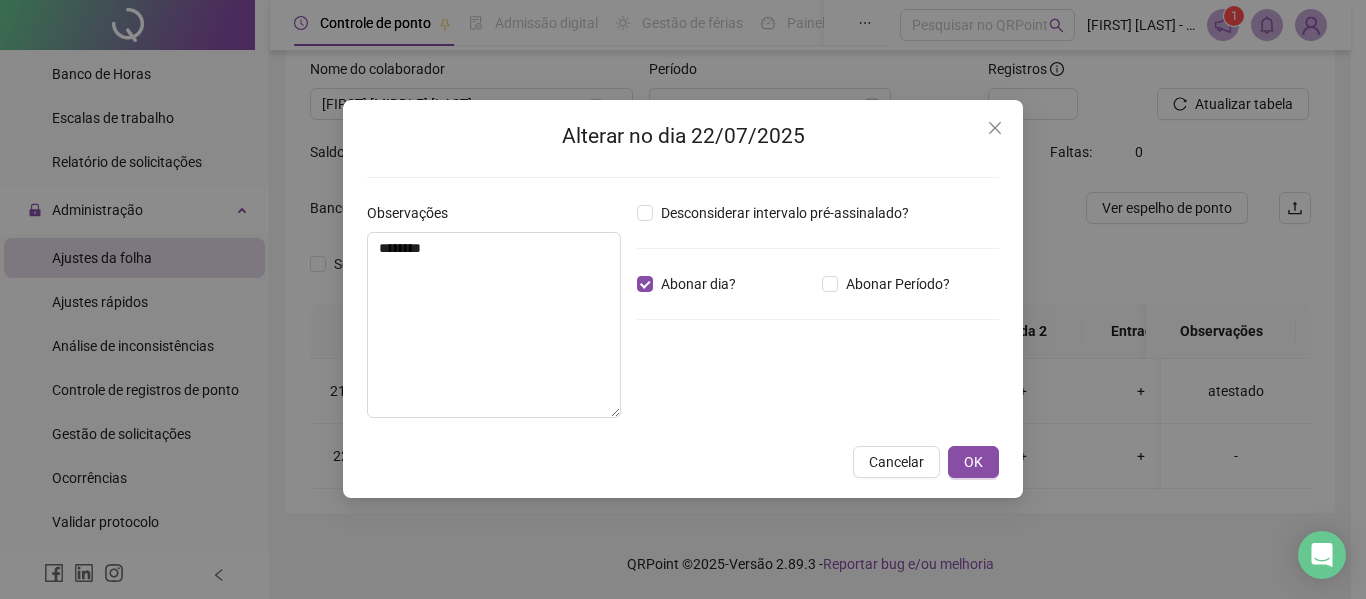 click on "Alterar no dia   [DATE] Observações ******** Desconsiderar intervalo pré-assinalado? Abonar dia? Abonar Período? Horas a abonar ***** Aplicar regime de compensação Cancelar OK" at bounding box center (683, 299) 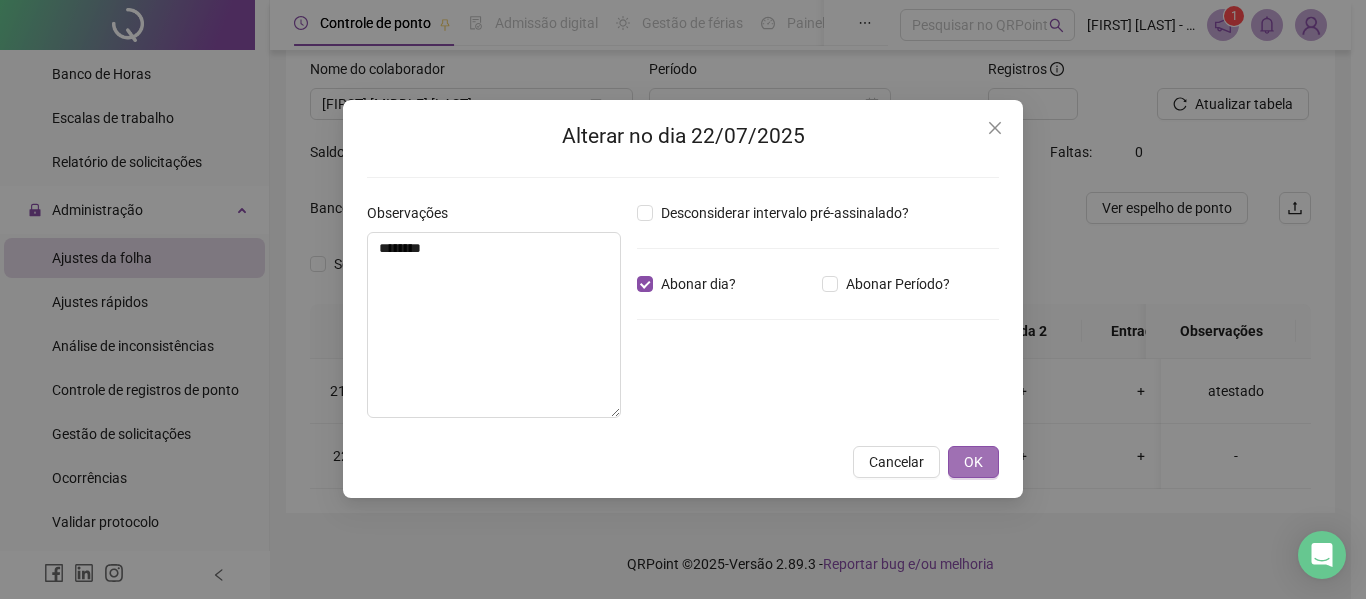 click on "OK" at bounding box center (973, 462) 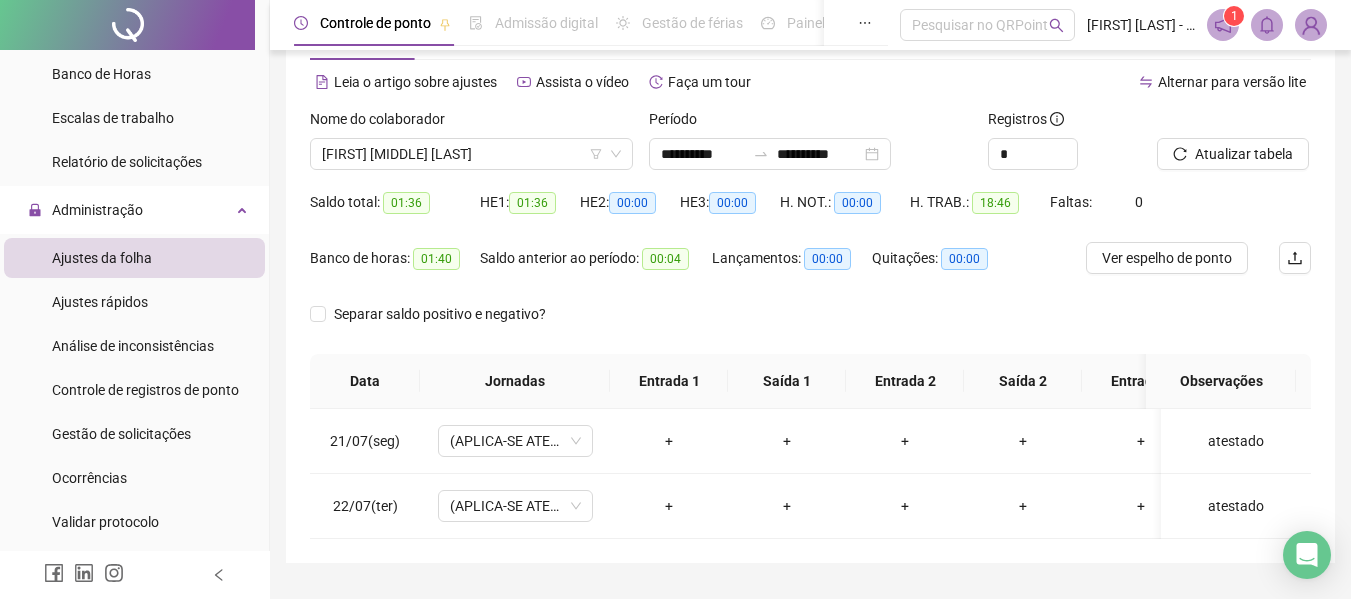 scroll, scrollTop: 41, scrollLeft: 0, axis: vertical 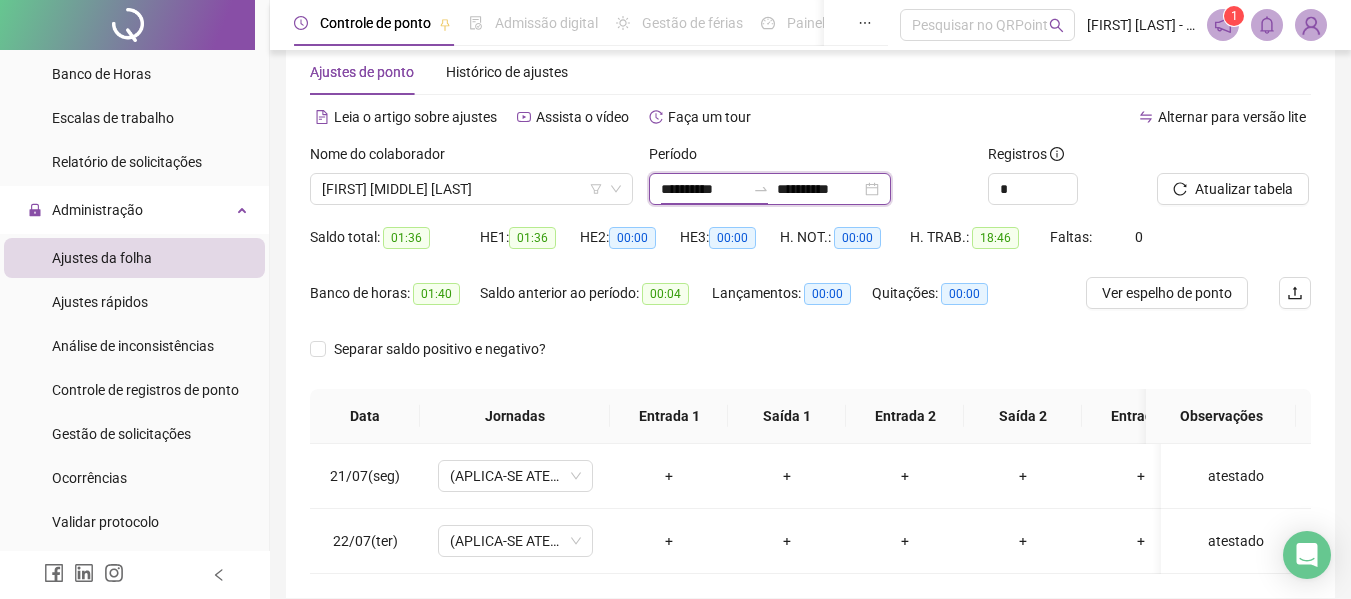 click on "**********" at bounding box center [703, 189] 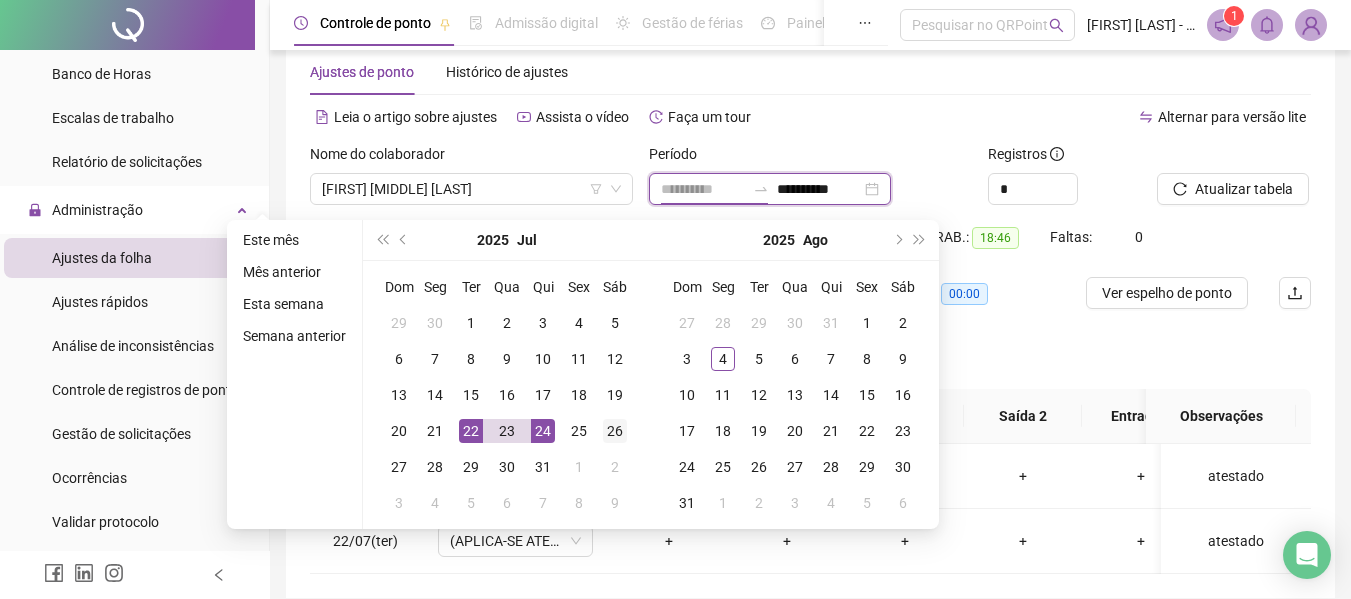 type on "**********" 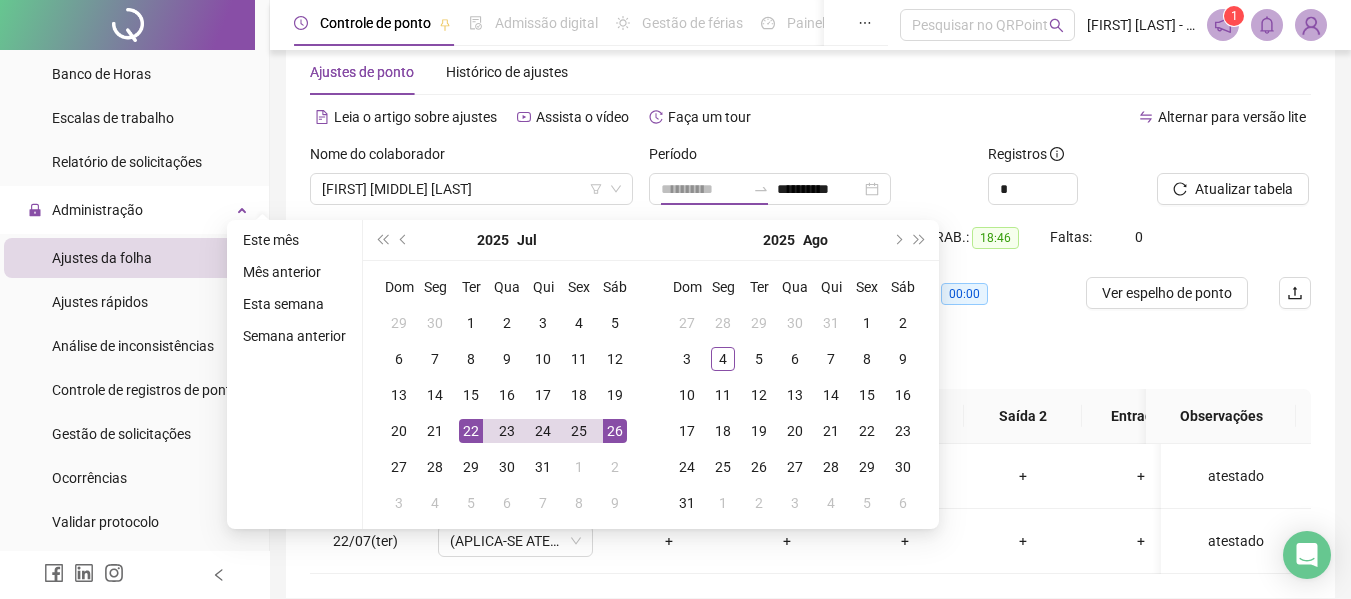 click on "26" at bounding box center (615, 431) 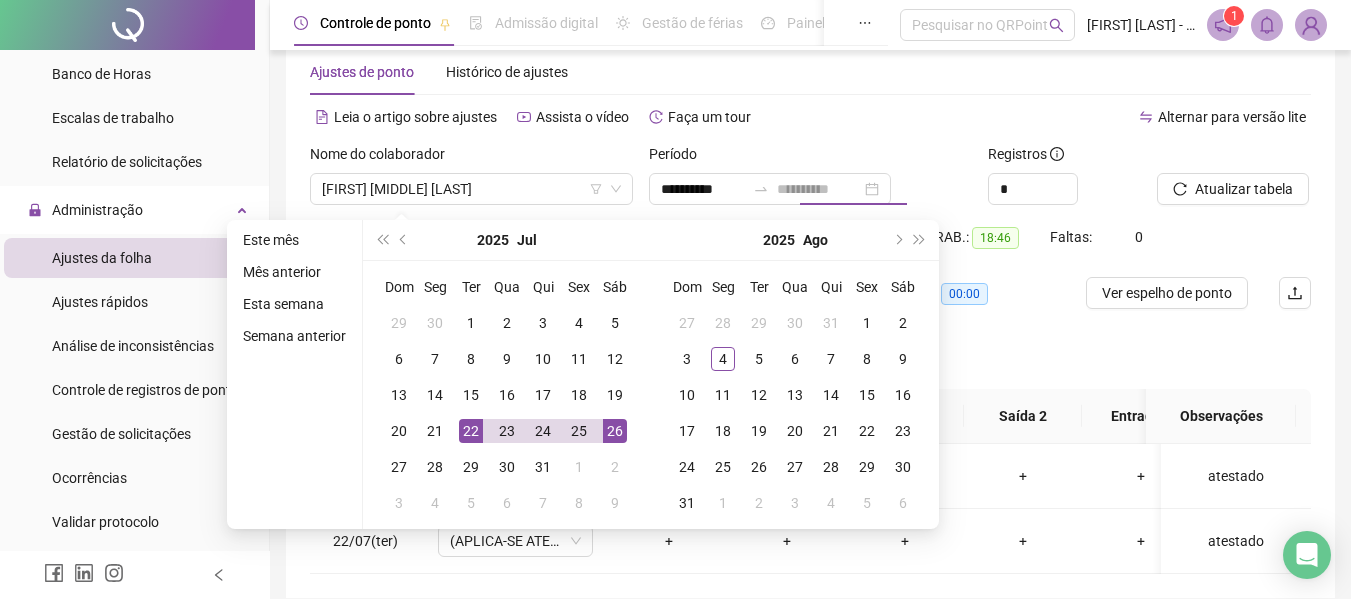 click on "26" at bounding box center (615, 431) 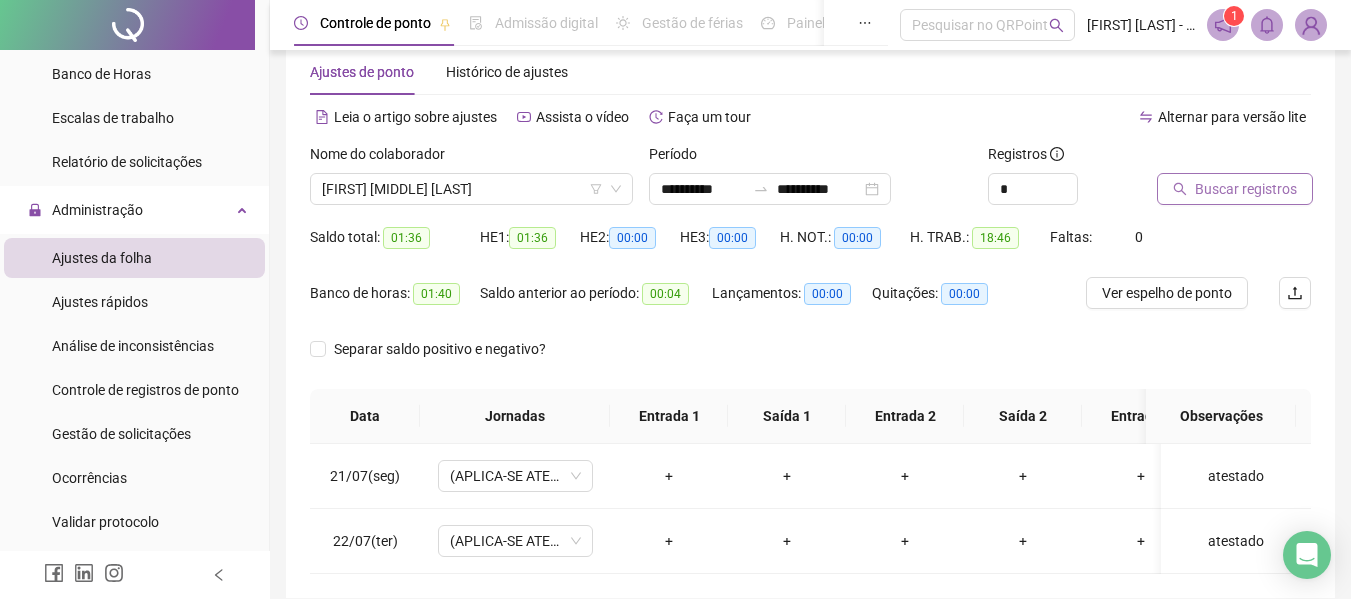 click on "Buscar registros" at bounding box center [1246, 189] 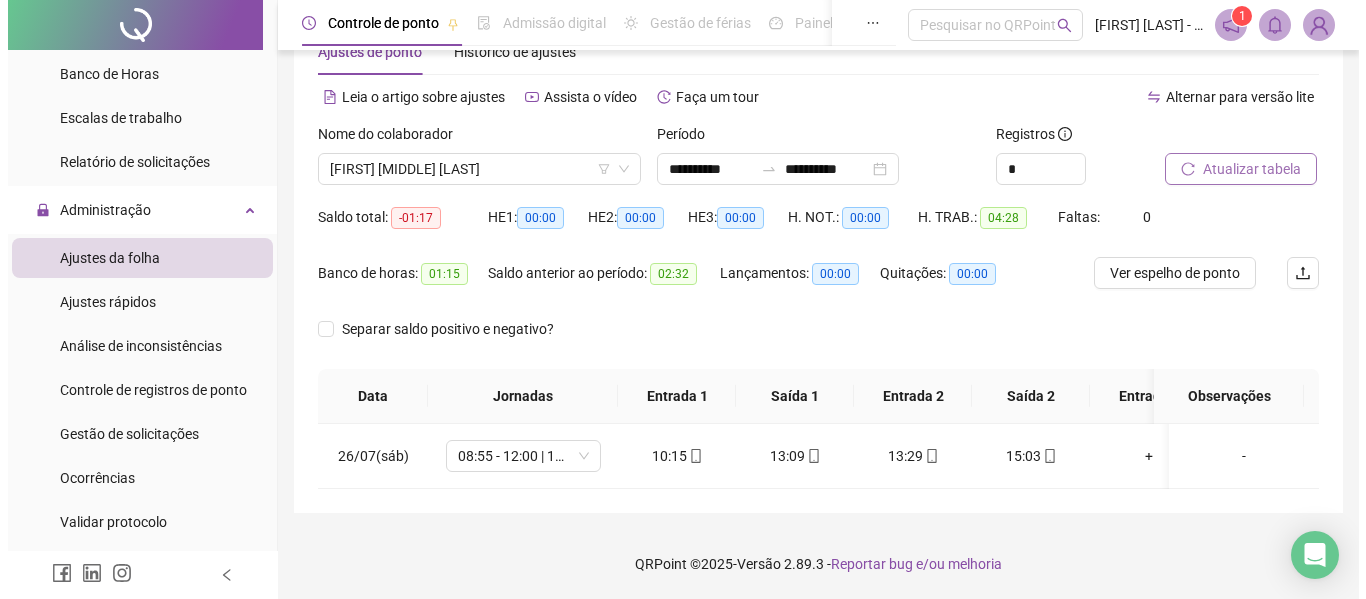 scroll, scrollTop: 76, scrollLeft: 0, axis: vertical 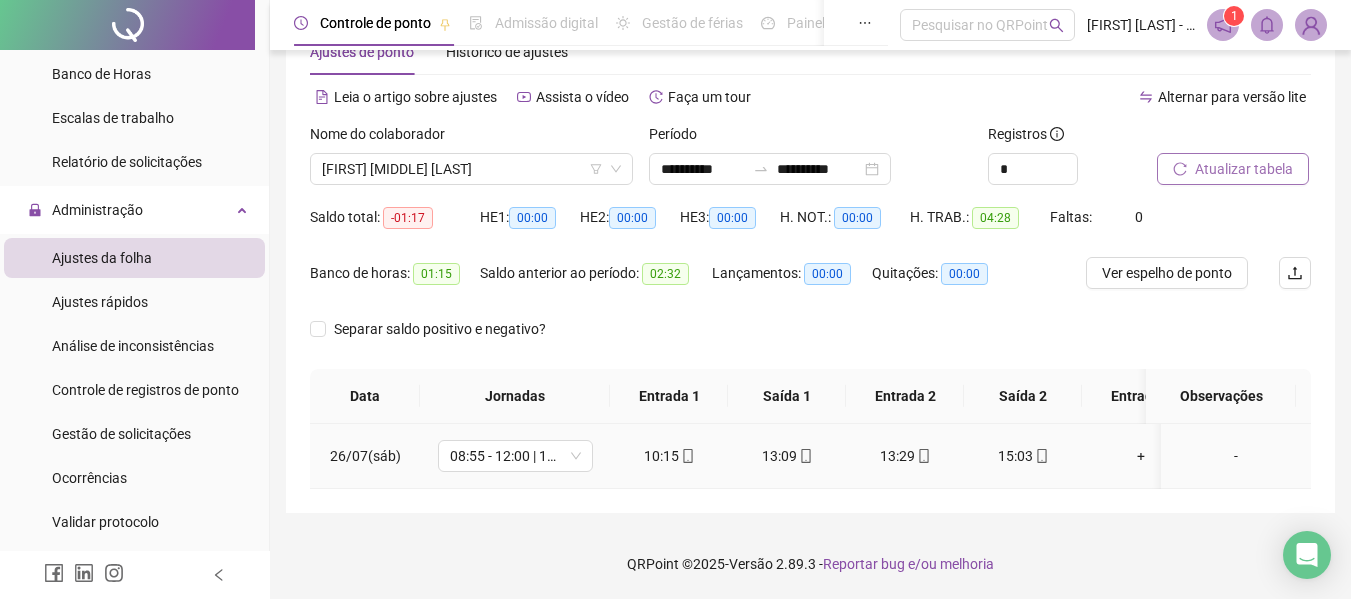click on "-" at bounding box center (1236, 456) 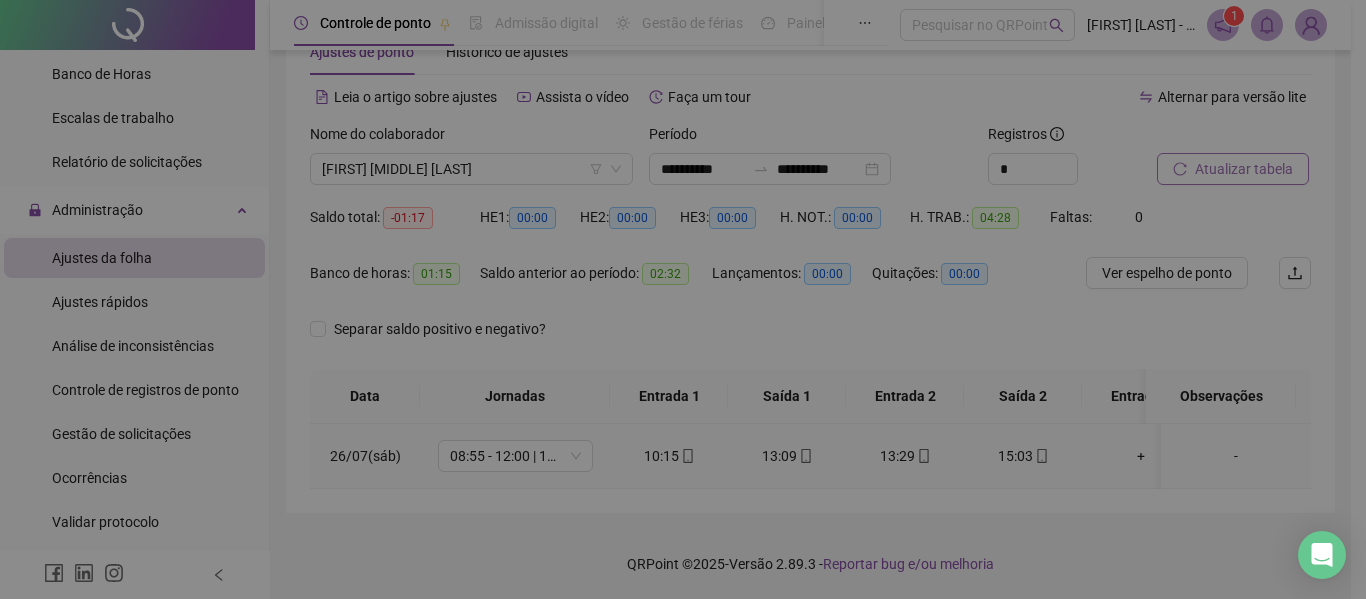type 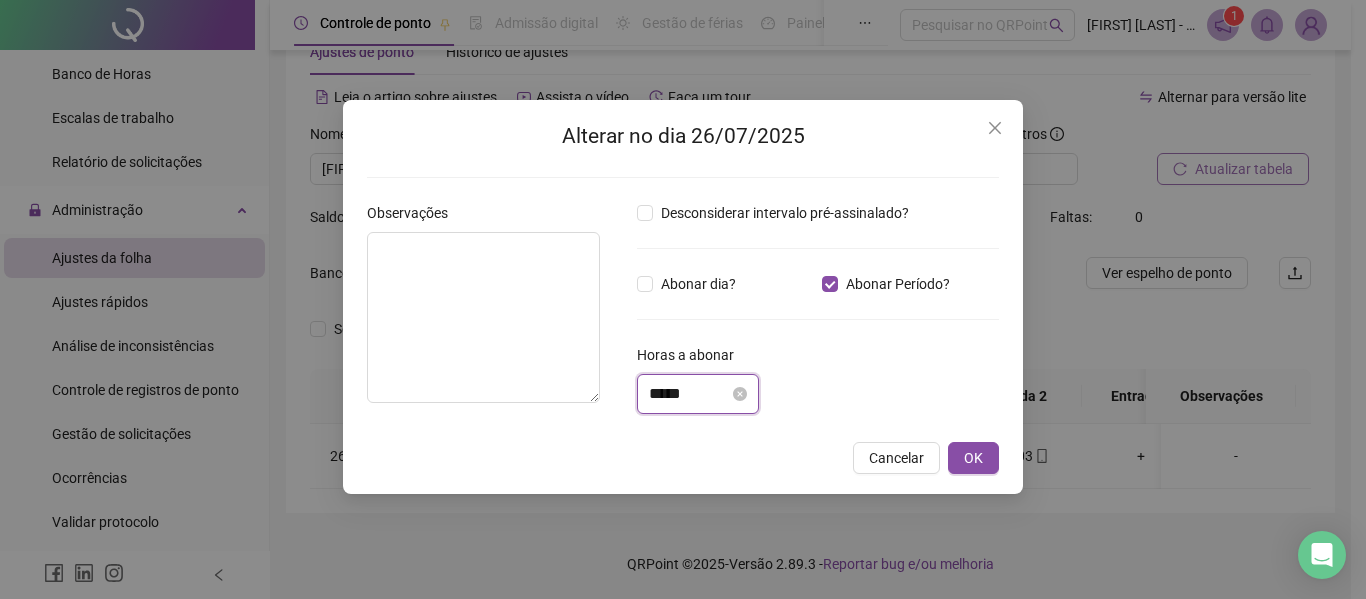 click on "*****" at bounding box center (689, 394) 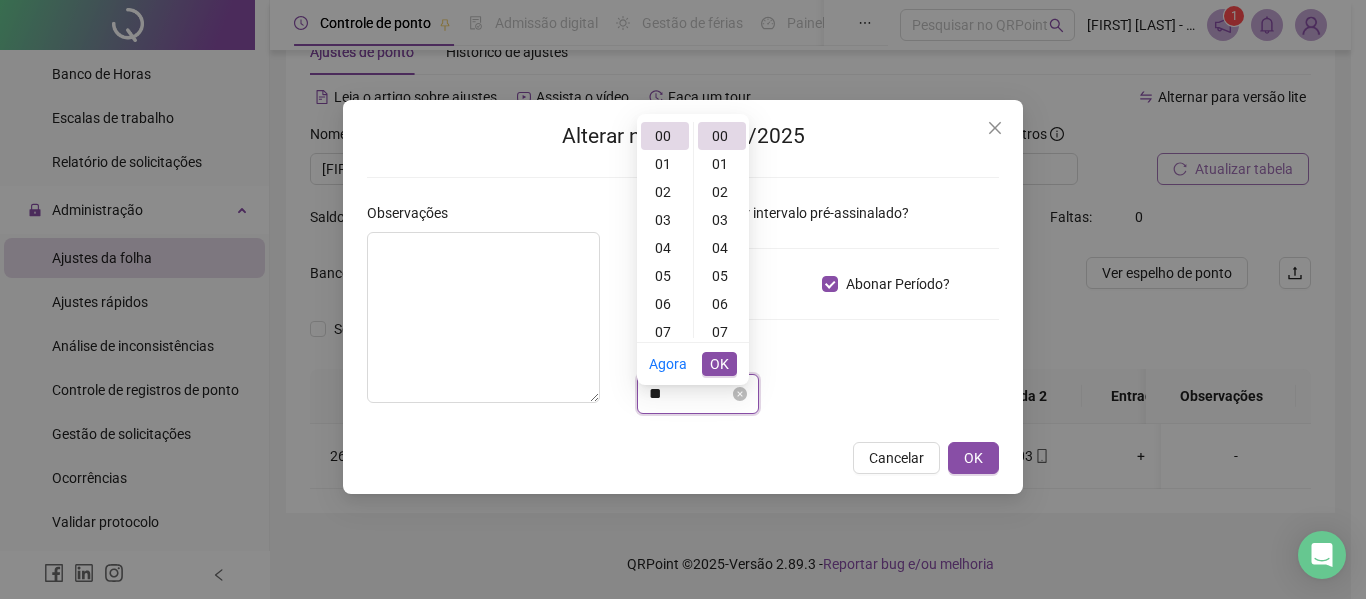 type on "*" 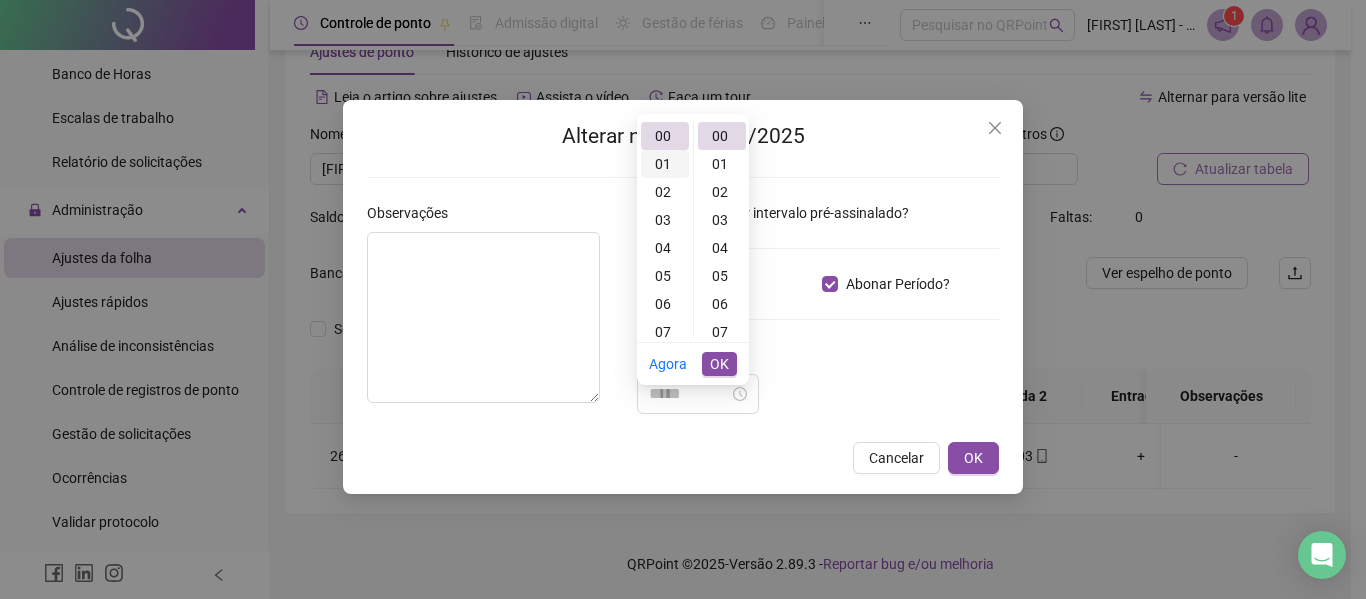 click on "01" at bounding box center (665, 164) 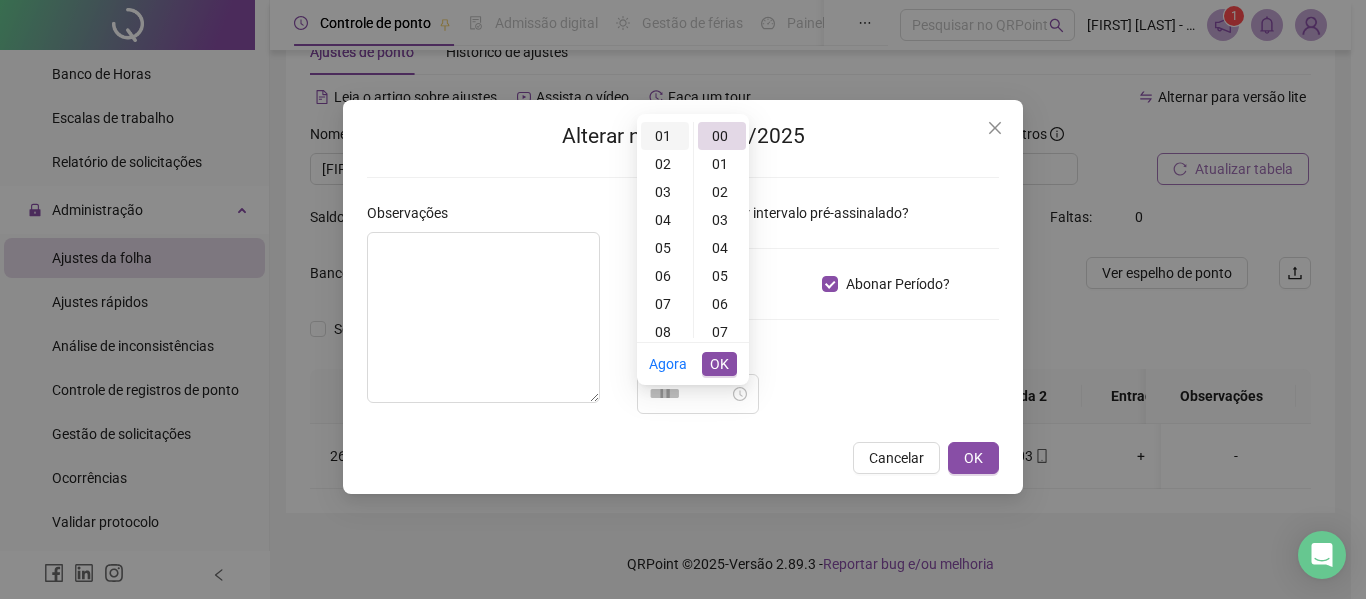 scroll, scrollTop: 28, scrollLeft: 0, axis: vertical 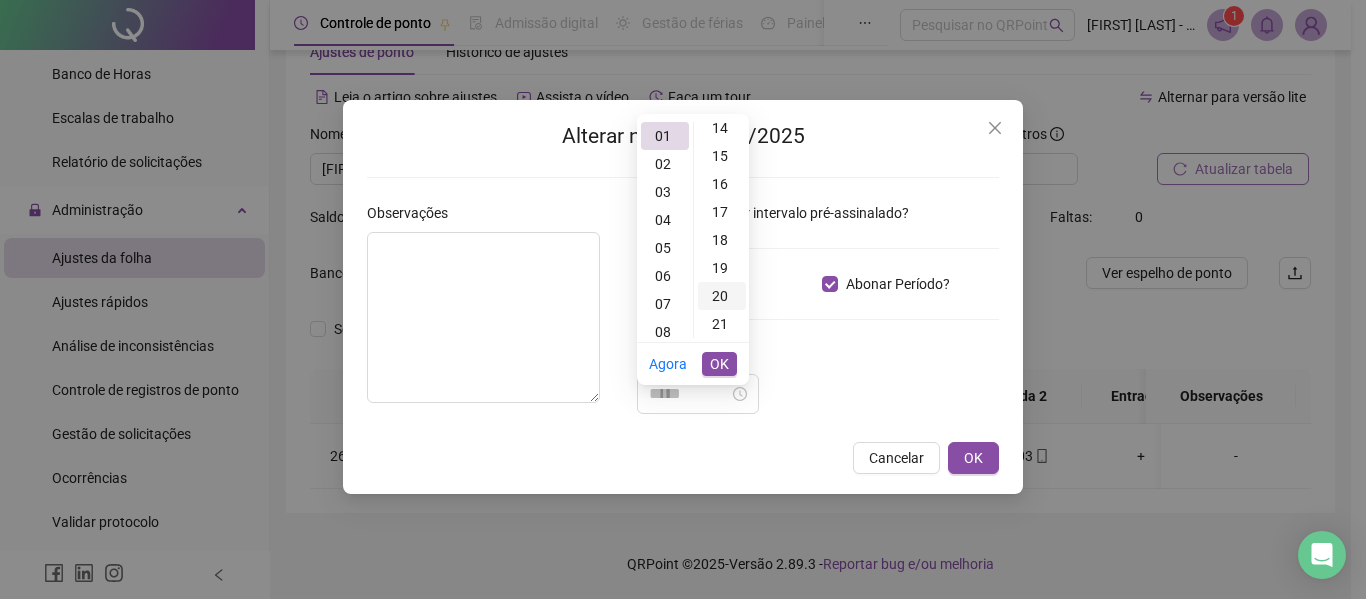 click on "20" at bounding box center (722, 296) 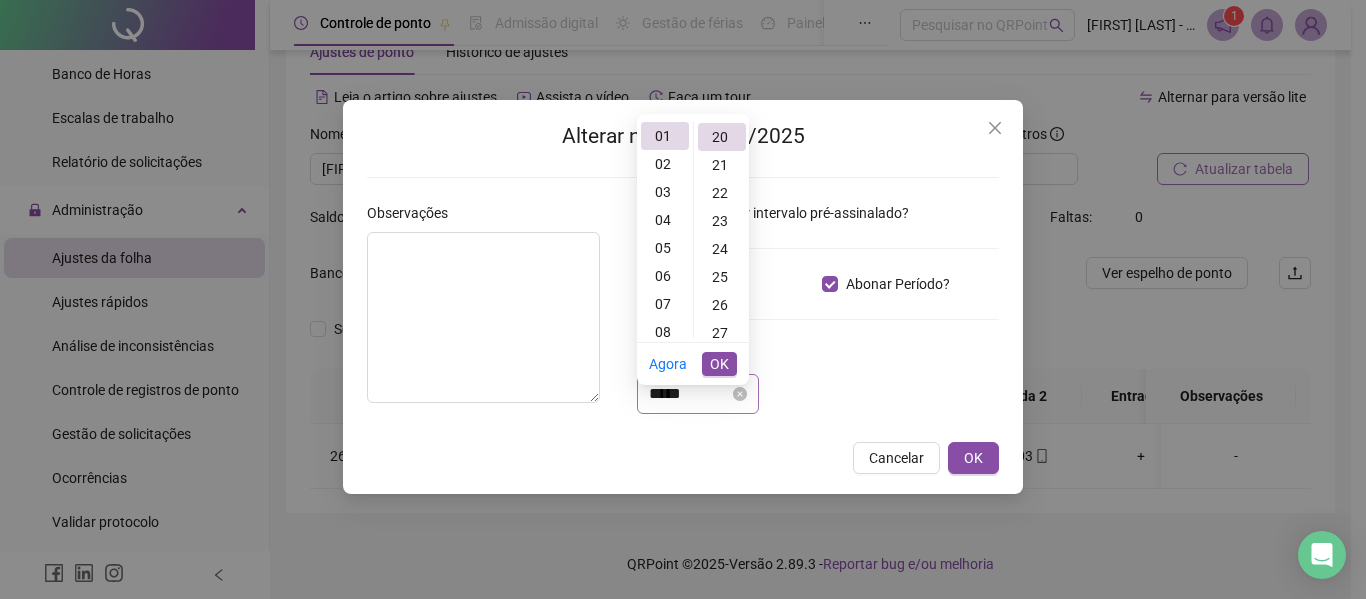 scroll, scrollTop: 560, scrollLeft: 0, axis: vertical 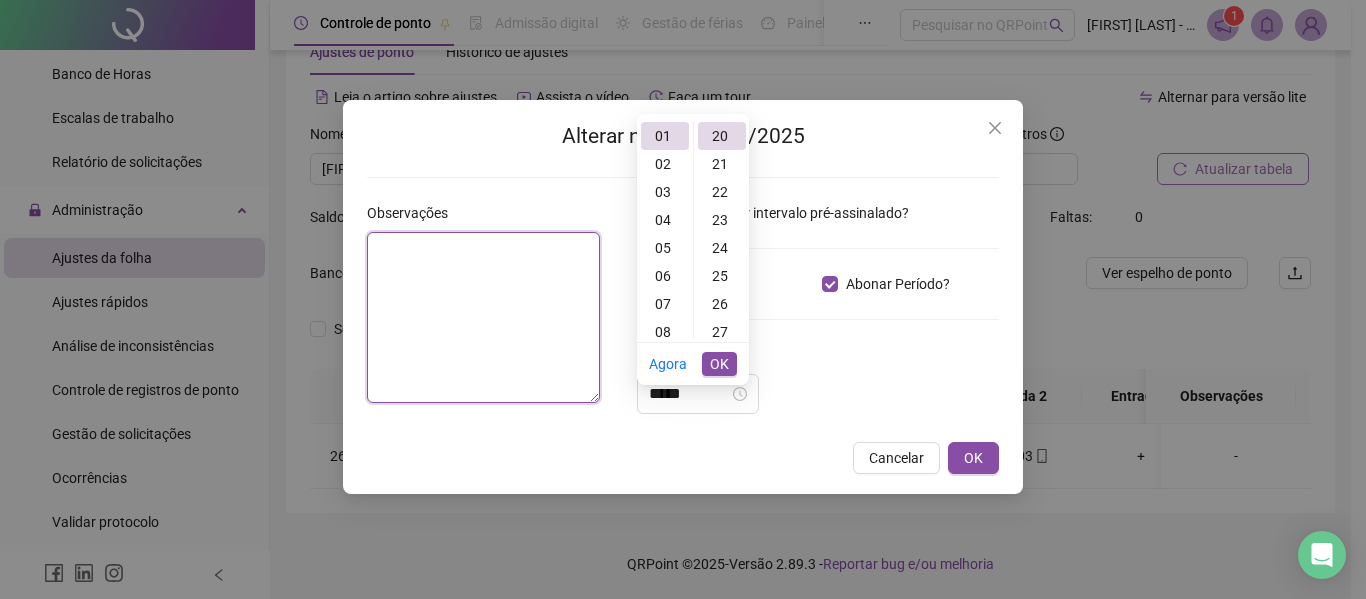 click at bounding box center [483, 317] 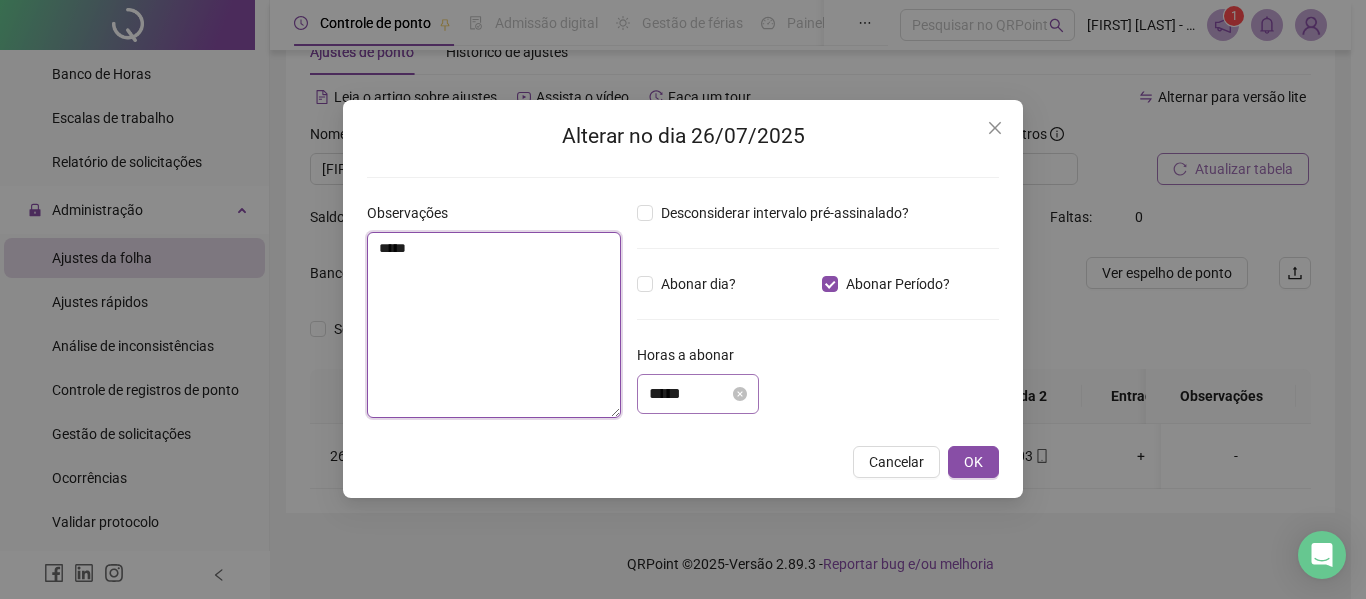 type on "*****" 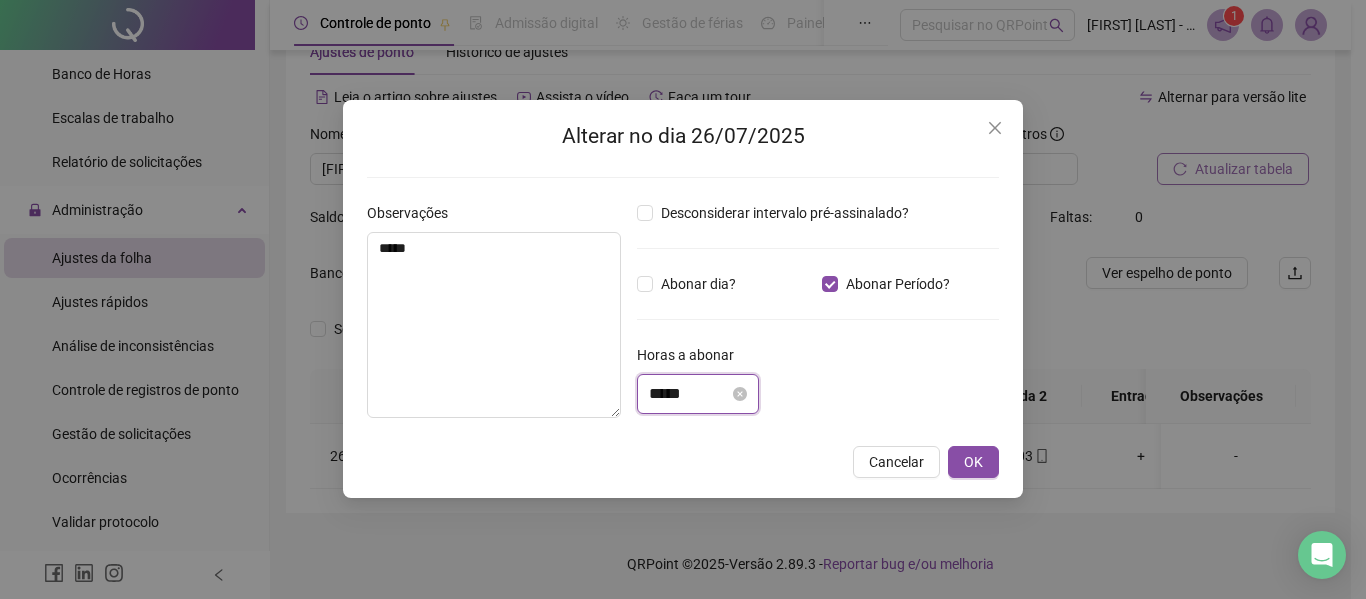 click on "*****" at bounding box center (689, 394) 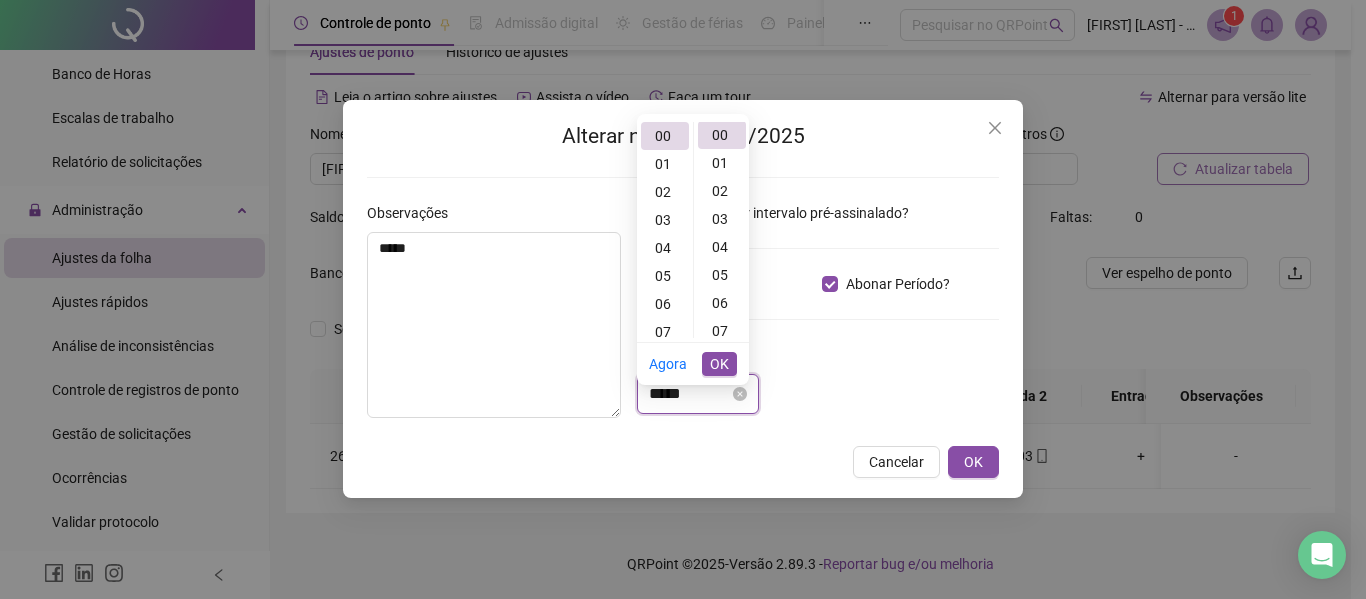 scroll, scrollTop: 0, scrollLeft: 0, axis: both 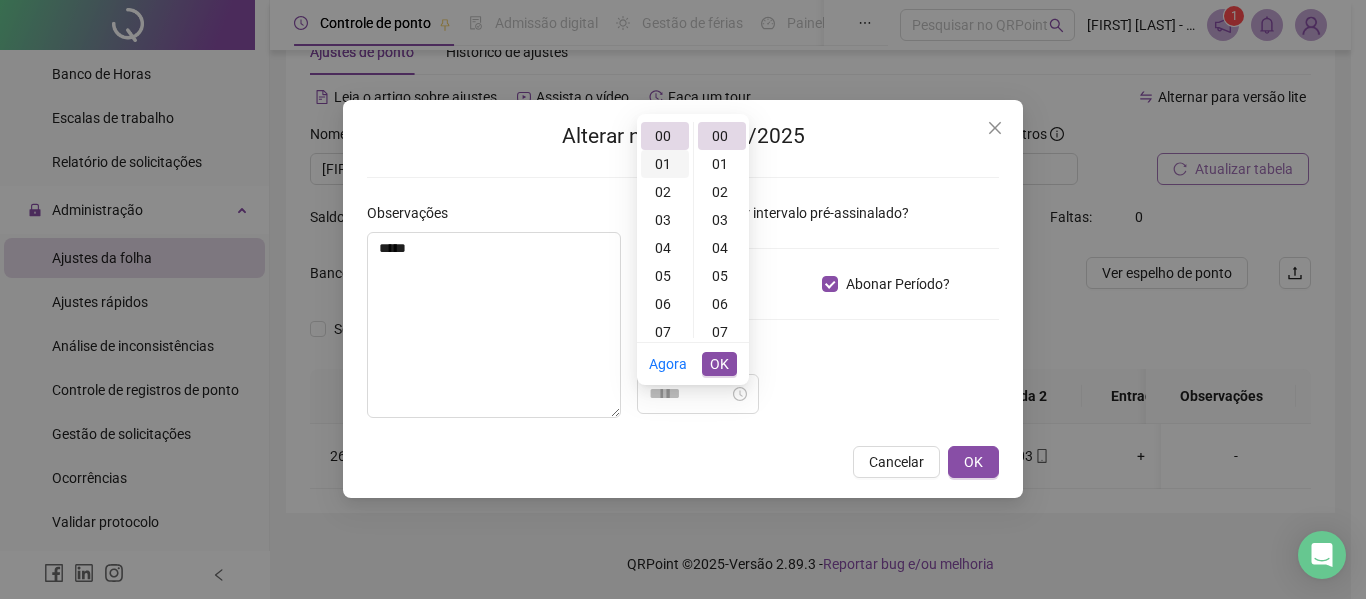 click on "01" at bounding box center (665, 164) 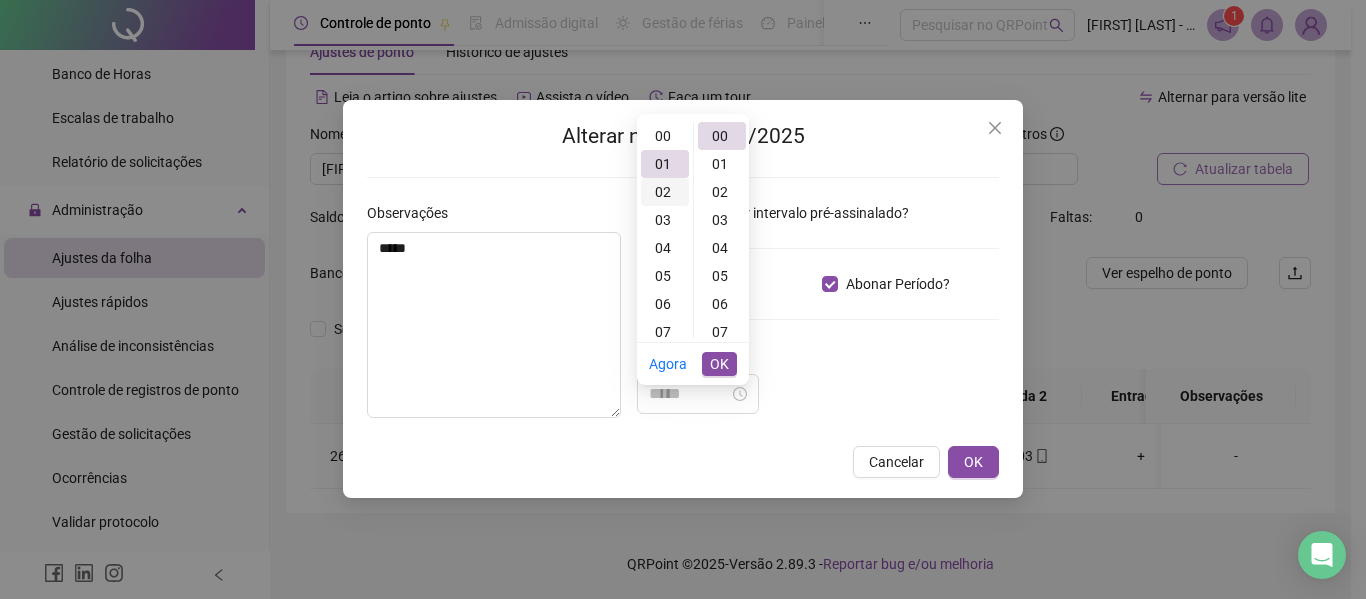 scroll, scrollTop: 28, scrollLeft: 0, axis: vertical 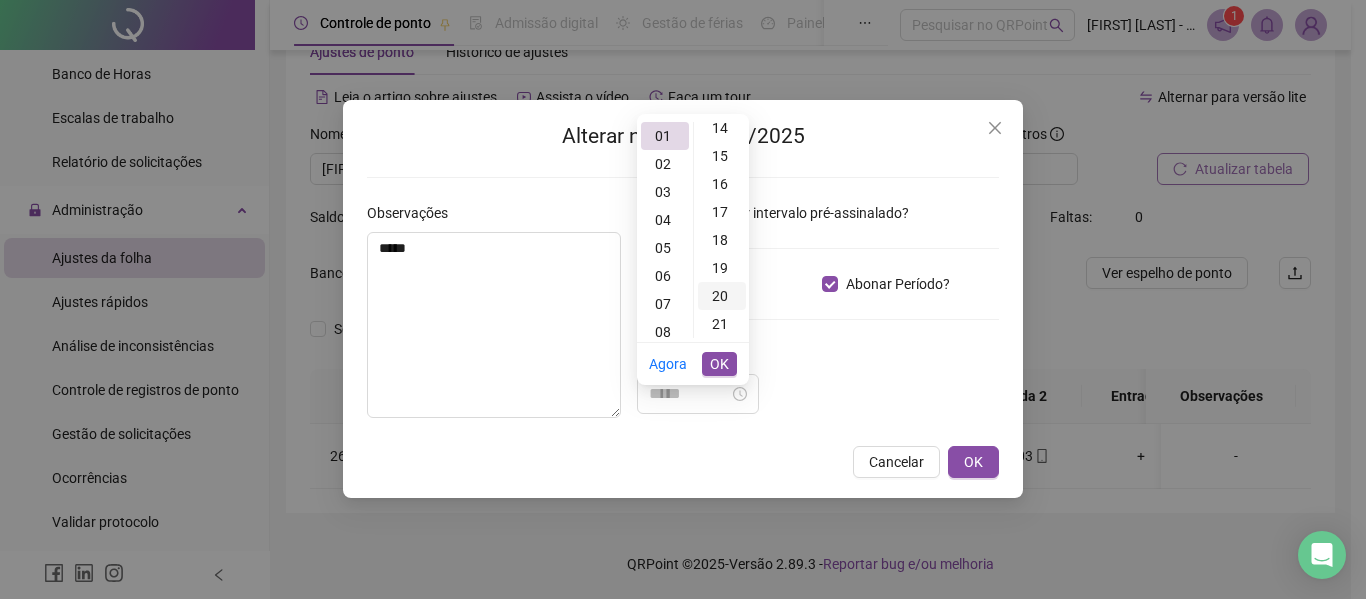 click on "20" at bounding box center [722, 296] 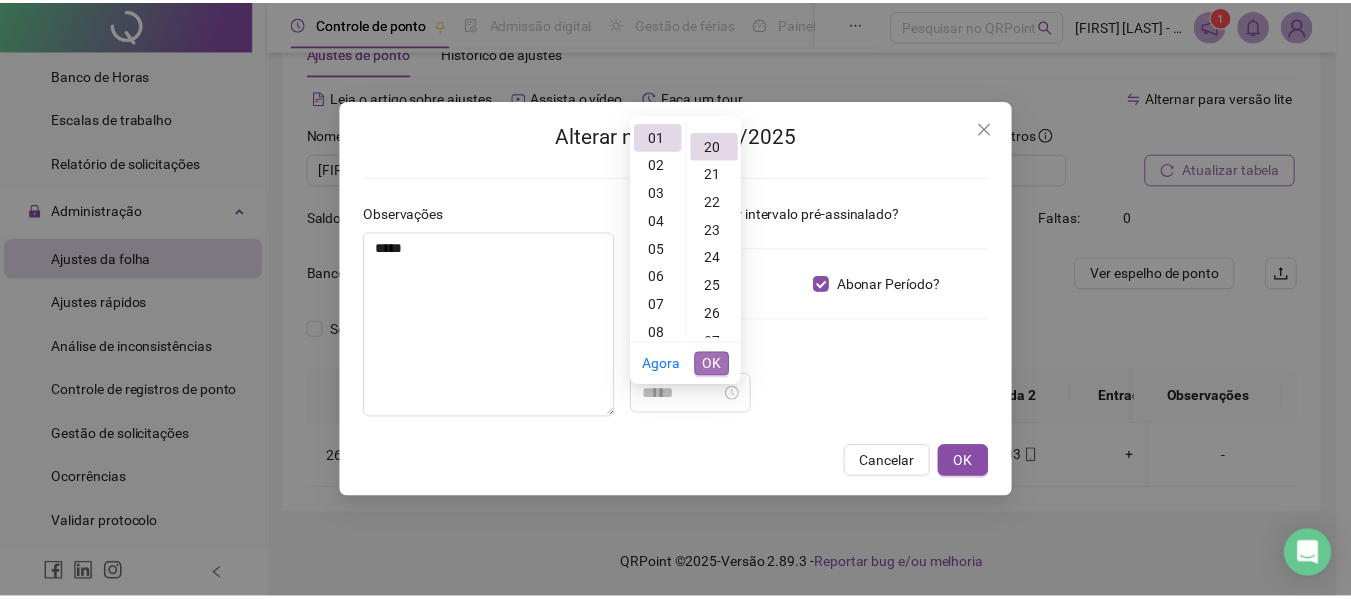 scroll, scrollTop: 560, scrollLeft: 0, axis: vertical 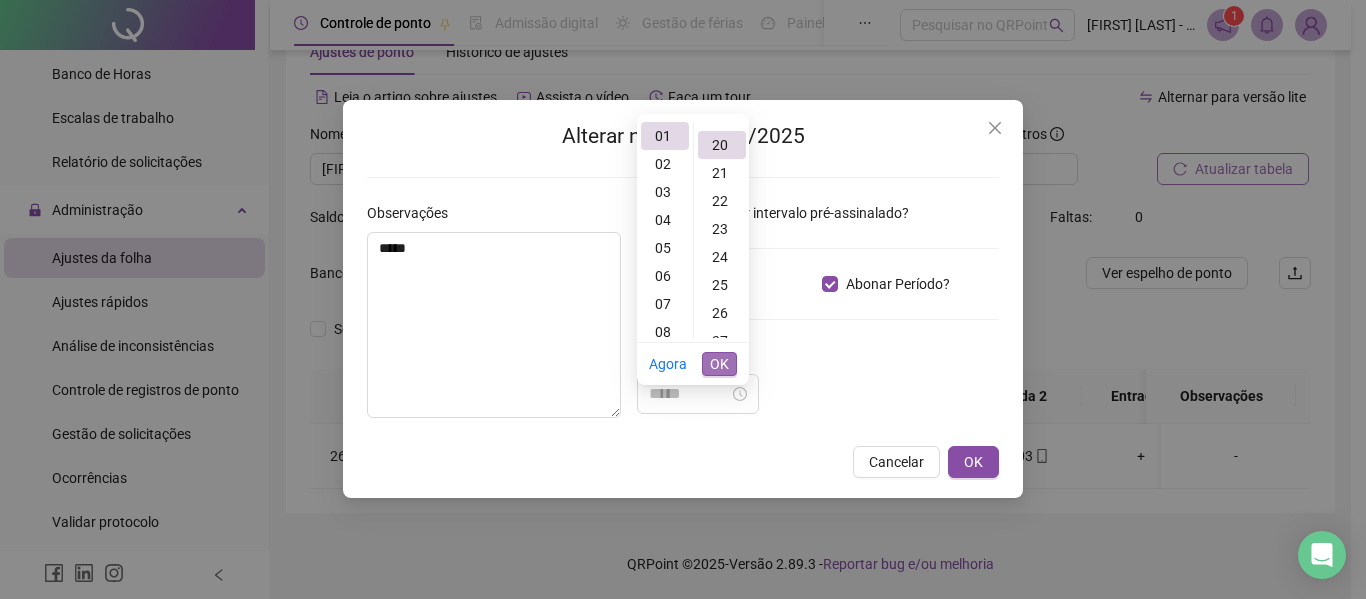 type on "*****" 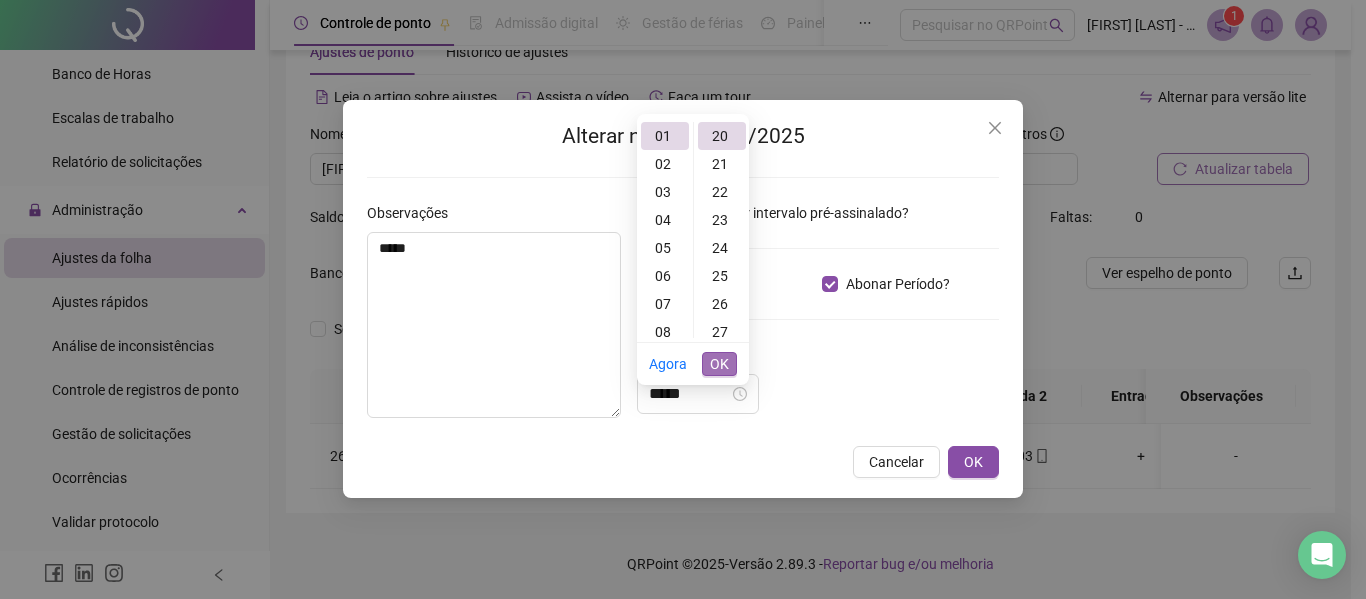 click on "OK" at bounding box center (719, 364) 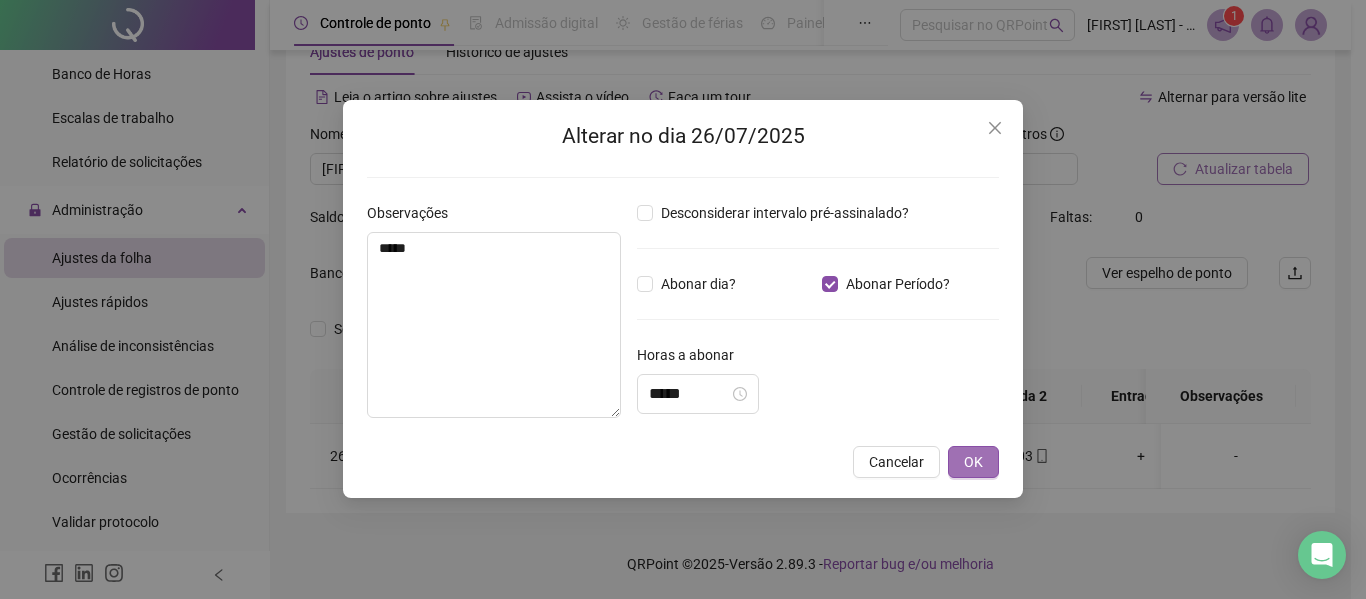 click on "OK" at bounding box center [973, 462] 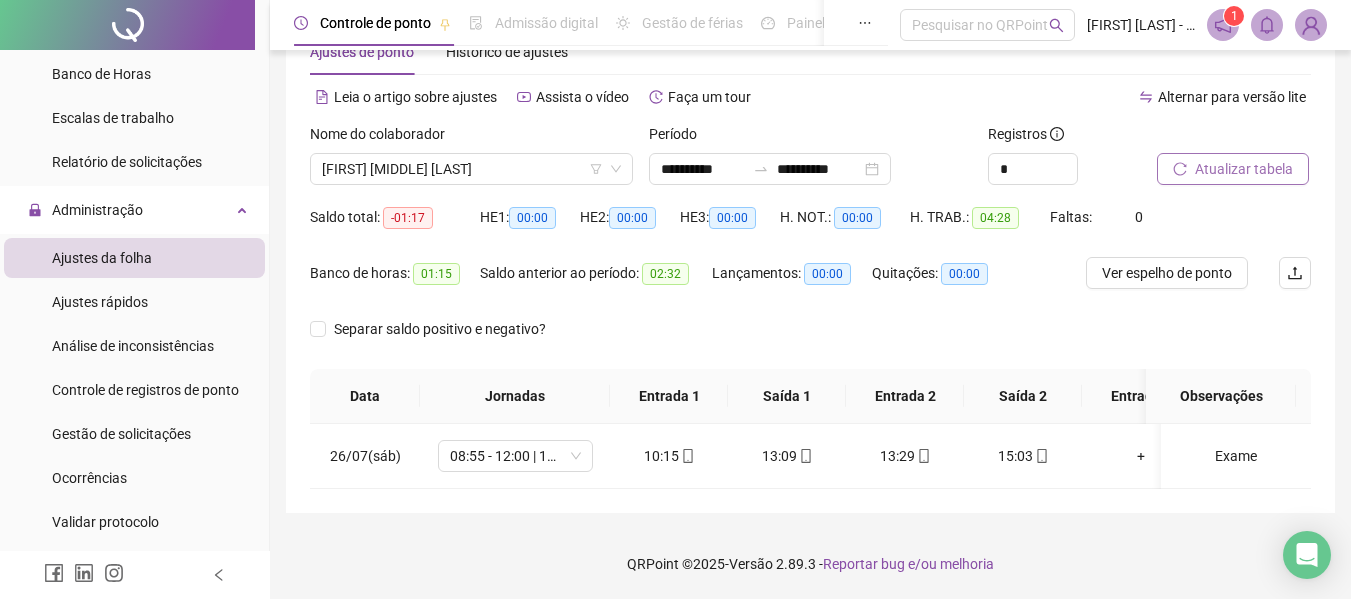 scroll, scrollTop: 0, scrollLeft: 0, axis: both 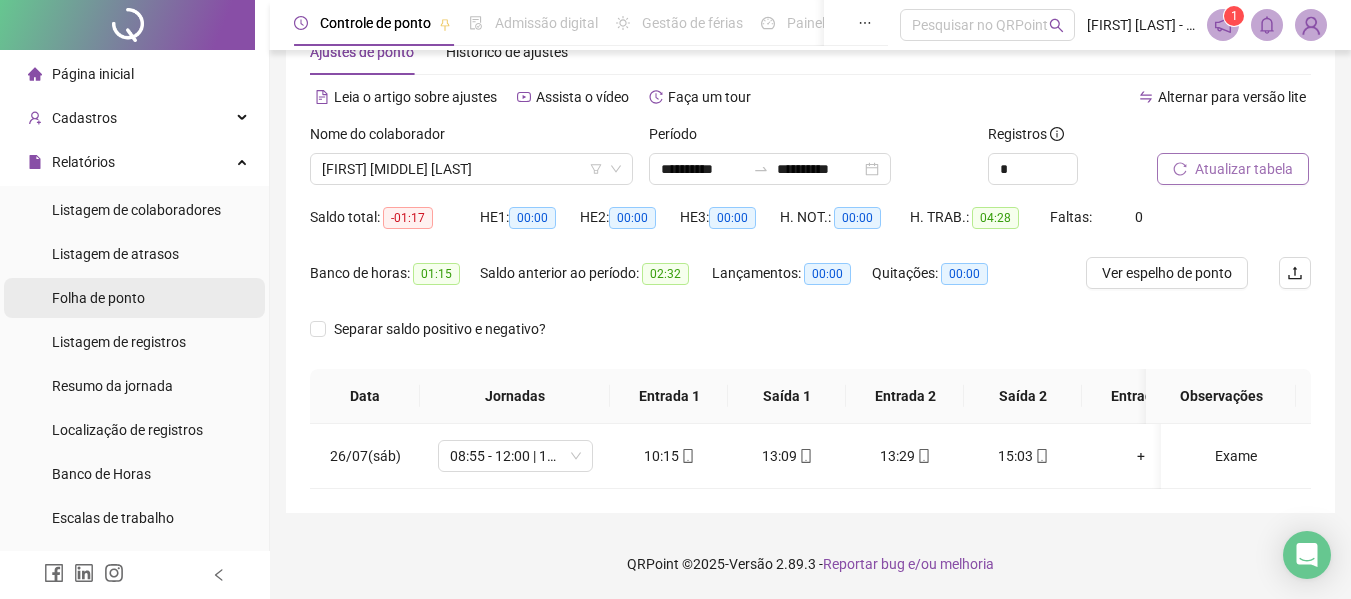 click on "Folha de ponto" at bounding box center (98, 298) 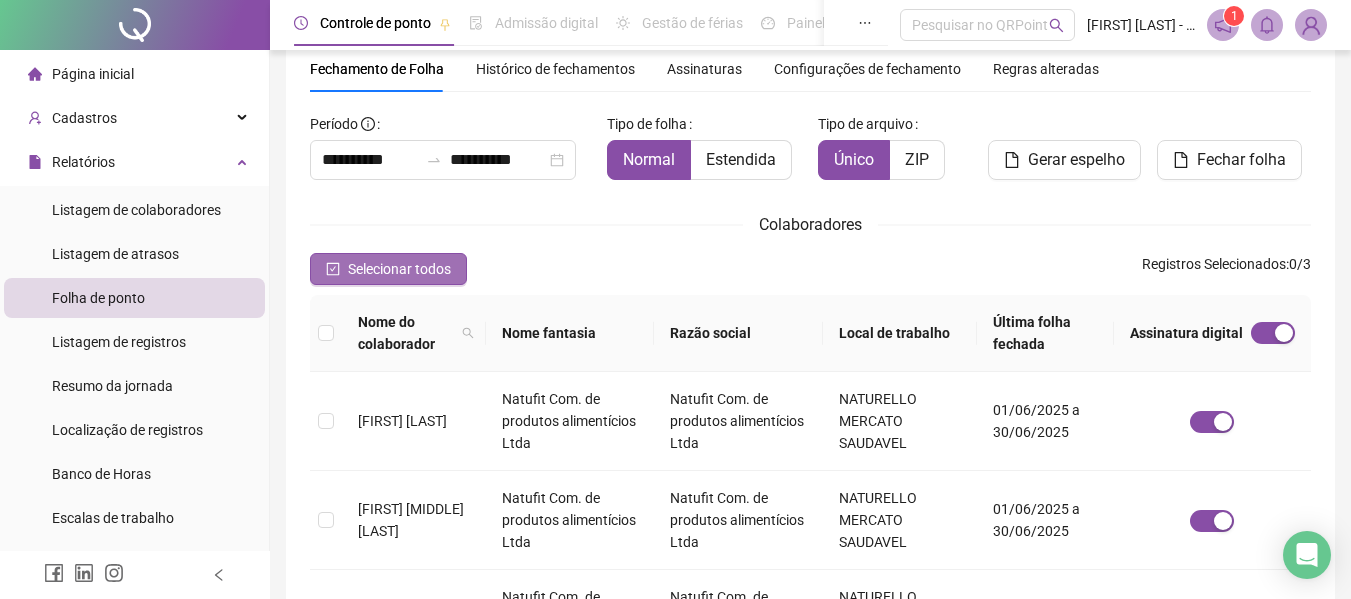 scroll, scrollTop: 110, scrollLeft: 0, axis: vertical 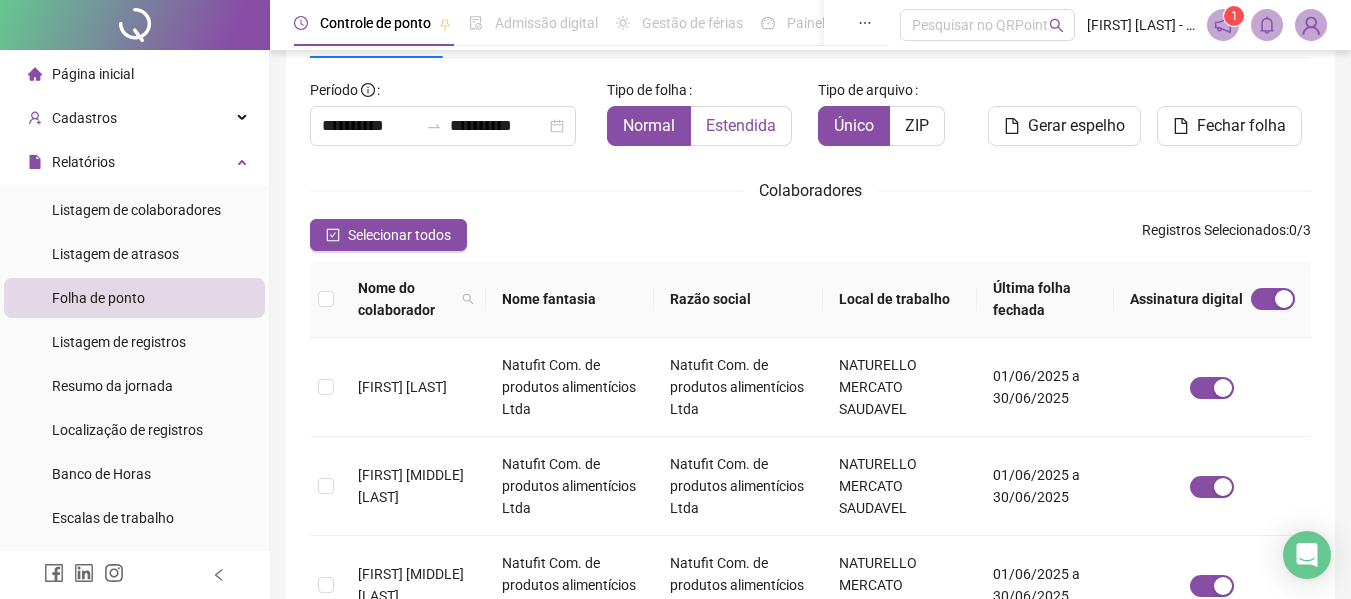 click on "Estendida" at bounding box center [741, 125] 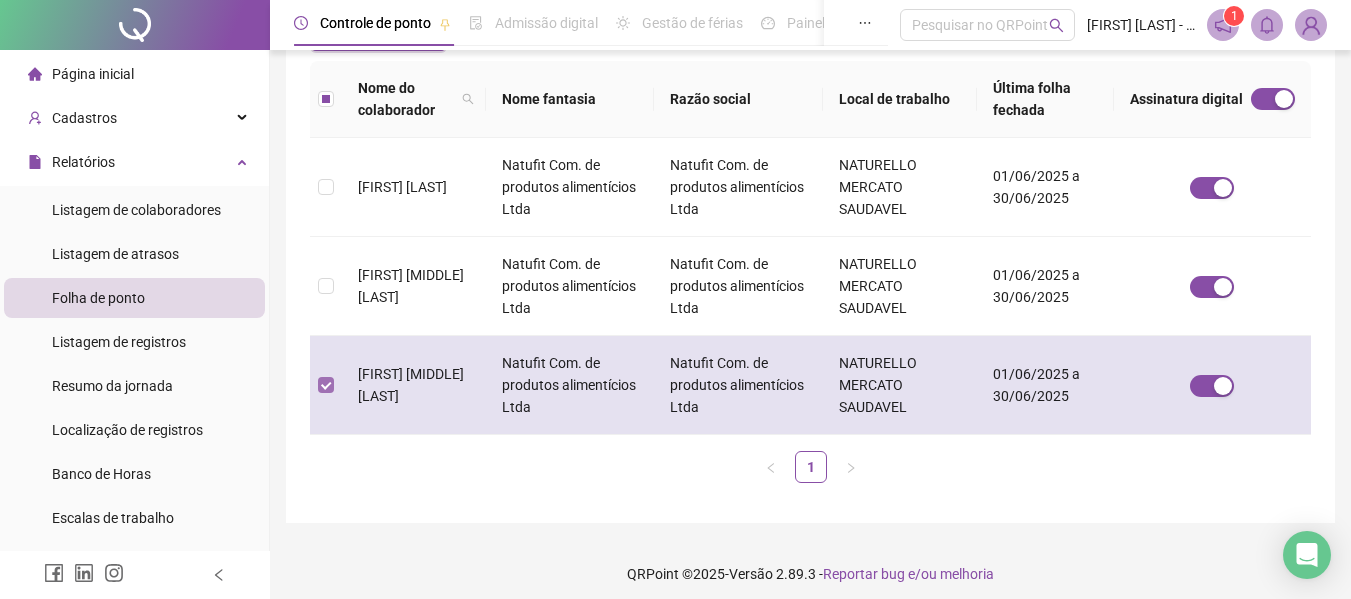 scroll, scrollTop: 110, scrollLeft: 0, axis: vertical 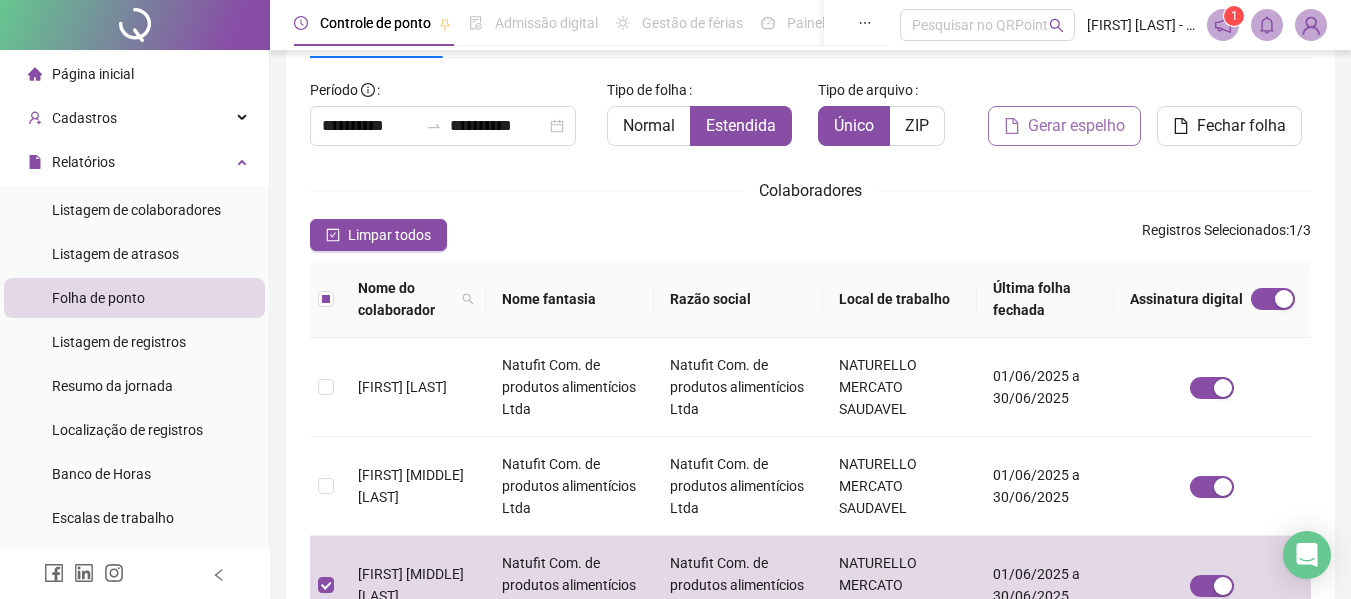 click on "Gerar espelho" at bounding box center [1076, 126] 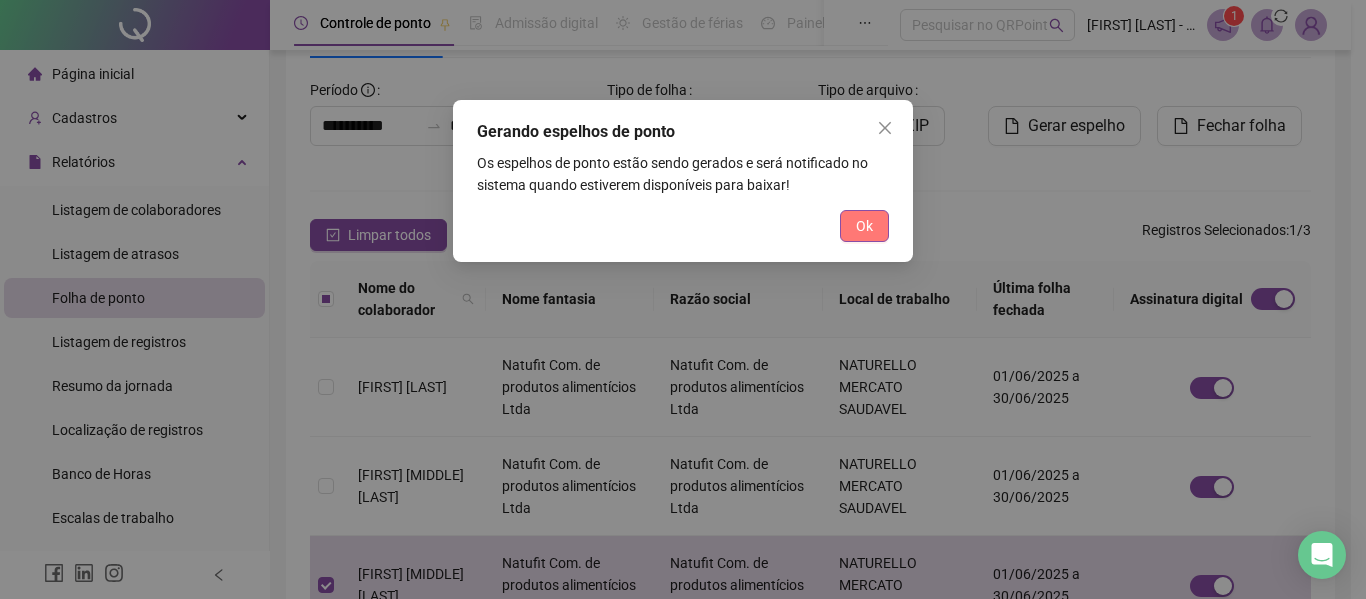 click on "Ok" at bounding box center (864, 226) 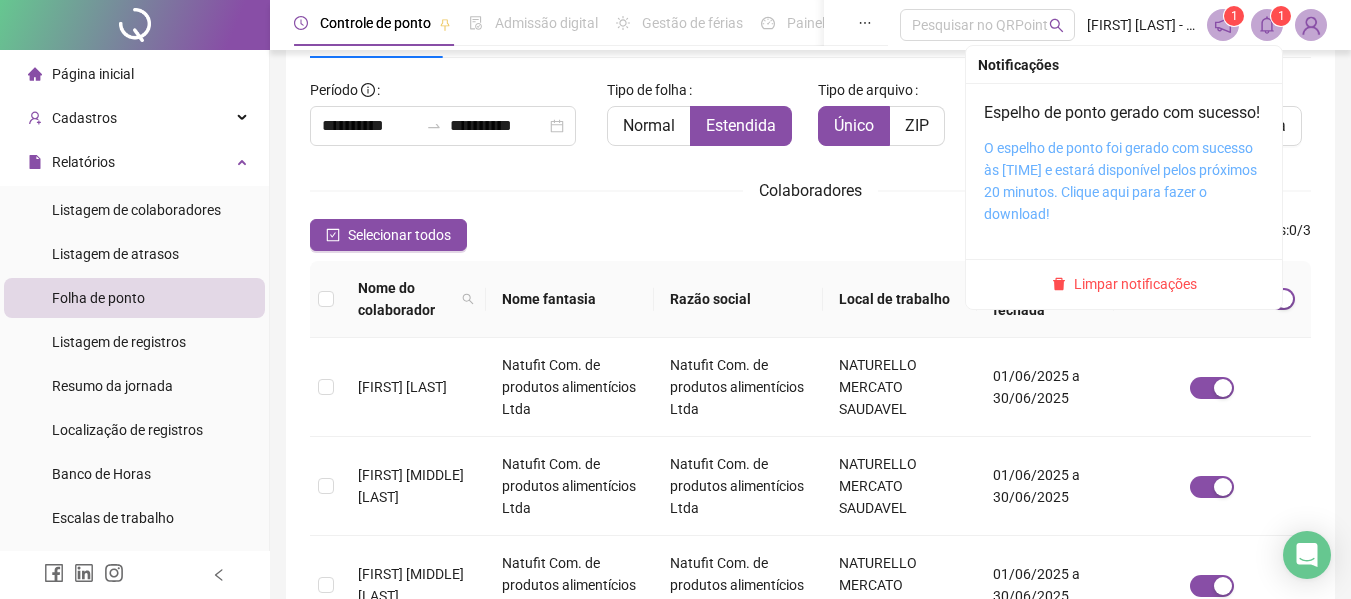 click on "O espelho de ponto foi gerado com sucesso às [TIME] e estará disponível pelos próximos 20 minutos.
Clique aqui para fazer o download!" at bounding box center (1120, 181) 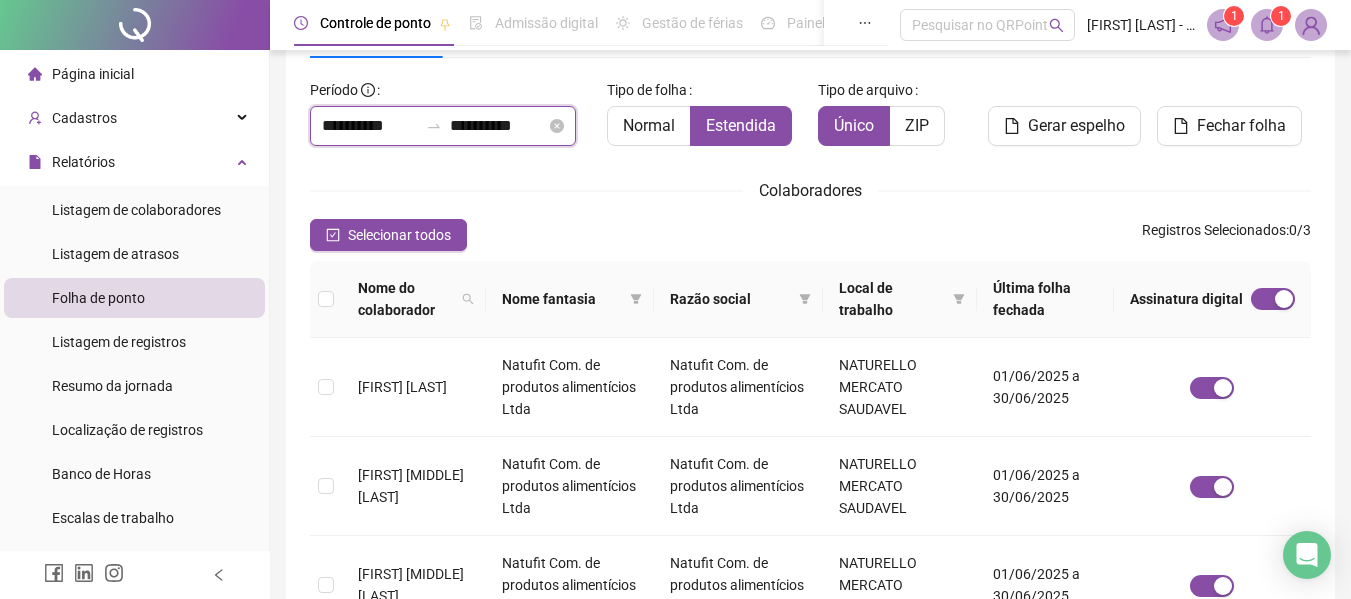 click on "**********" at bounding box center (370, 126) 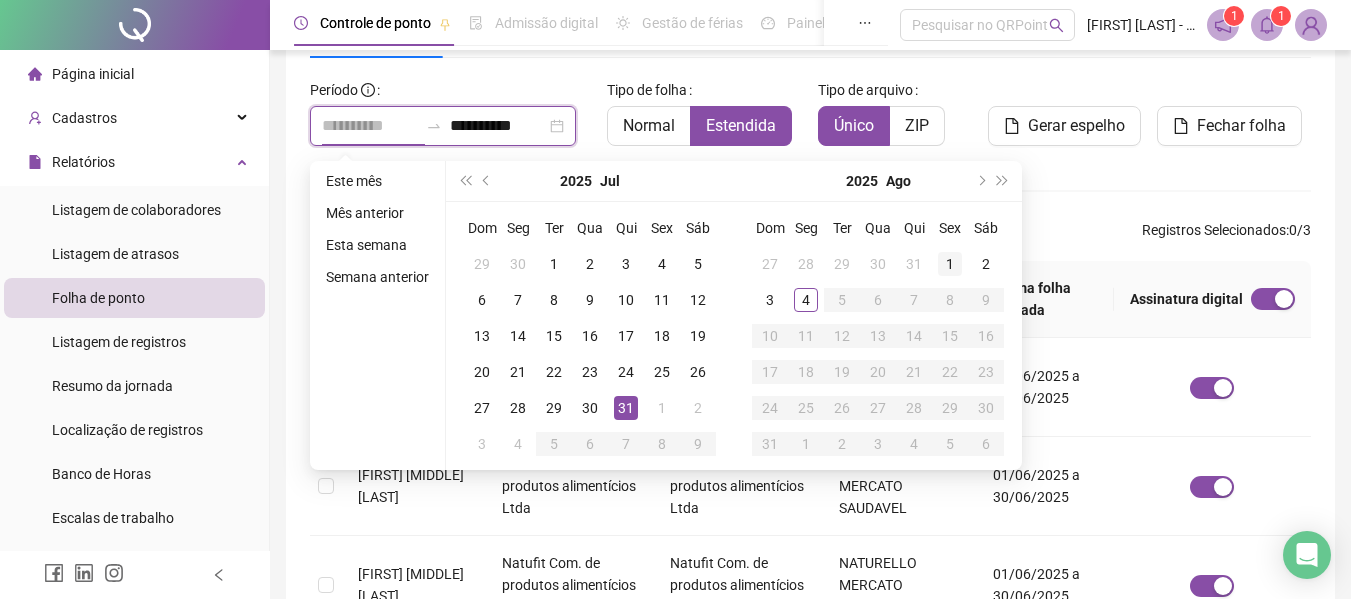 type on "**********" 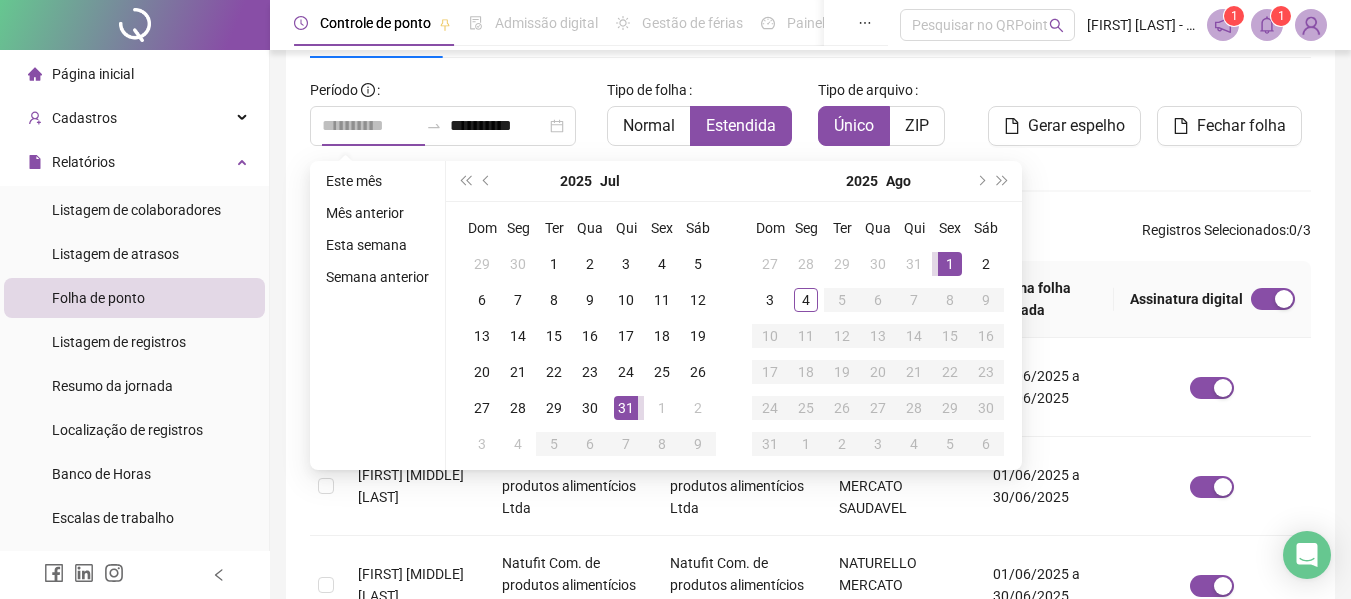 click on "1" at bounding box center [950, 264] 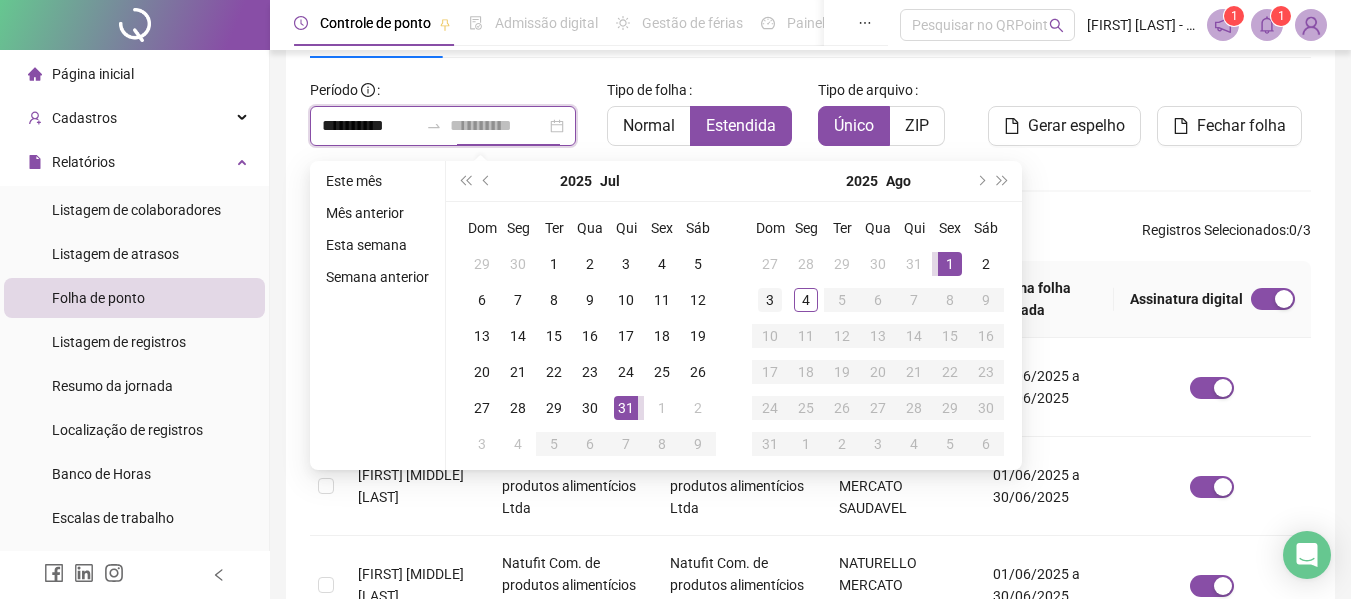 type on "**********" 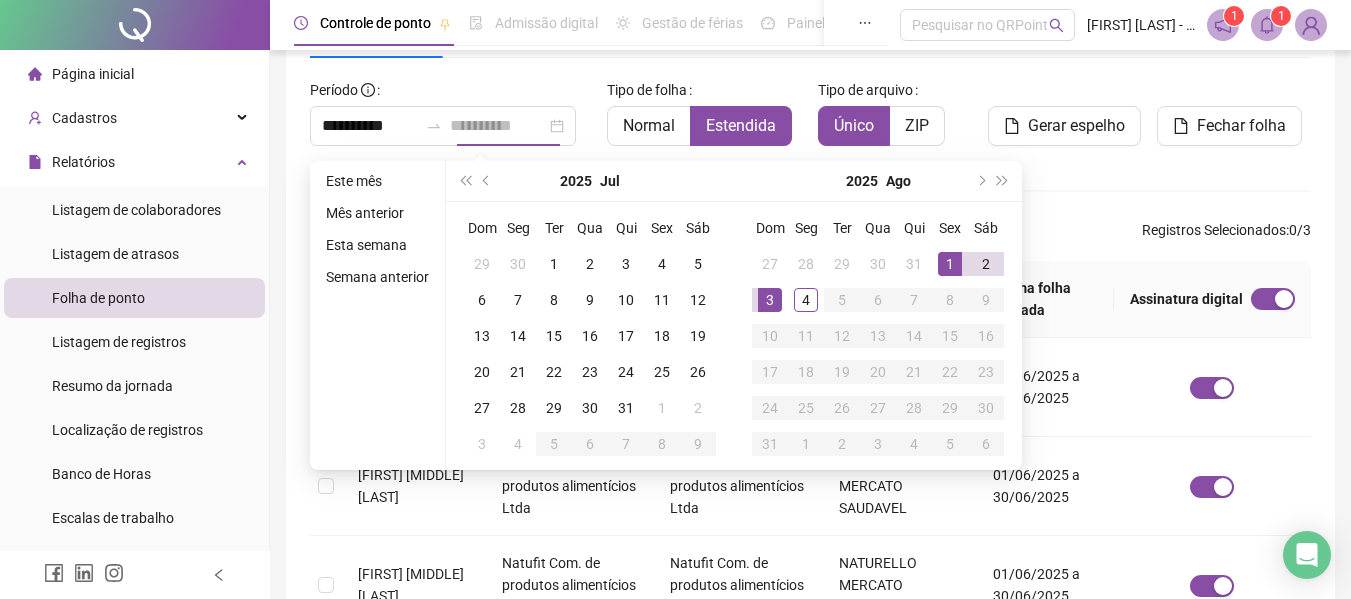 click on "3" at bounding box center [770, 300] 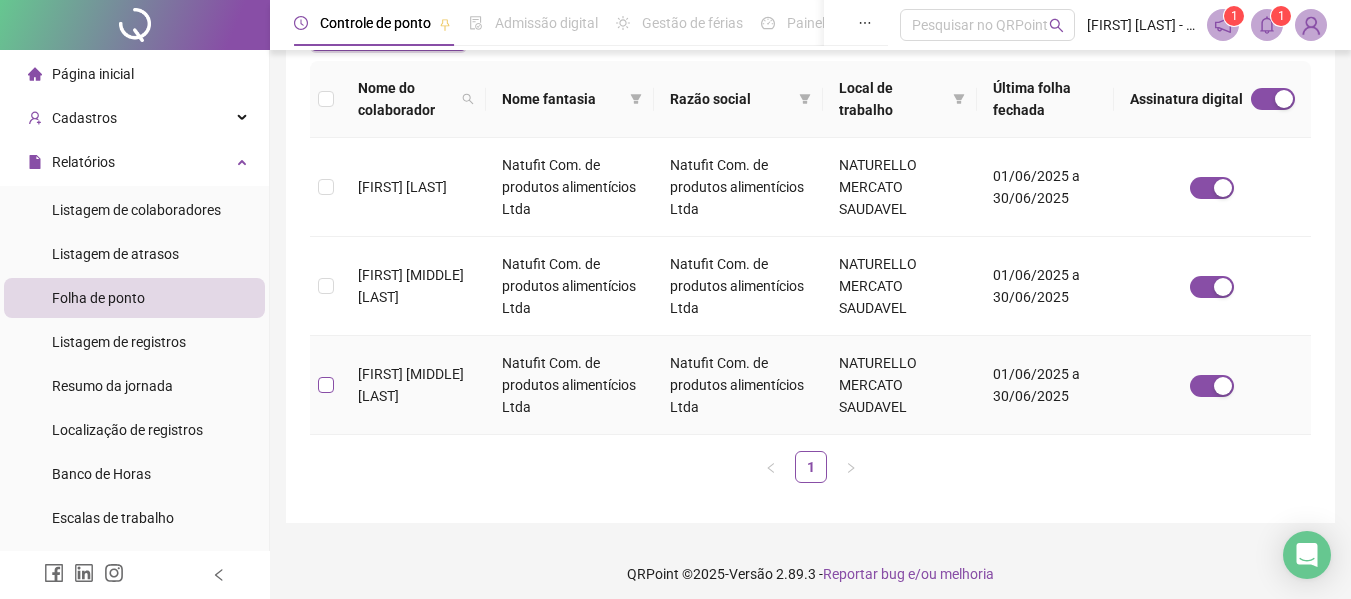 scroll, scrollTop: 110, scrollLeft: 0, axis: vertical 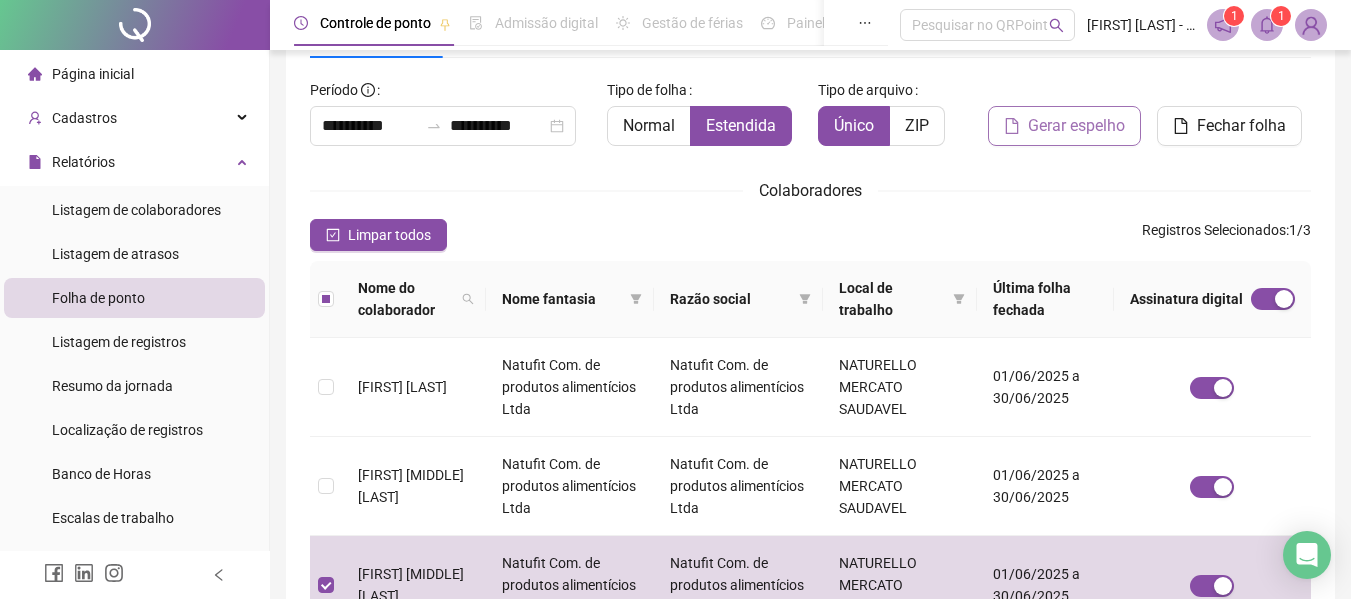 click on "Gerar espelho" at bounding box center (1076, 126) 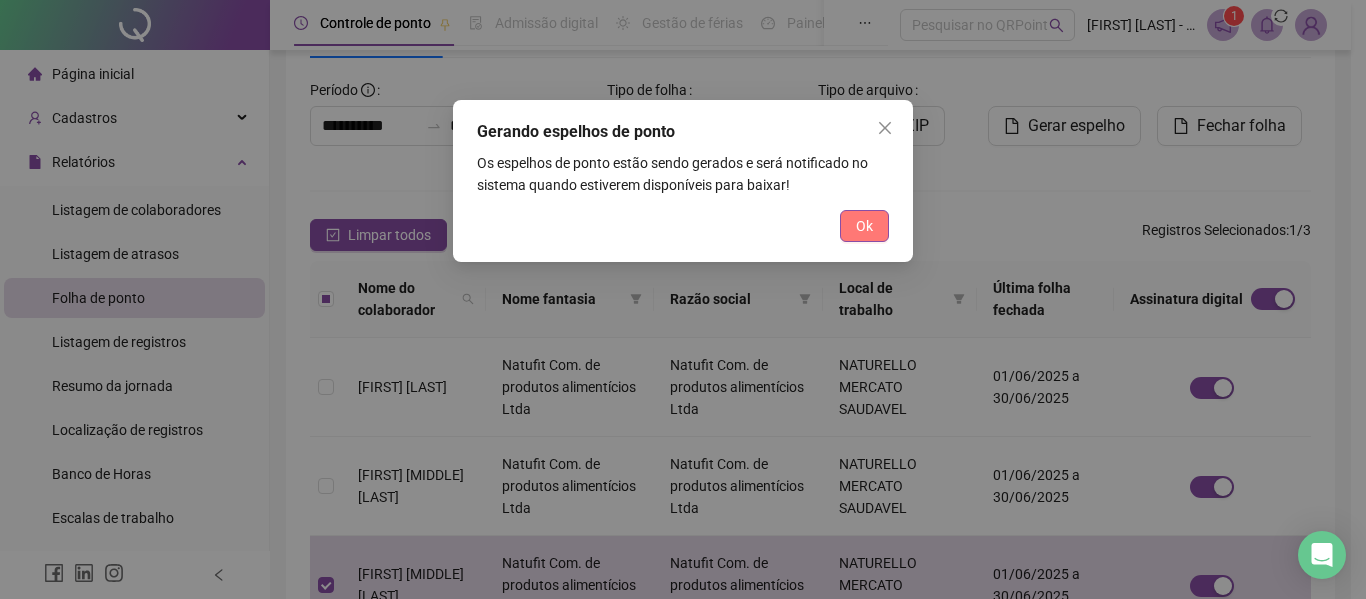 click on "Ok" at bounding box center (864, 226) 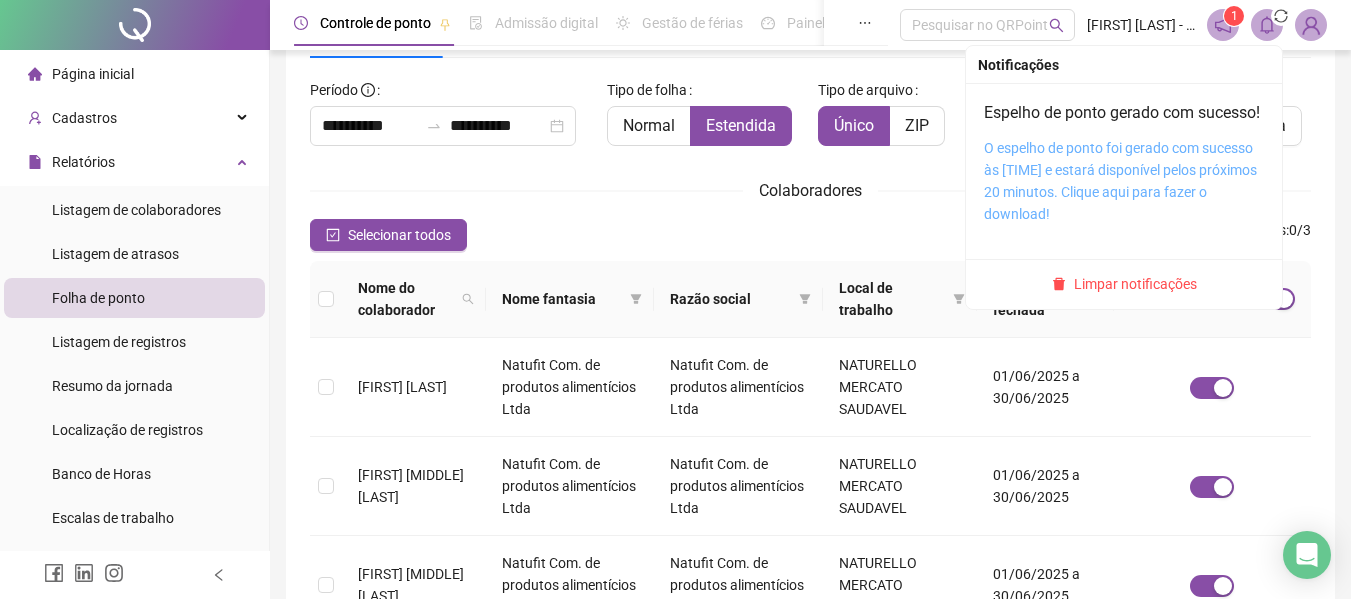 click on "O espelho de ponto foi gerado com sucesso às [TIME] e estará disponível pelos próximos 20 minutos.
Clique aqui para fazer o download!" at bounding box center (1120, 181) 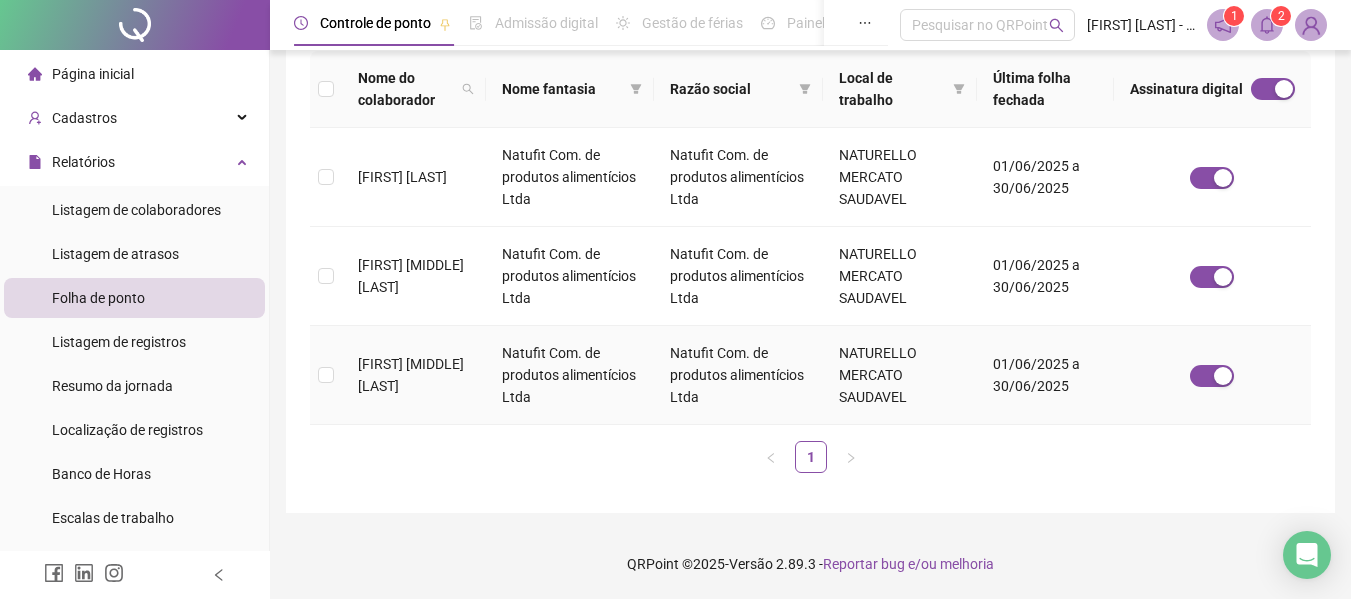 click at bounding box center [326, 375] 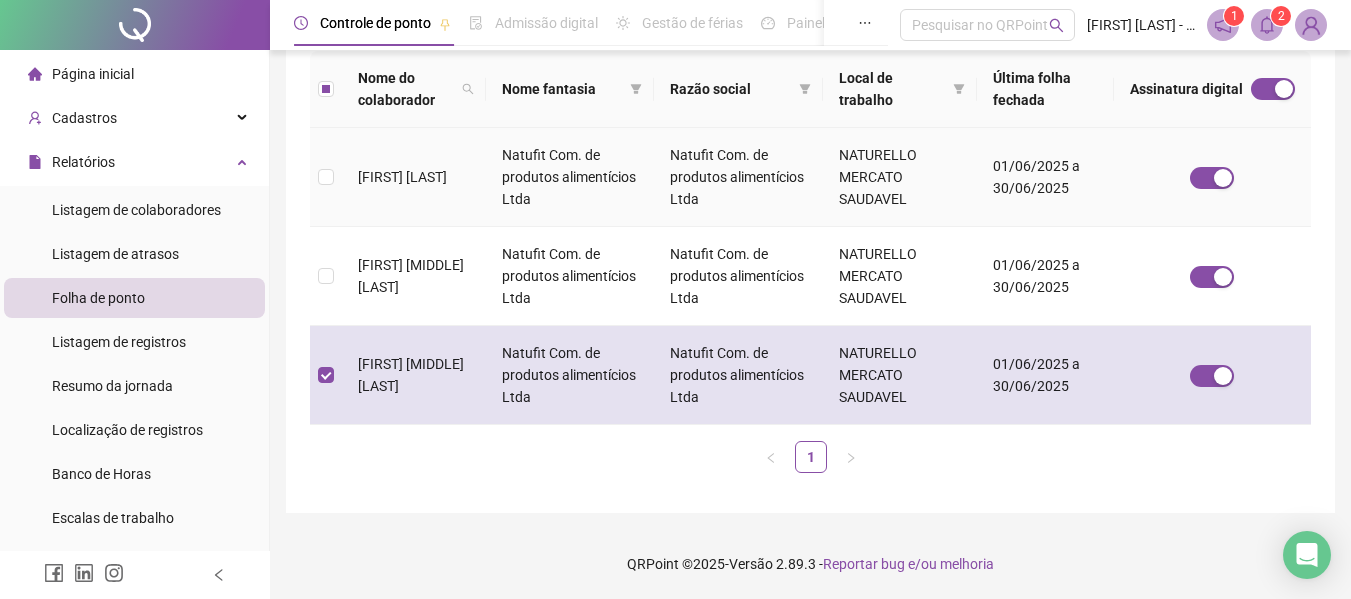 scroll, scrollTop: 110, scrollLeft: 0, axis: vertical 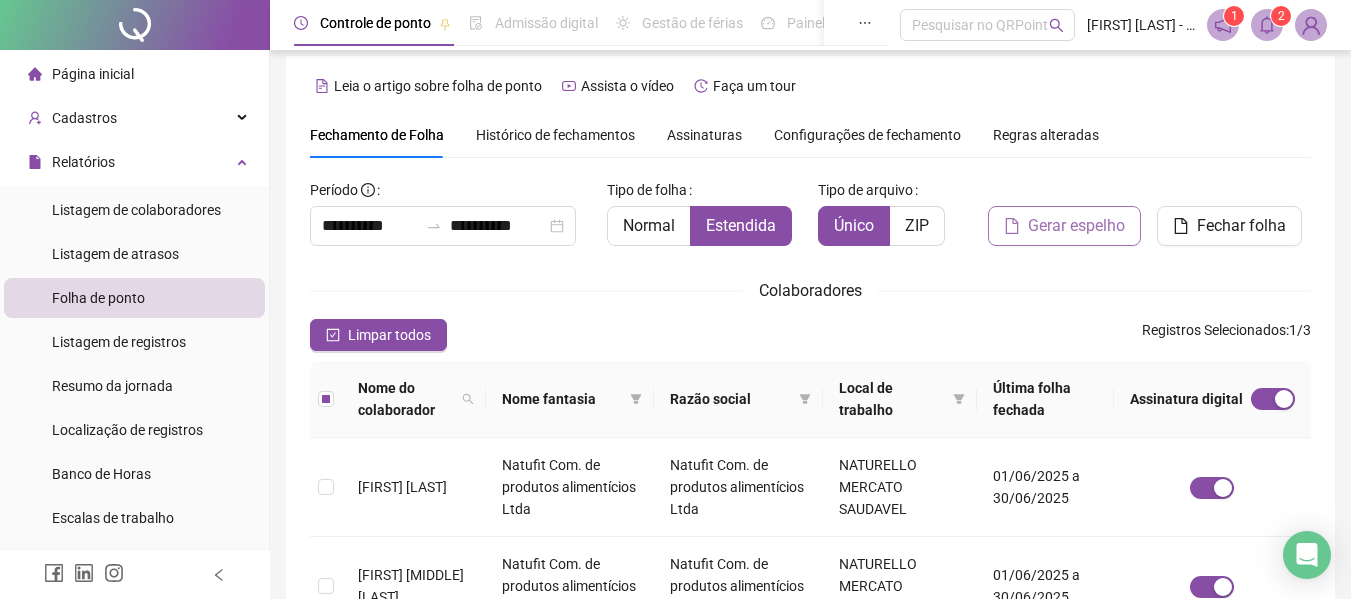 click on "Gerar espelho" at bounding box center (1064, 226) 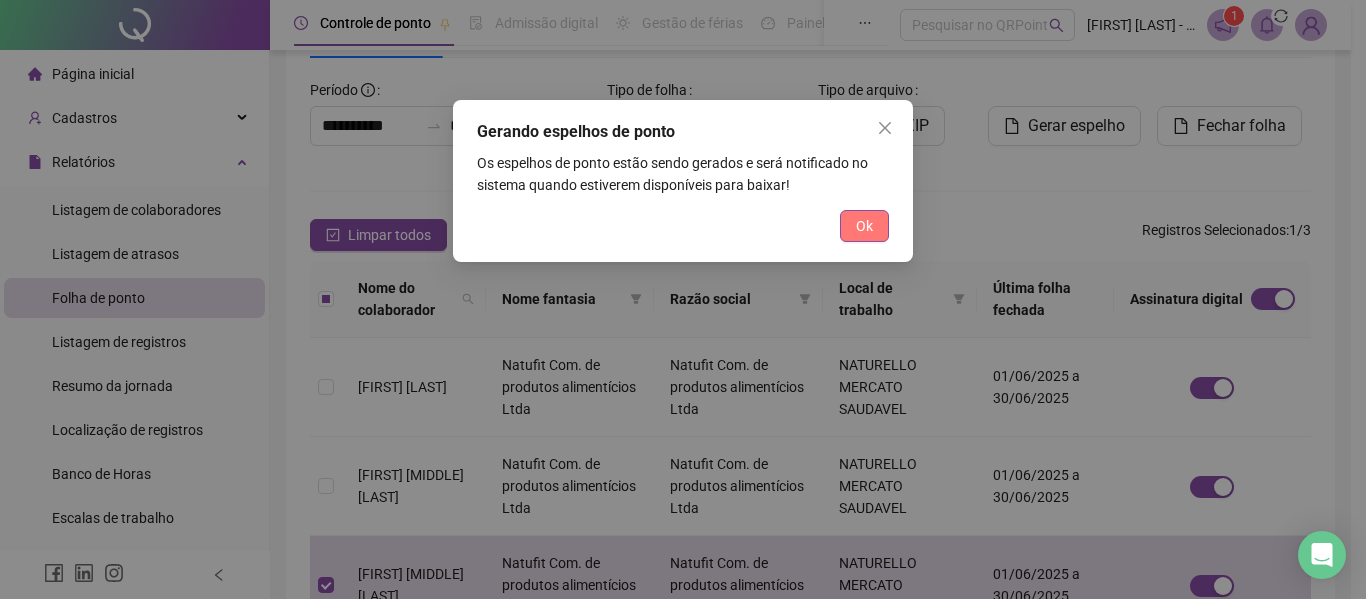 click on "Ok" at bounding box center (864, 226) 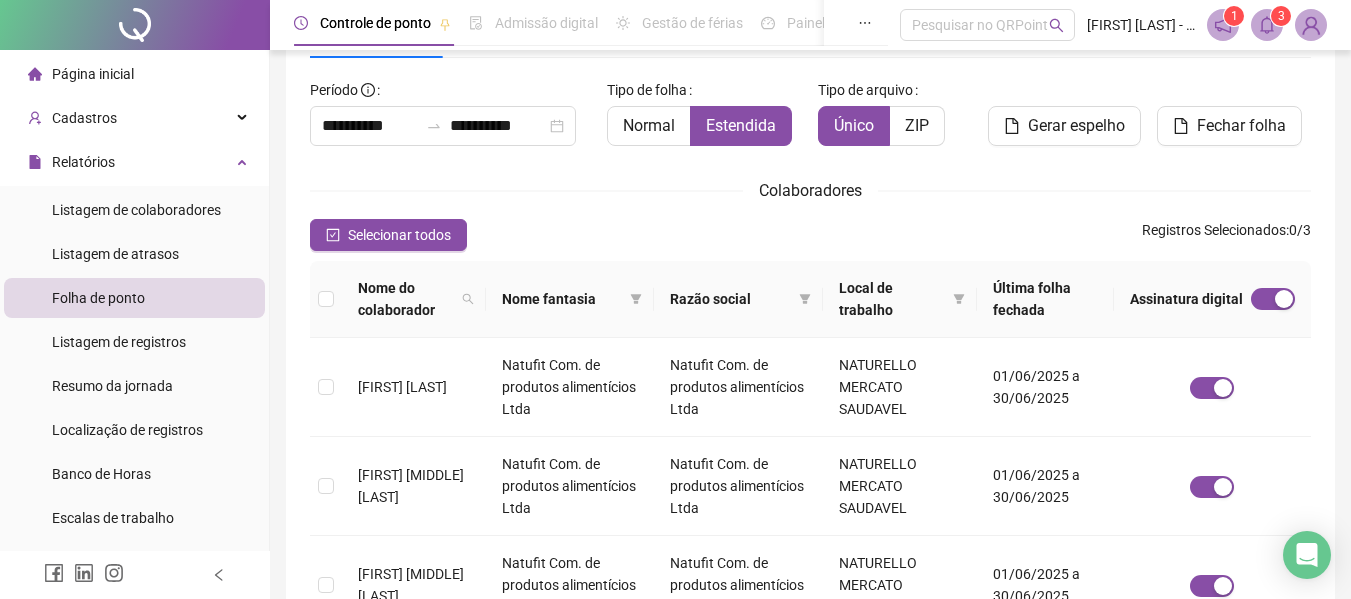 click at bounding box center (1267, 25) 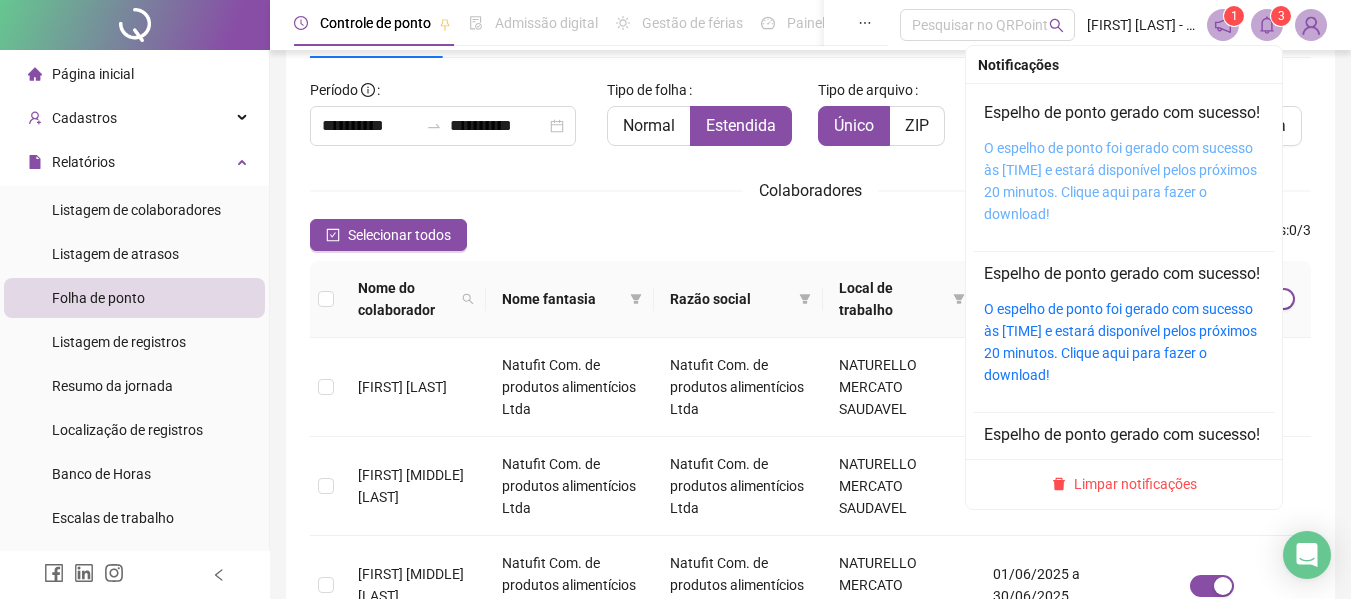 click on "O espelho de ponto foi gerado com sucesso às [TIME] e estará disponível pelos próximos 20 minutos.
Clique aqui para fazer o download!" at bounding box center [1120, 181] 